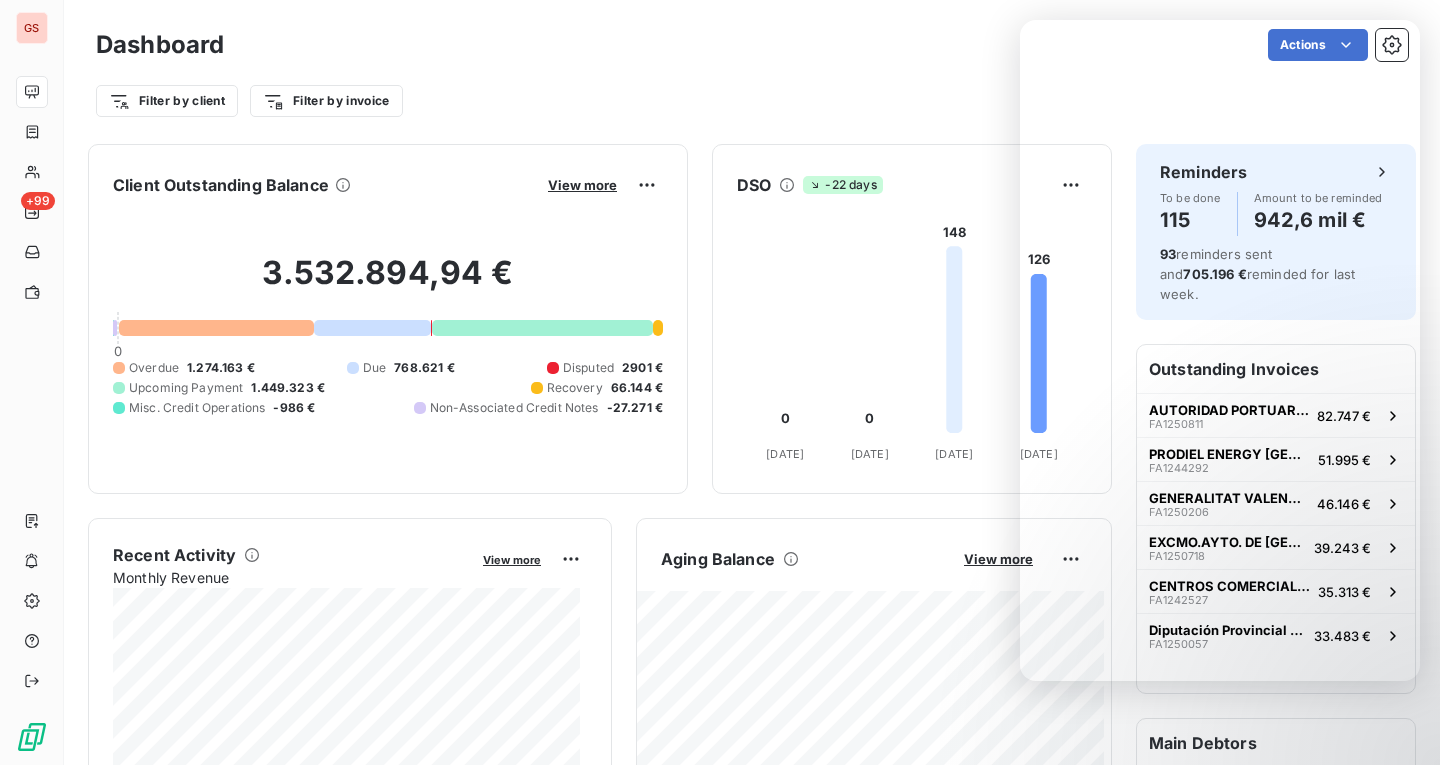 scroll, scrollTop: 0, scrollLeft: 0, axis: both 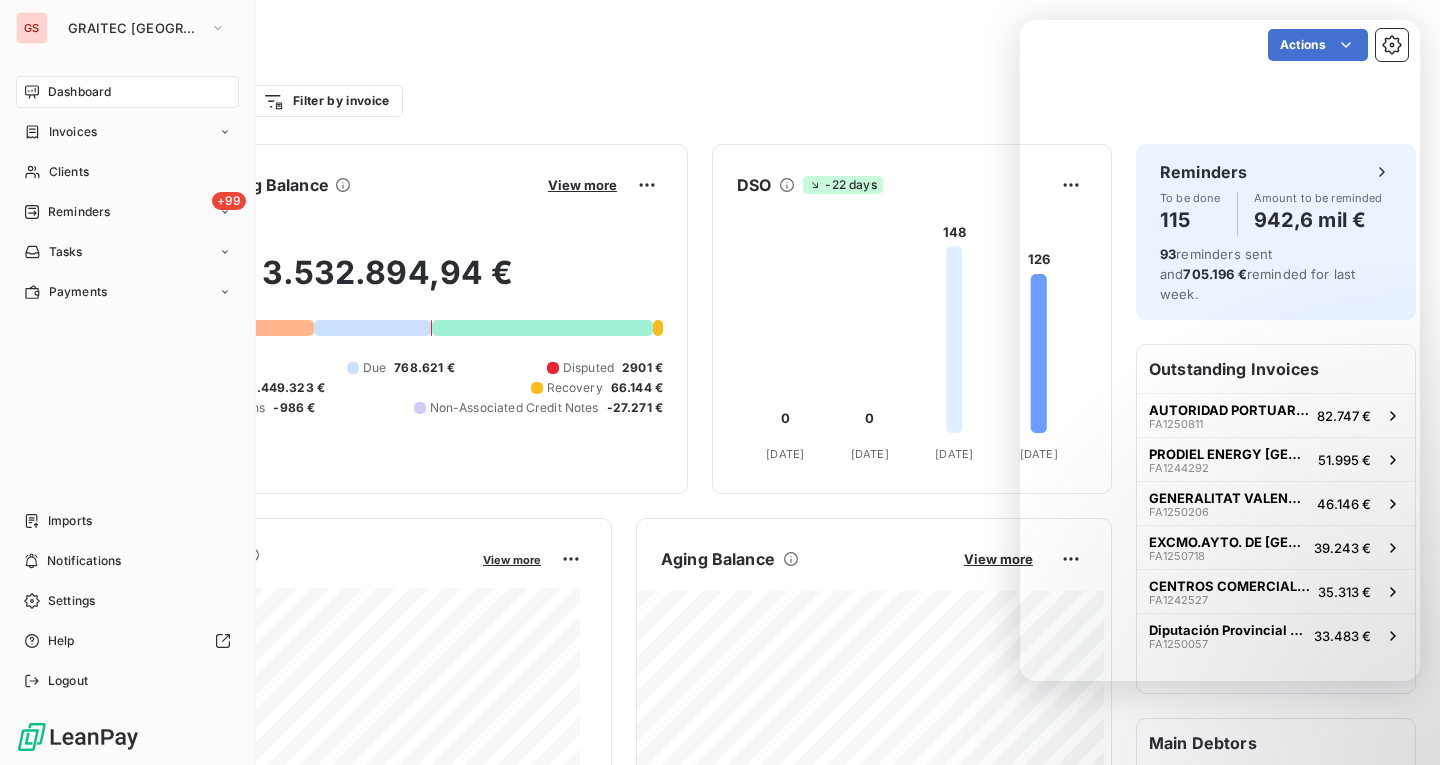 click on "GS" at bounding box center (32, 28) 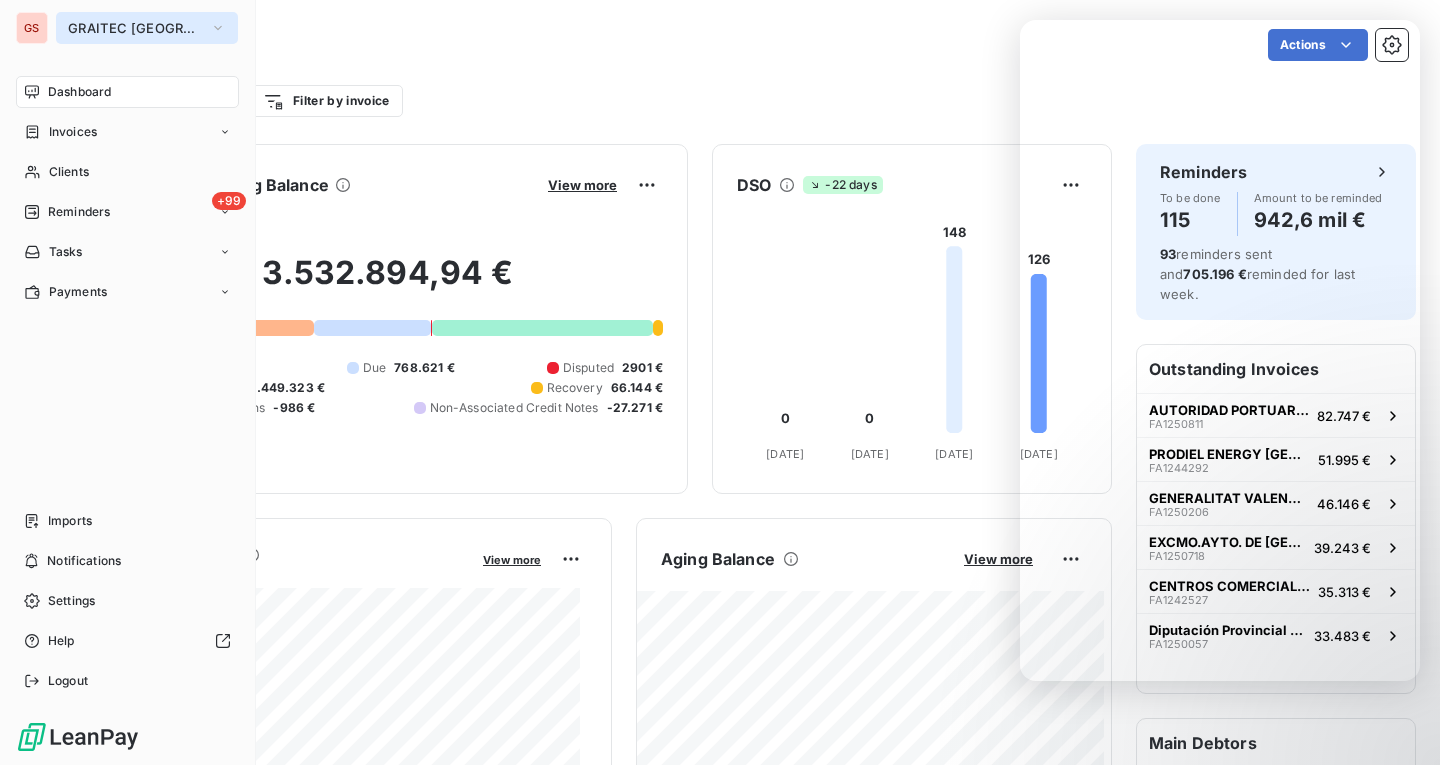 click on "GRAITEC [GEOGRAPHIC_DATA]" at bounding box center [135, 28] 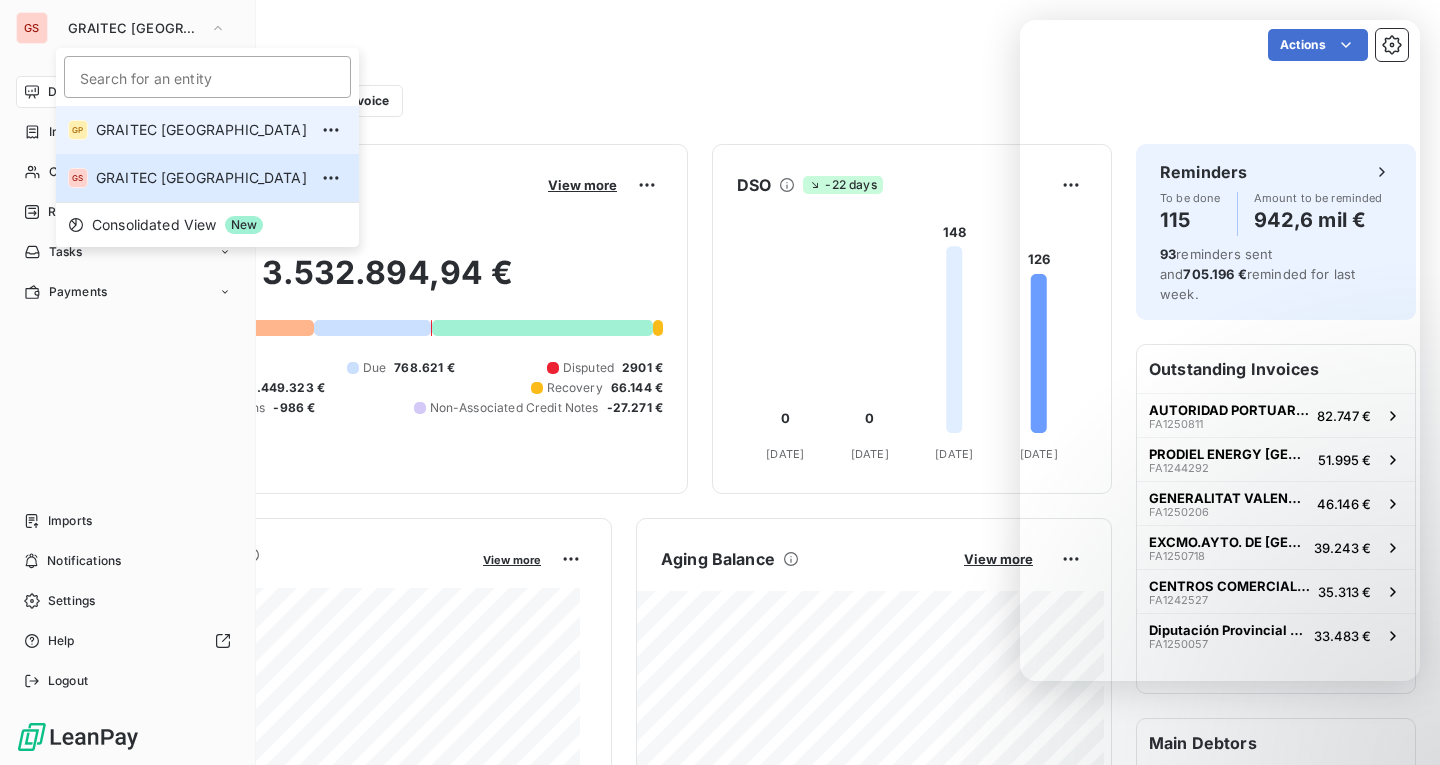 click on "GRAITEC PORTUGAL" at bounding box center (201, 130) 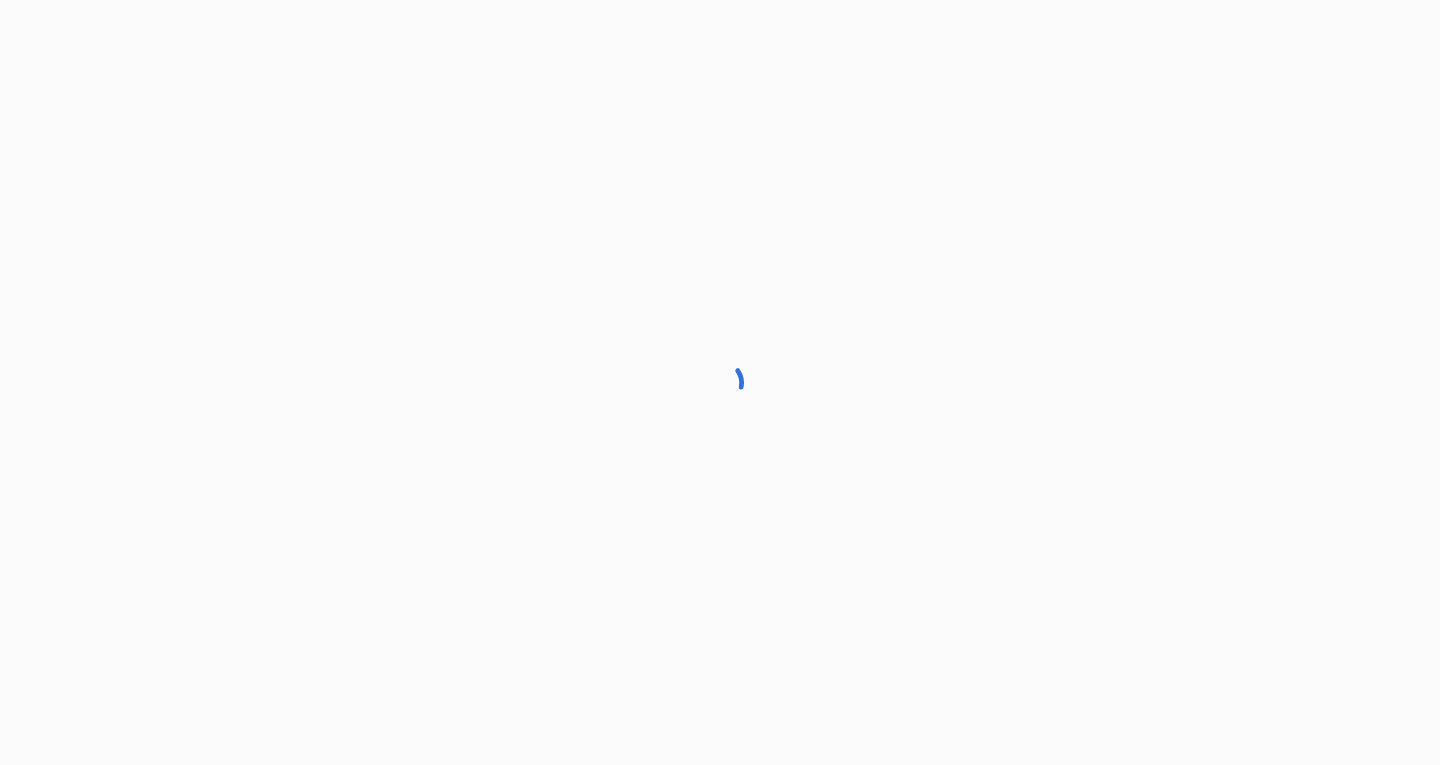 scroll, scrollTop: 0, scrollLeft: 0, axis: both 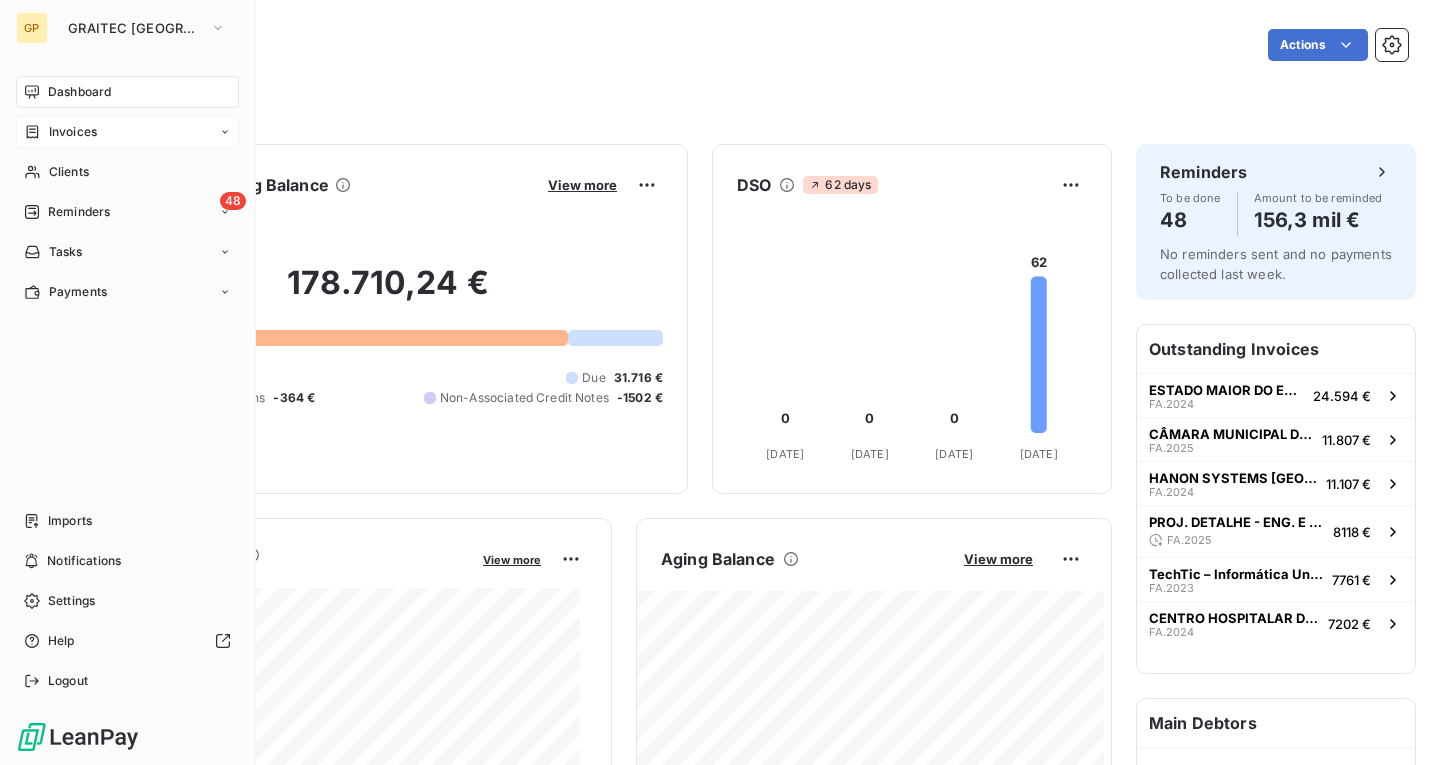 click 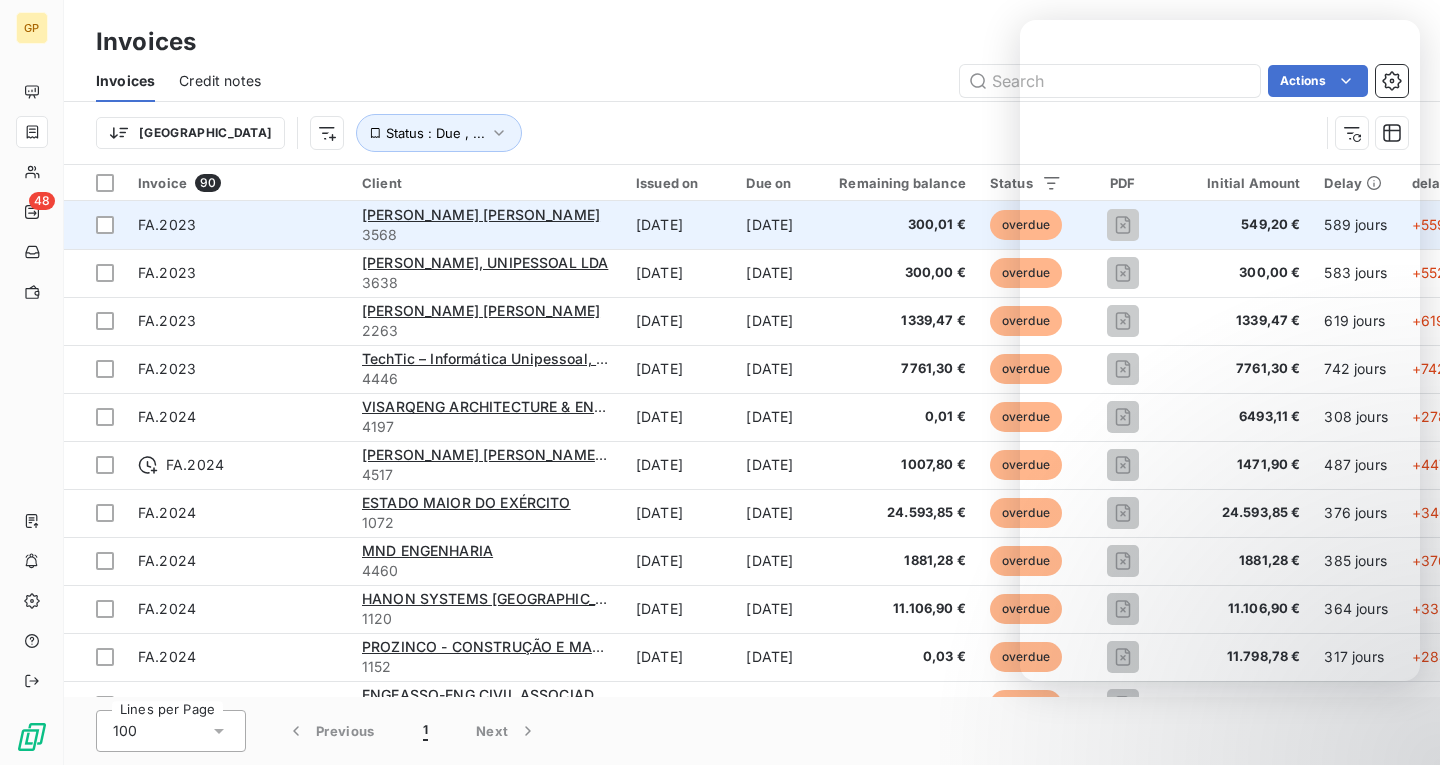 click on "FA.2023" at bounding box center [238, 225] 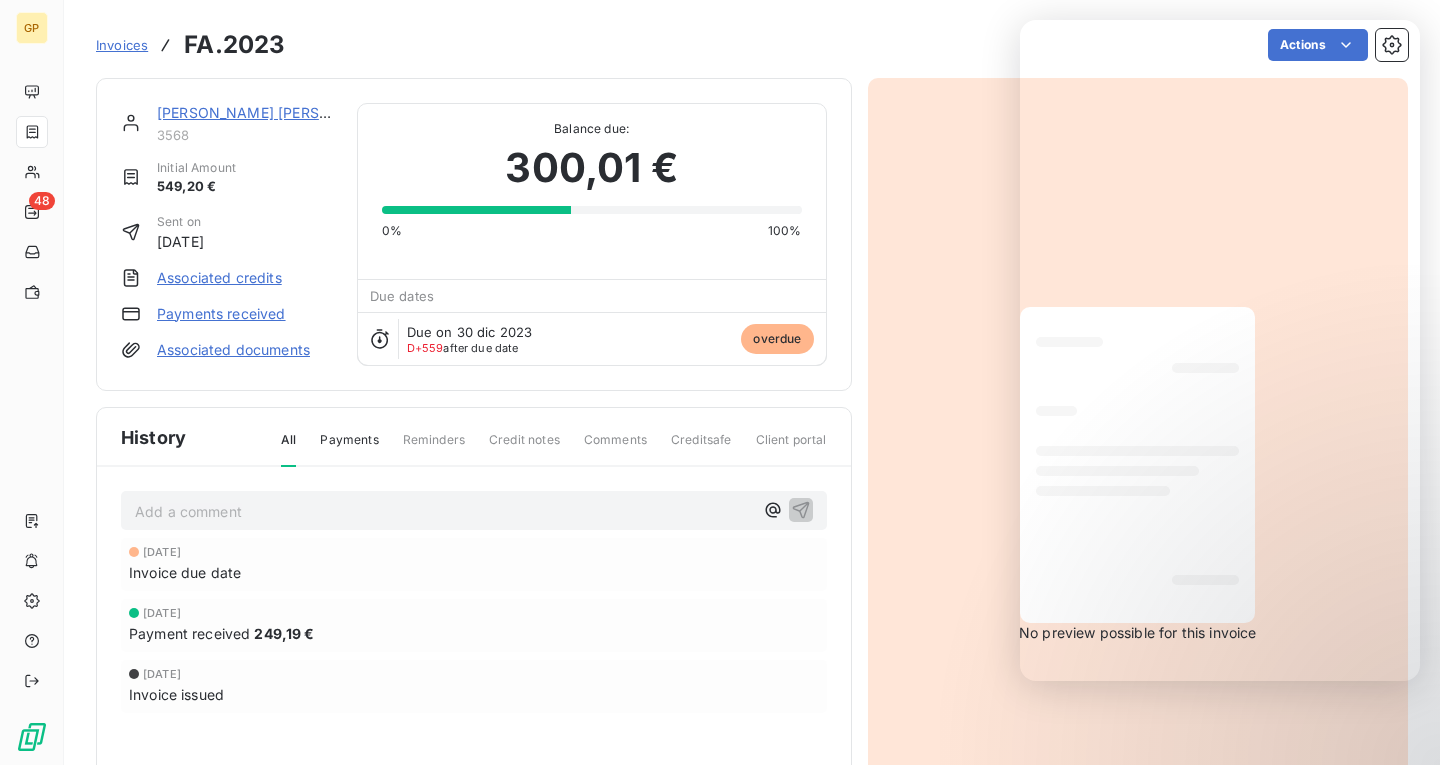 click on "No preview possible for this invoice" at bounding box center (1138, 475) 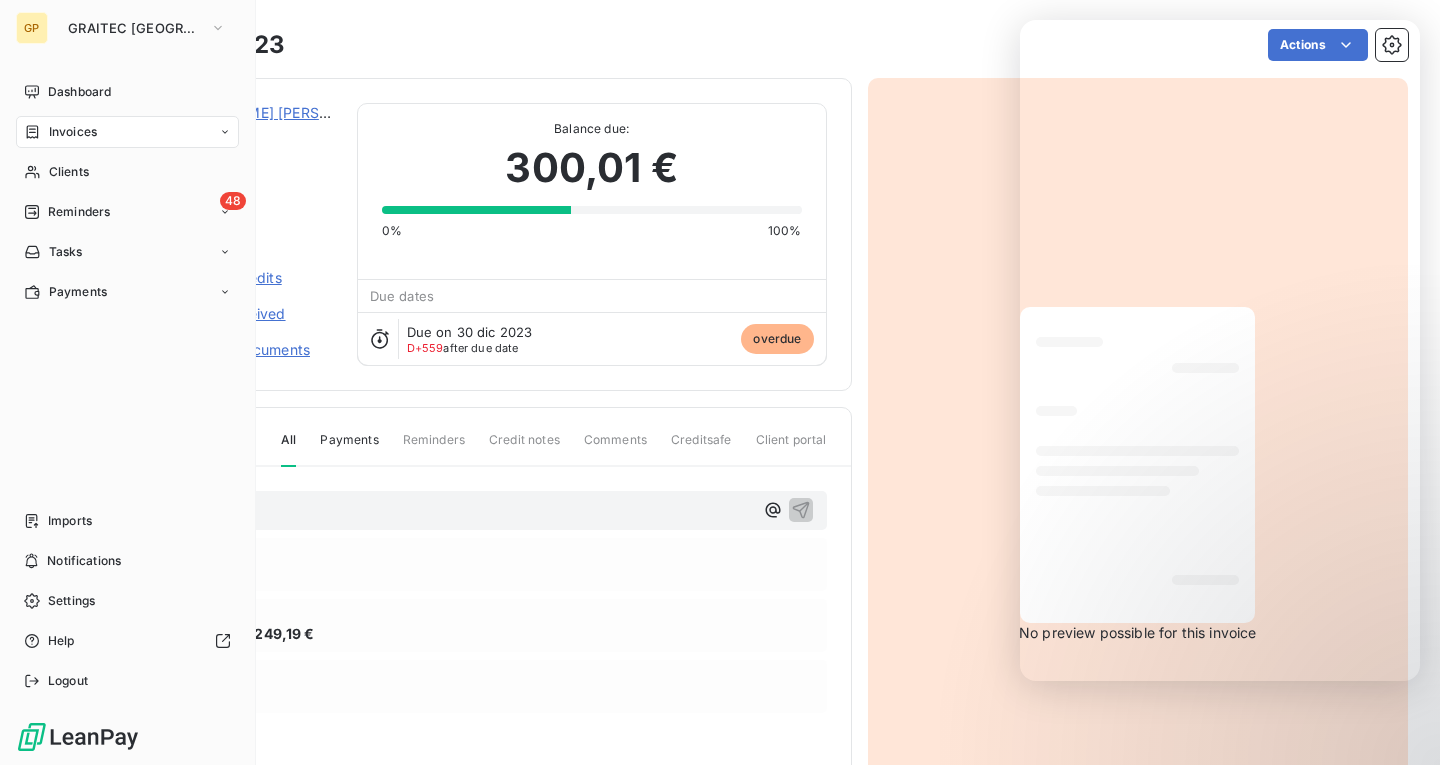 click on "GP" at bounding box center [32, 28] 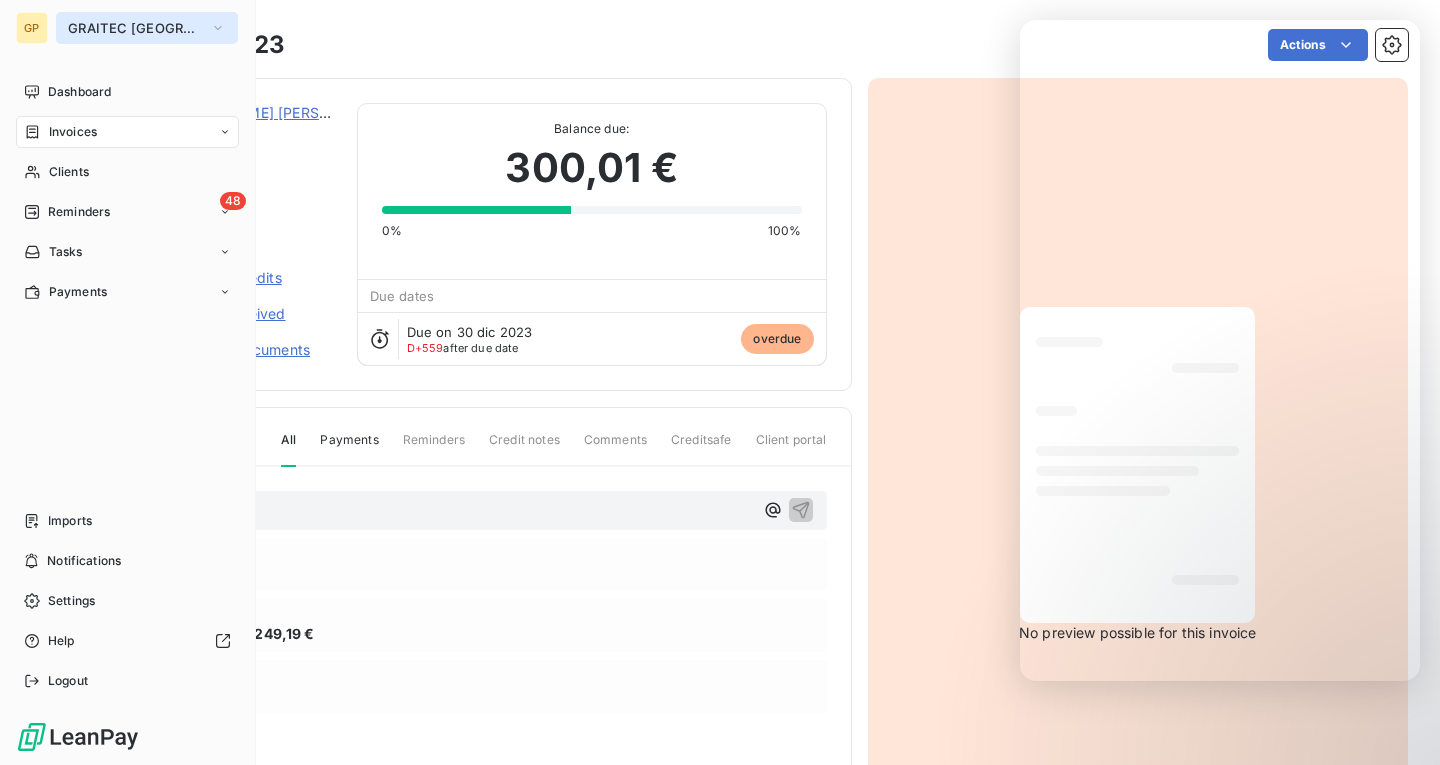 click on "GRAITEC PORTUGAL" at bounding box center [135, 28] 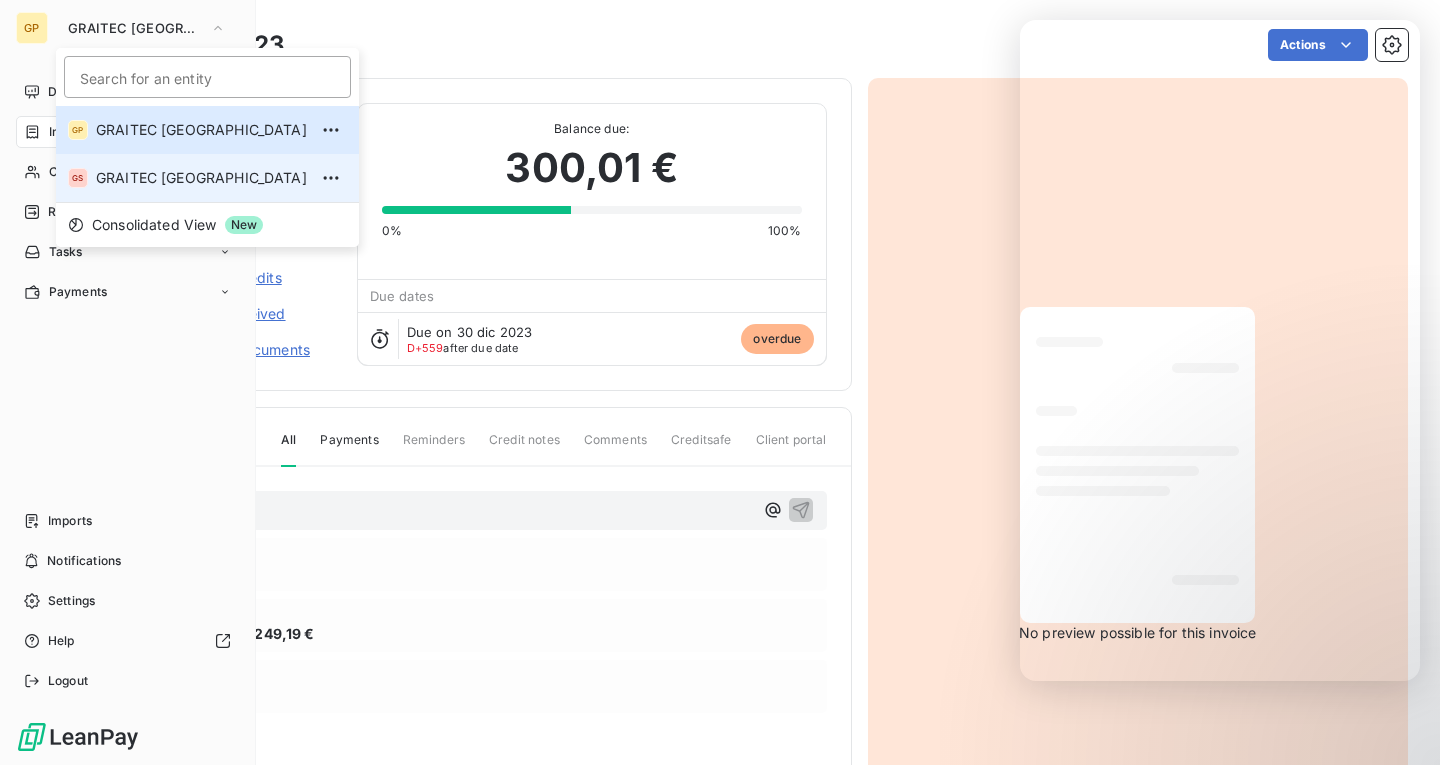 click on "GS GRAITEC SPAIN" at bounding box center (207, 178) 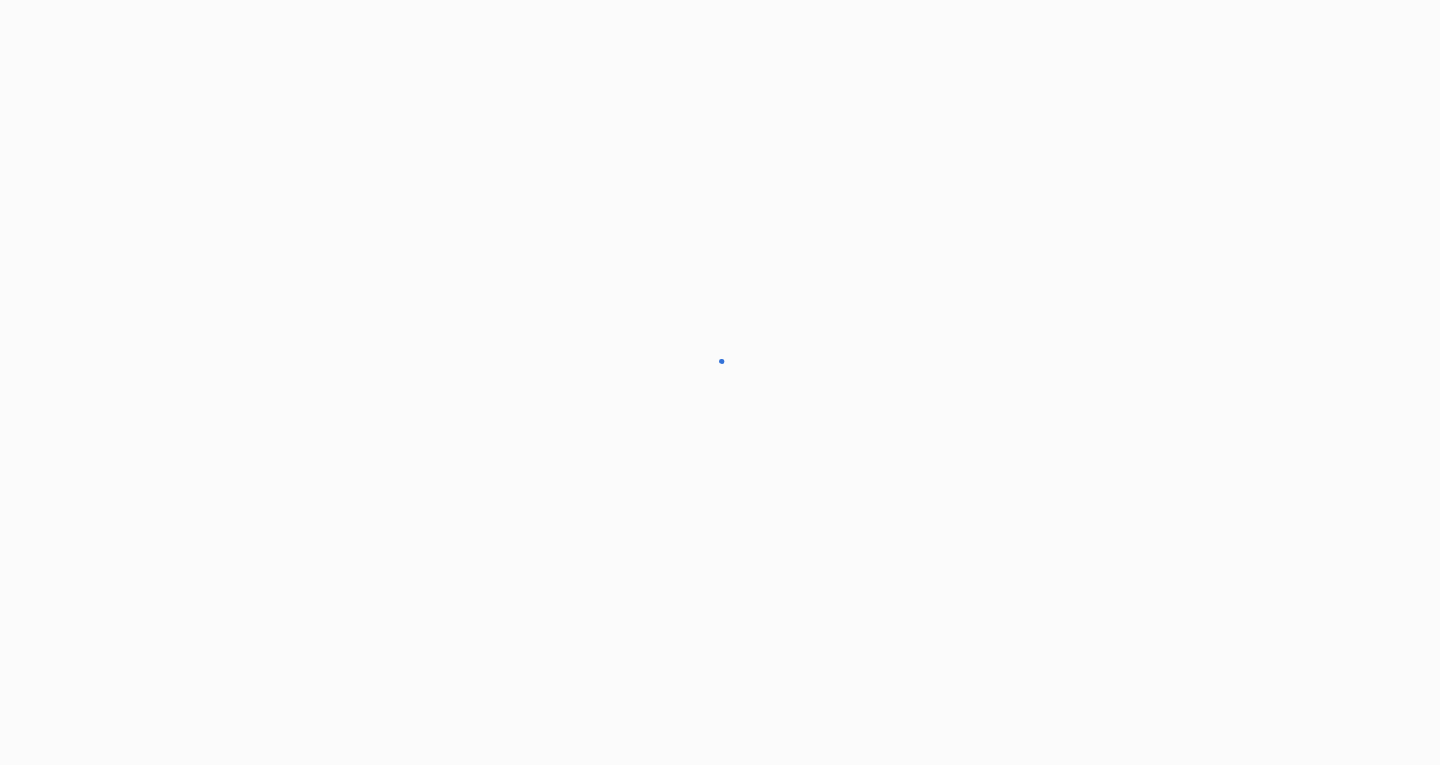 scroll, scrollTop: 0, scrollLeft: 0, axis: both 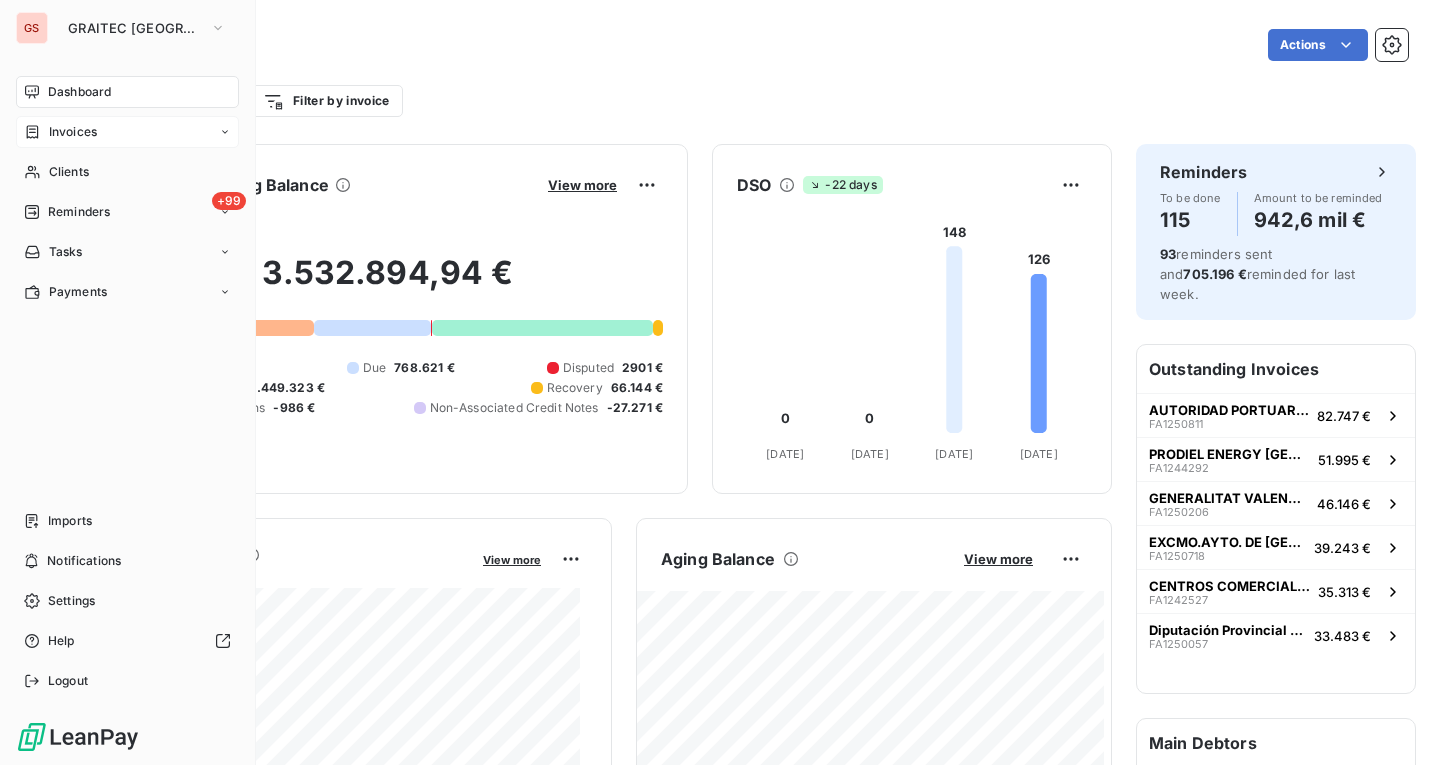 click on "Invoices" at bounding box center (73, 132) 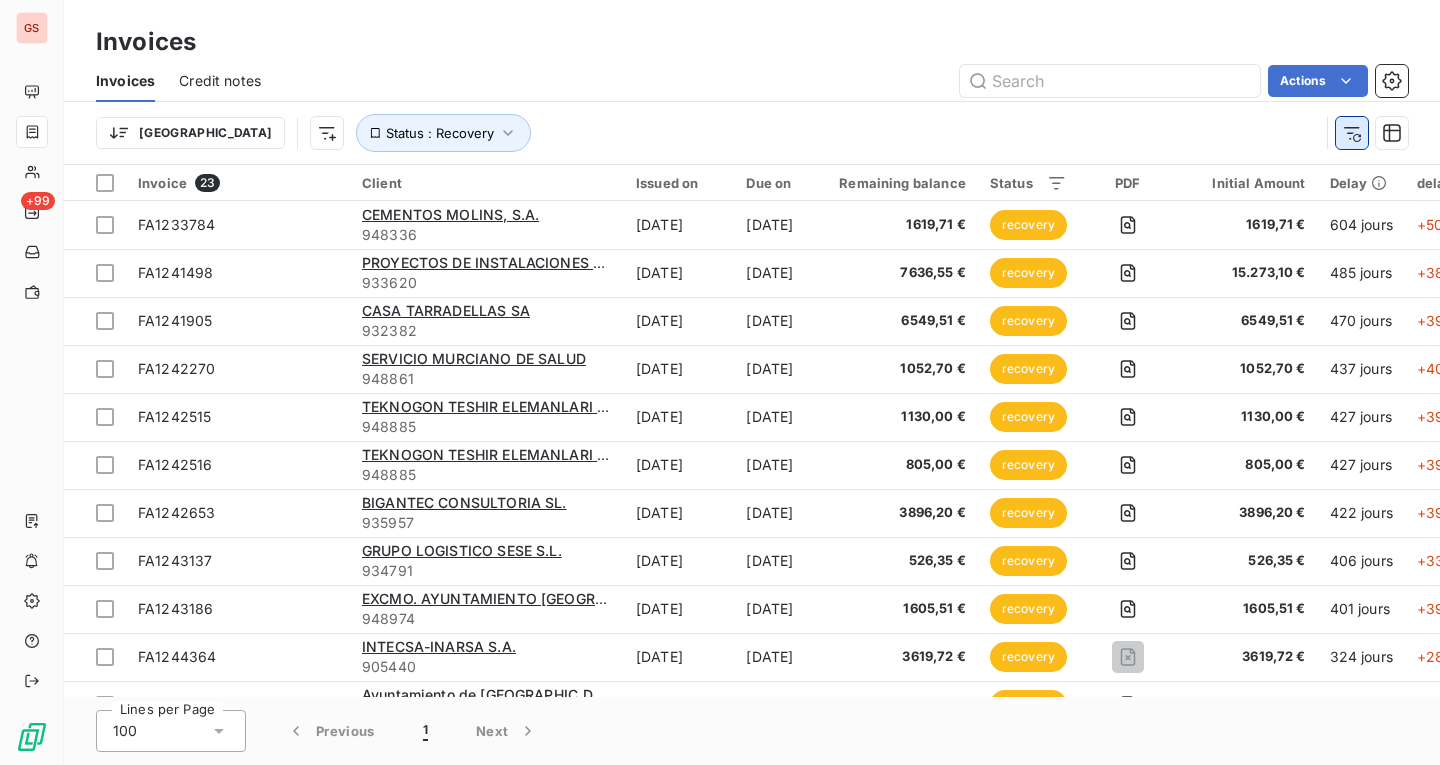 click at bounding box center [1352, 133] 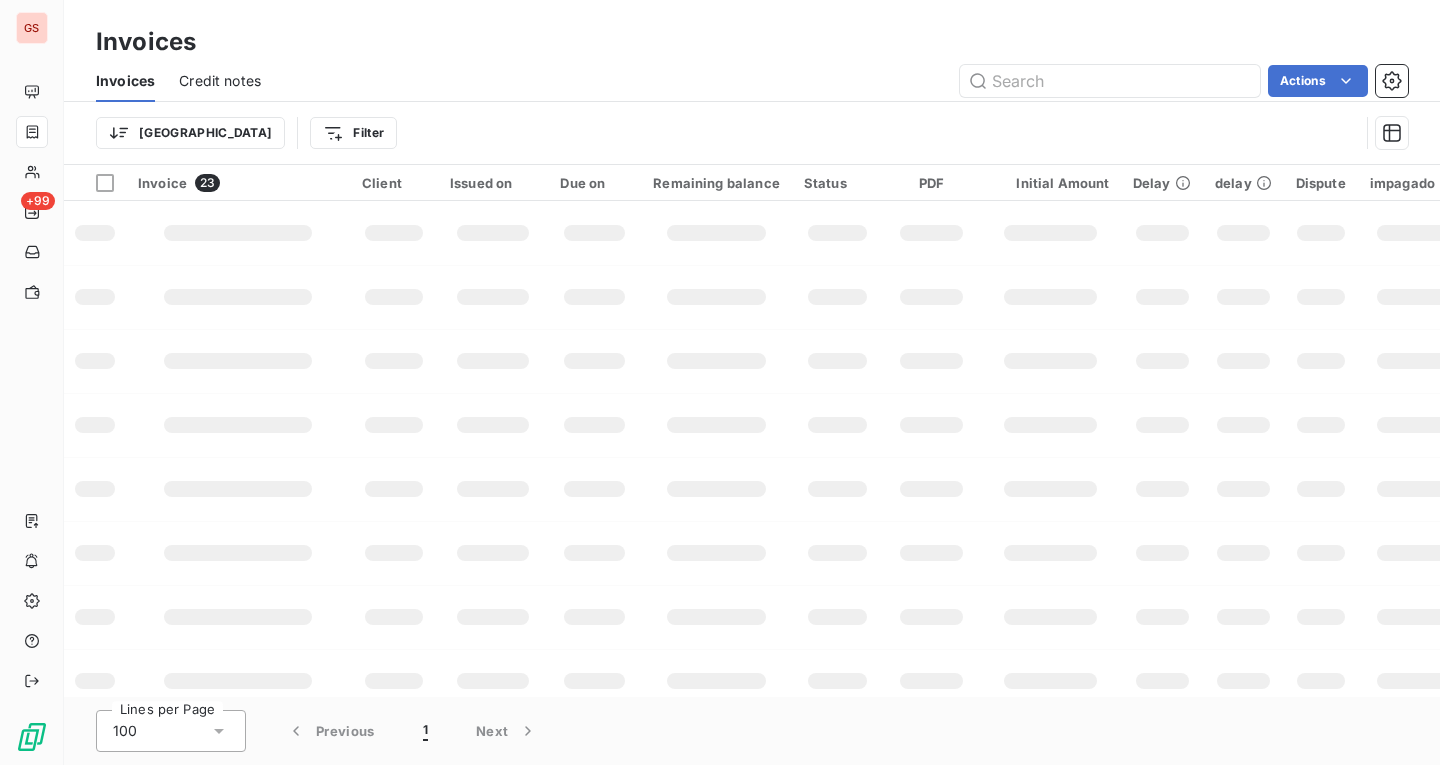 click on "Credit notes" at bounding box center (220, 81) 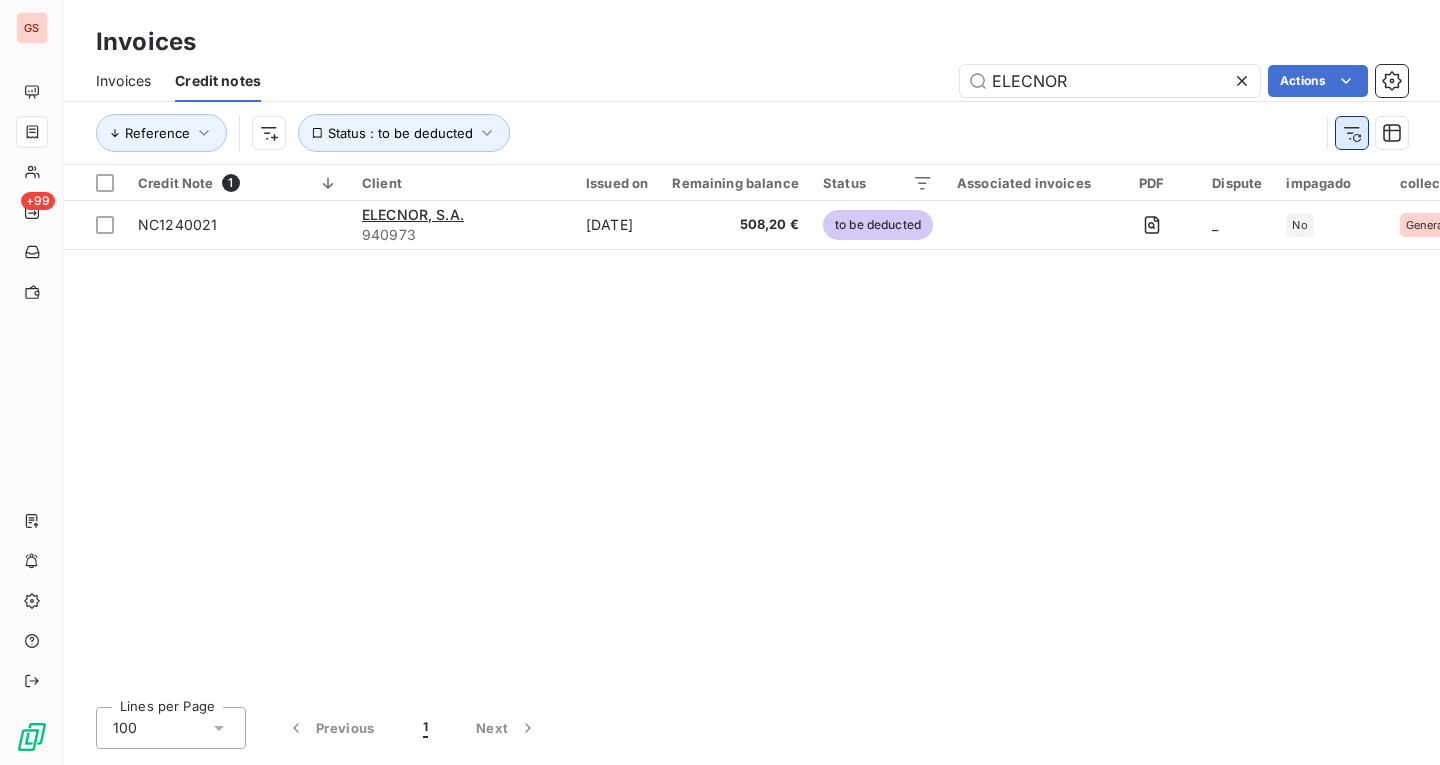 click 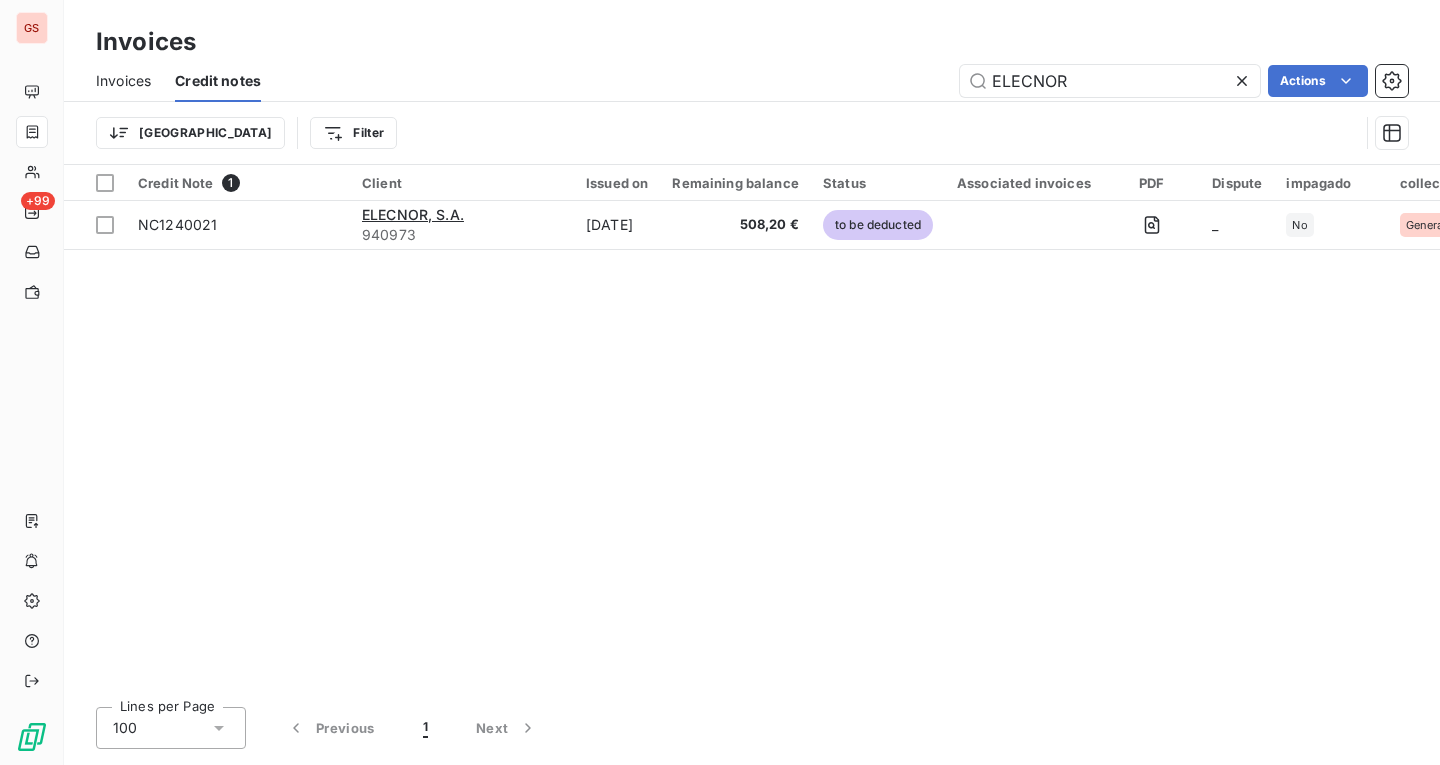click 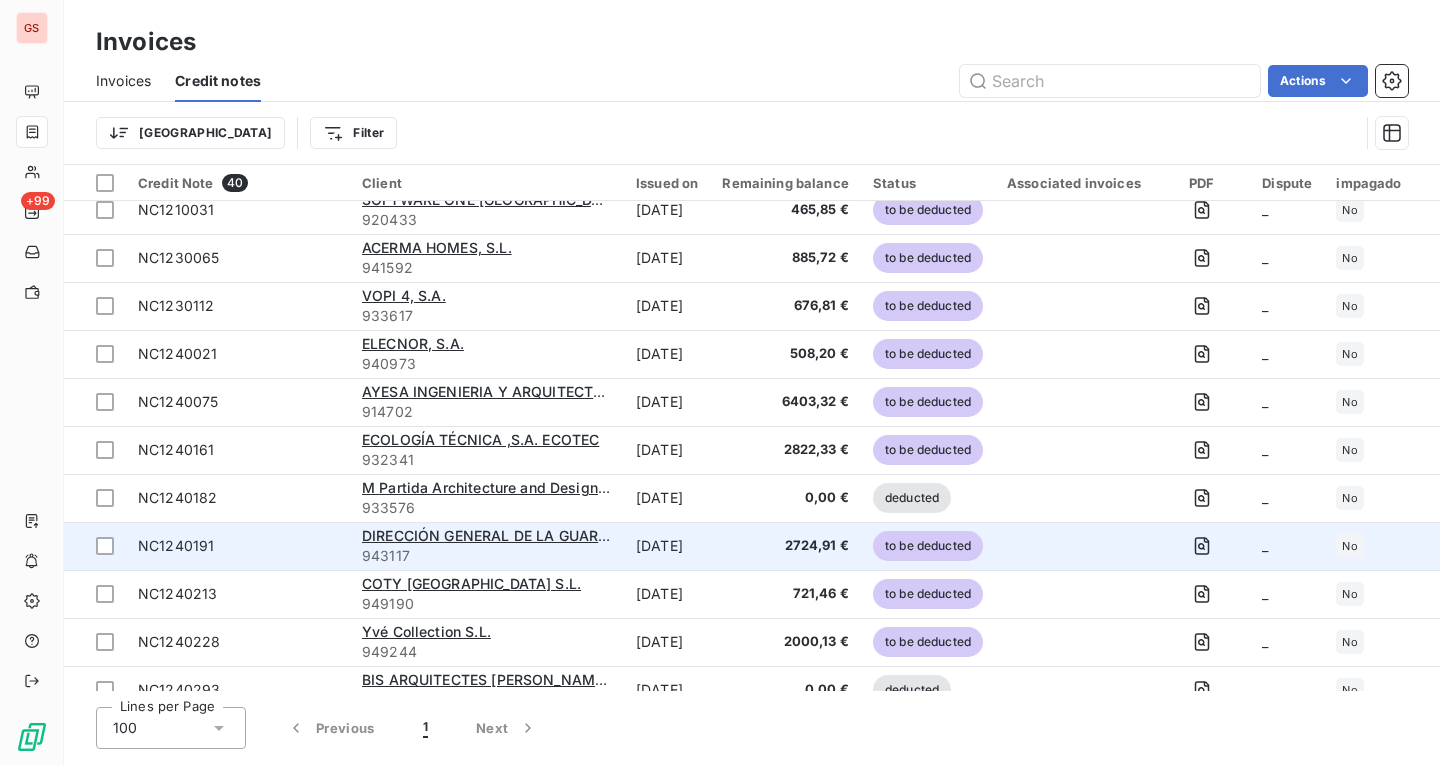 scroll, scrollTop: 0, scrollLeft: 0, axis: both 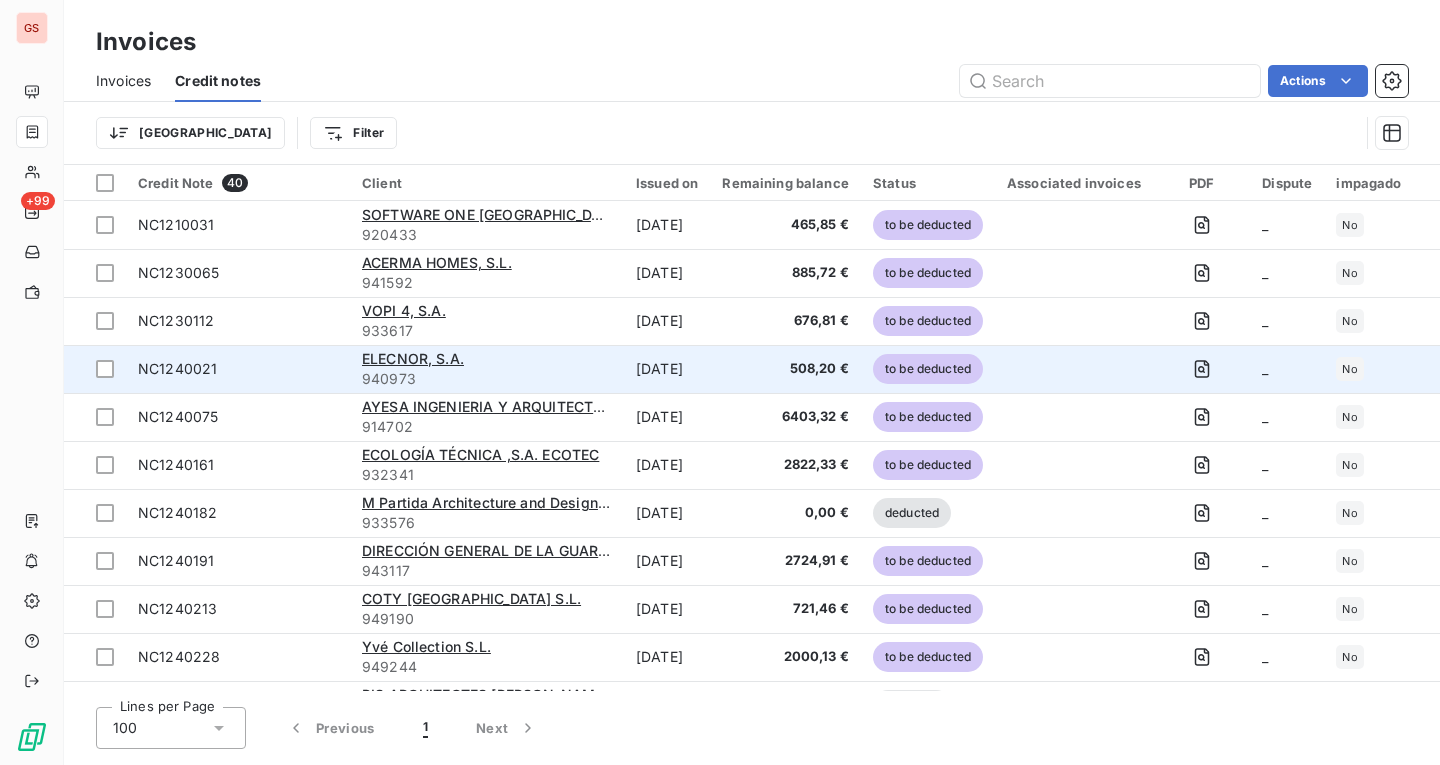 click on "940973" at bounding box center (487, 379) 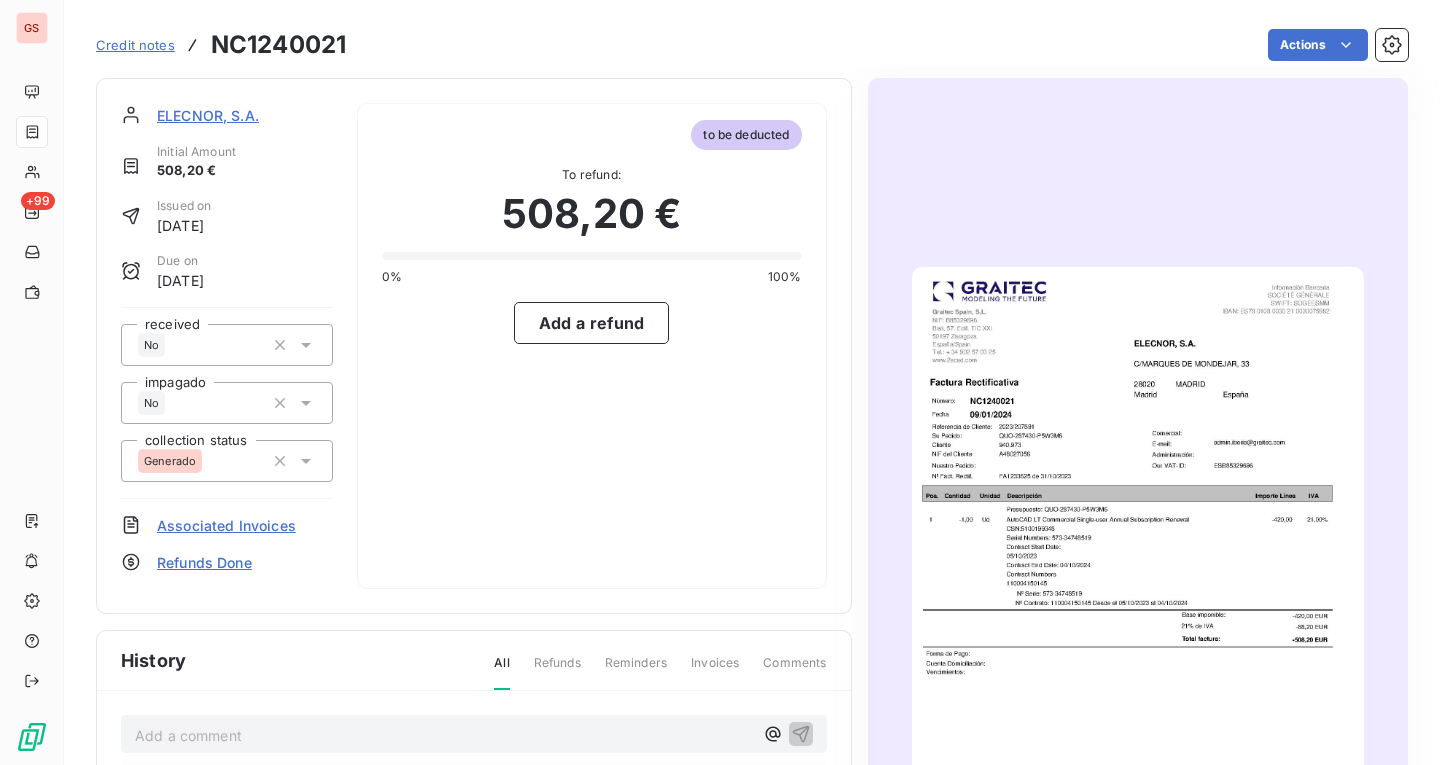 click at bounding box center (1138, 586) 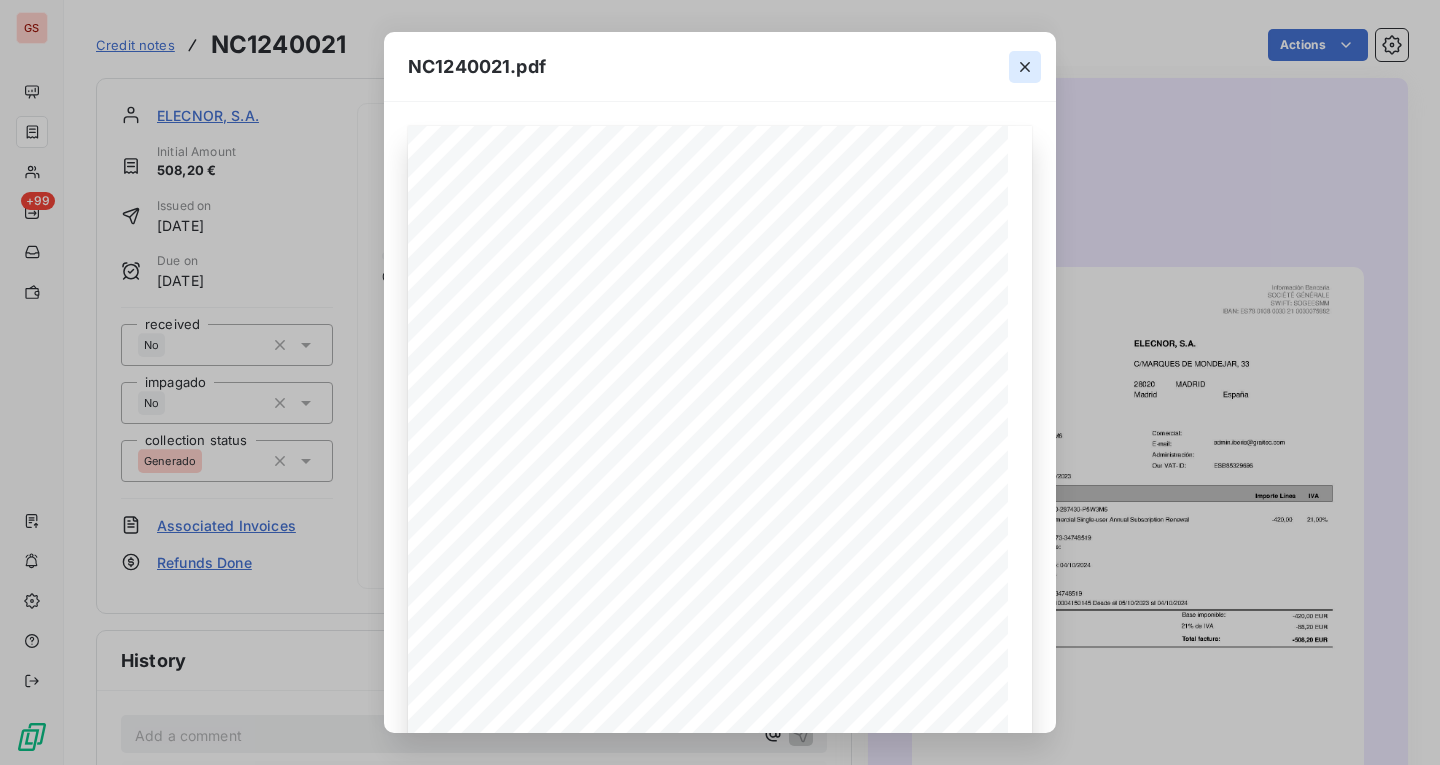click at bounding box center (1025, 67) 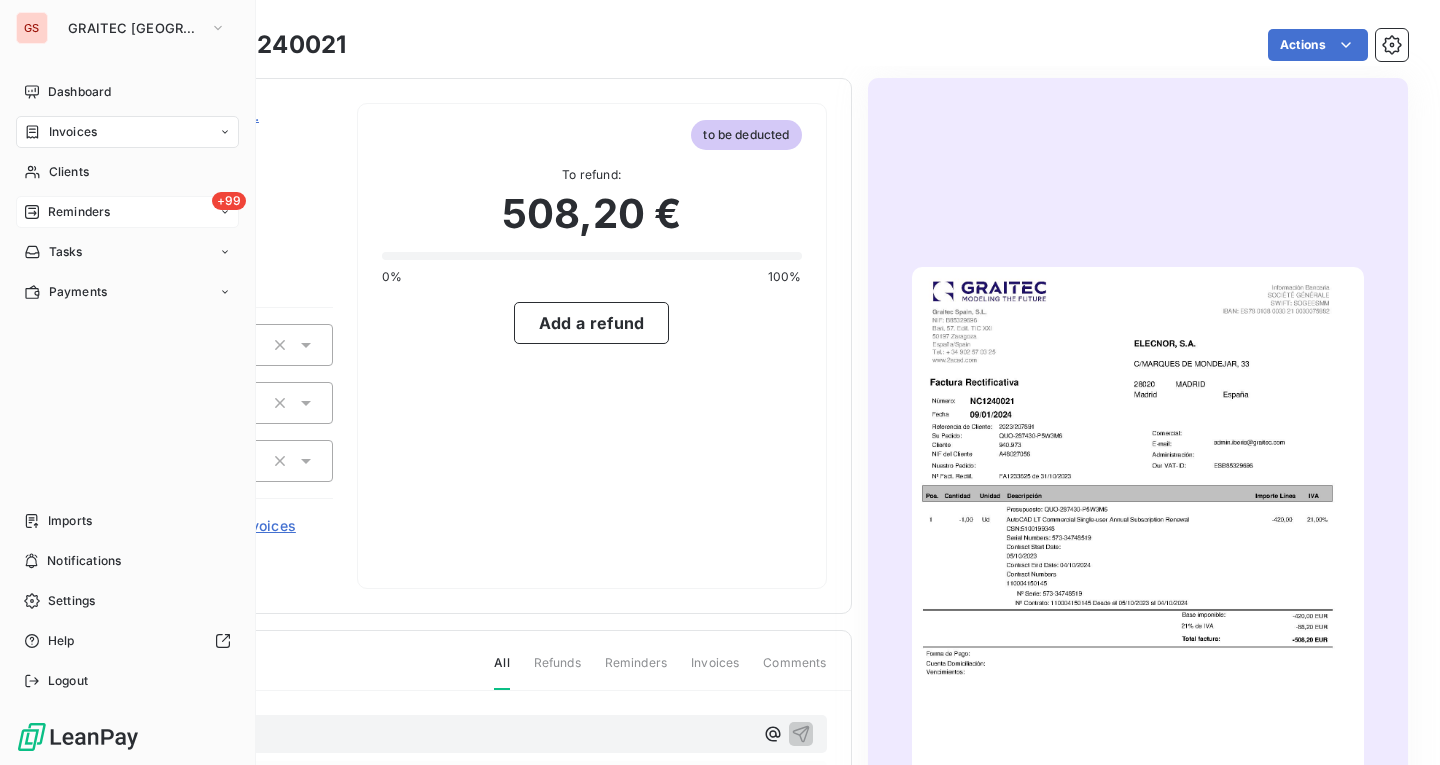 click on "Reminders" at bounding box center [79, 212] 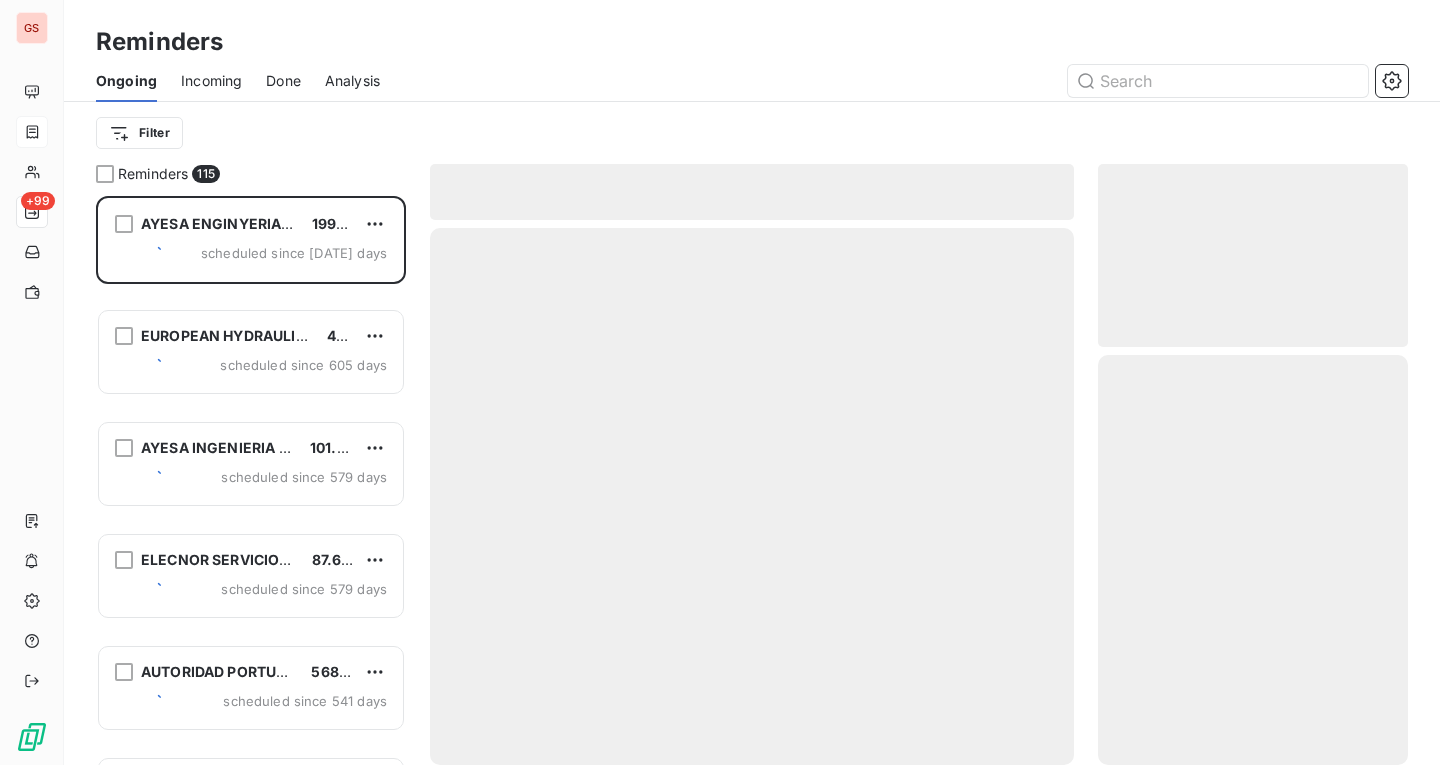 scroll, scrollTop: 16, scrollLeft: 16, axis: both 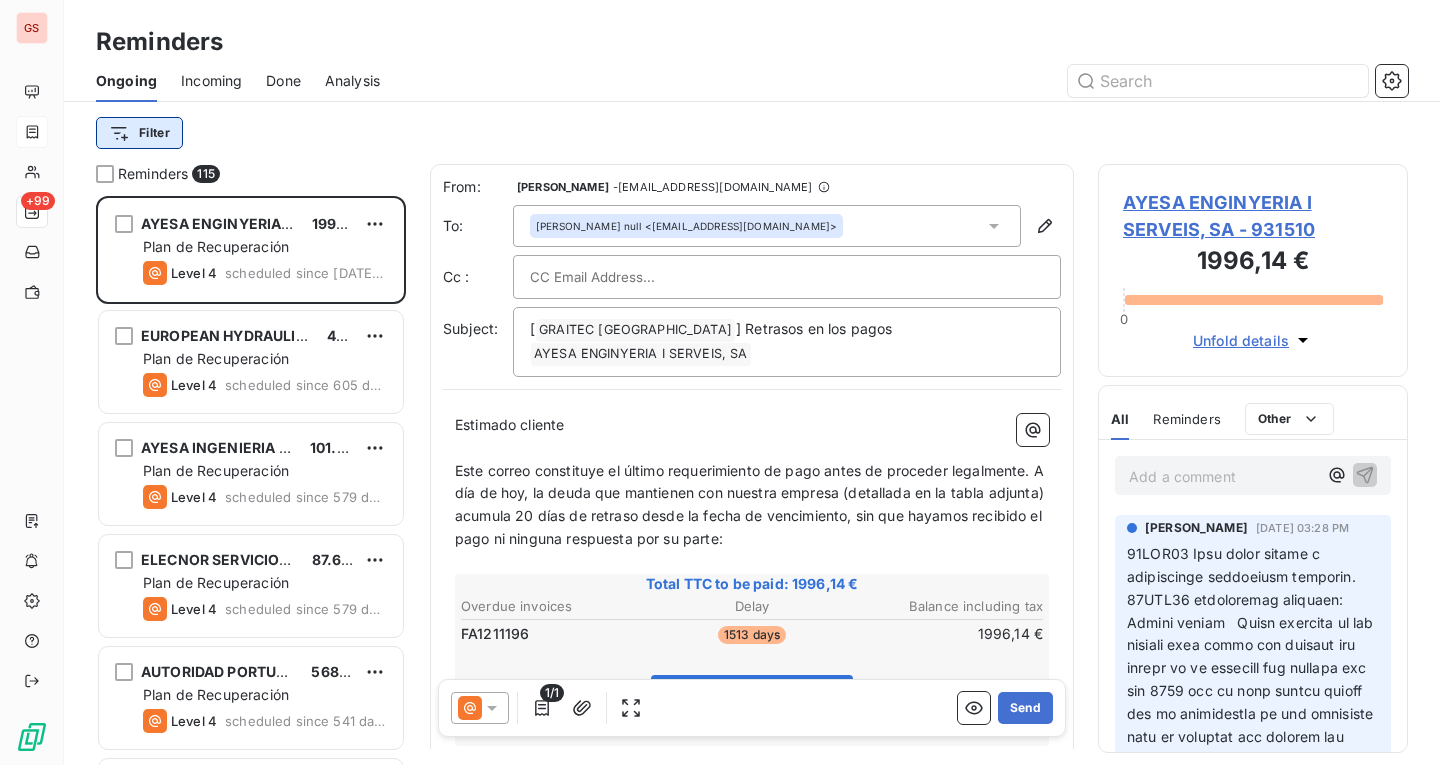 click on "GS +99 Reminders Ongoing Incoming Done Analysis Filter Reminders 115 AYESA ENGINYERIA I SERVEIS, SA 1996,14 € Plan de Recuperación Level 4 scheduled since [DATE] days EUROPEAN HYDRAULIC AND ENVIRONMENTAL ENG 441,65 € Plan de Recuperación Level 4 scheduled since 605 days AYESA INGENIERIA Y ARQUITECTURA S.A. 101.950,15 € Plan de Recuperación Level 4 scheduled since 579 days ELECNOR SERVICIOS Y PROYECTOS,S.A.U. 87.604,29 € Plan de Recuperación Level 4 scheduled since 579 days AUTORIDAD PORTUARIA DE MOTRIL 5685,31 € Plan de Recuperación Level 4 scheduled since 541 days ELECNOR, S.A. 1016,40 € Plan de Recuperación Level 4 scheduled since 516 days CUNOVESA 11.052,14 € Plan de Recuperación Level 4 scheduled since 507 days EHISA CONSTRUCCIONES Y OBRAS S.A. 1016,40 € Plan de Recuperación Level 4 scheduled since 487 days OFITA INTERIORES S.A. 8472,76 € Plan de Recuperación Level 4 scheduled since 478 days REINOSA FORGINGS & CASTINGS S.L. 508,20 € Level 4 Level 4 -" at bounding box center [720, 382] 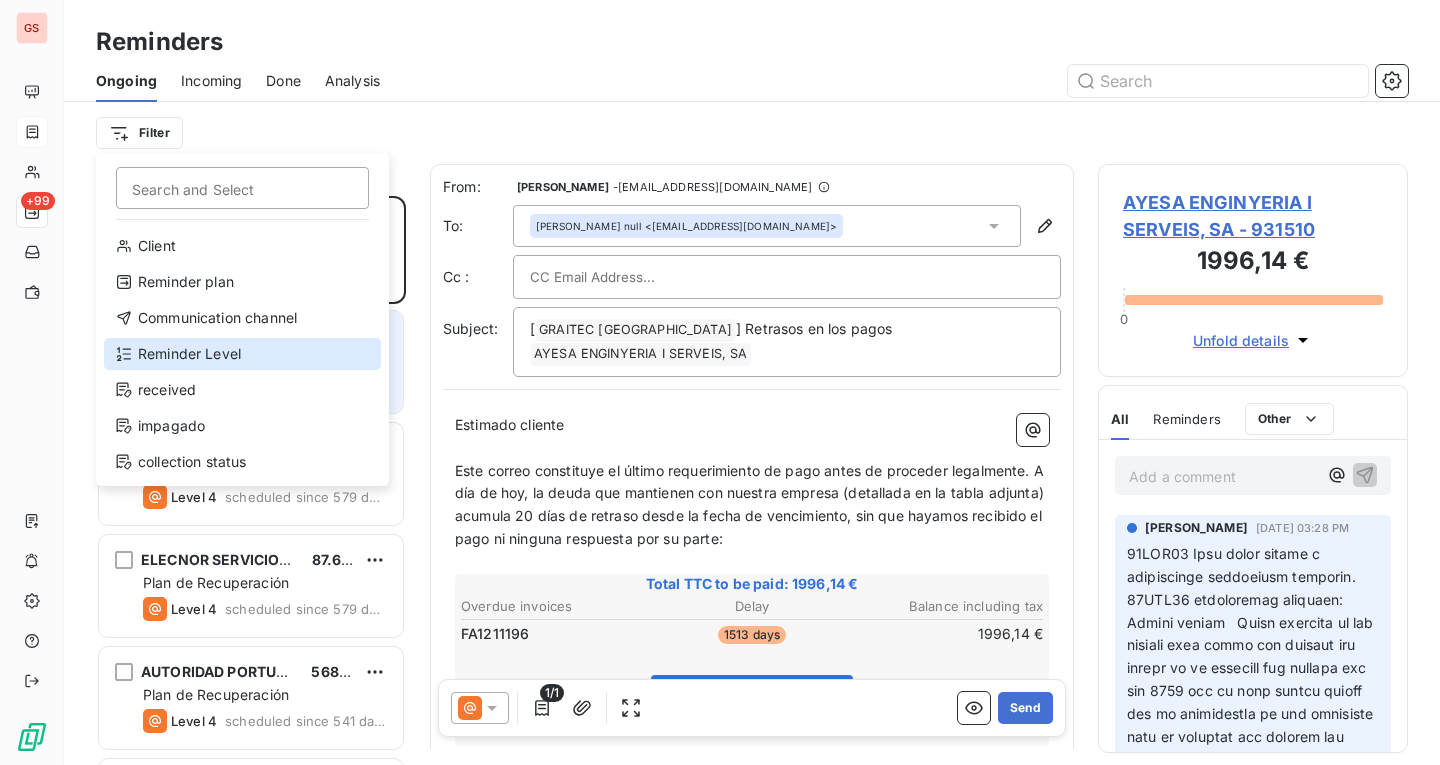 click on "Reminder Level" at bounding box center [242, 354] 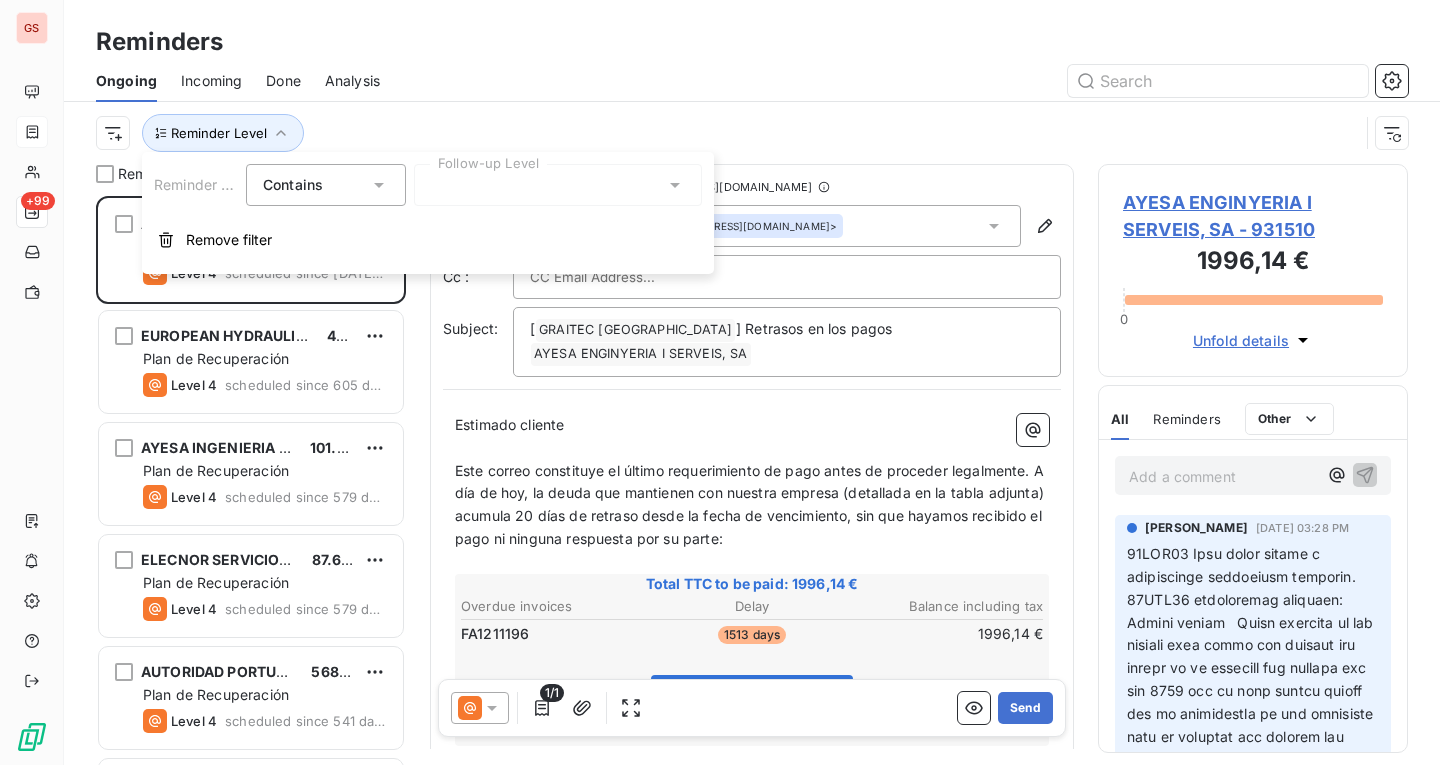 click at bounding box center (558, 185) 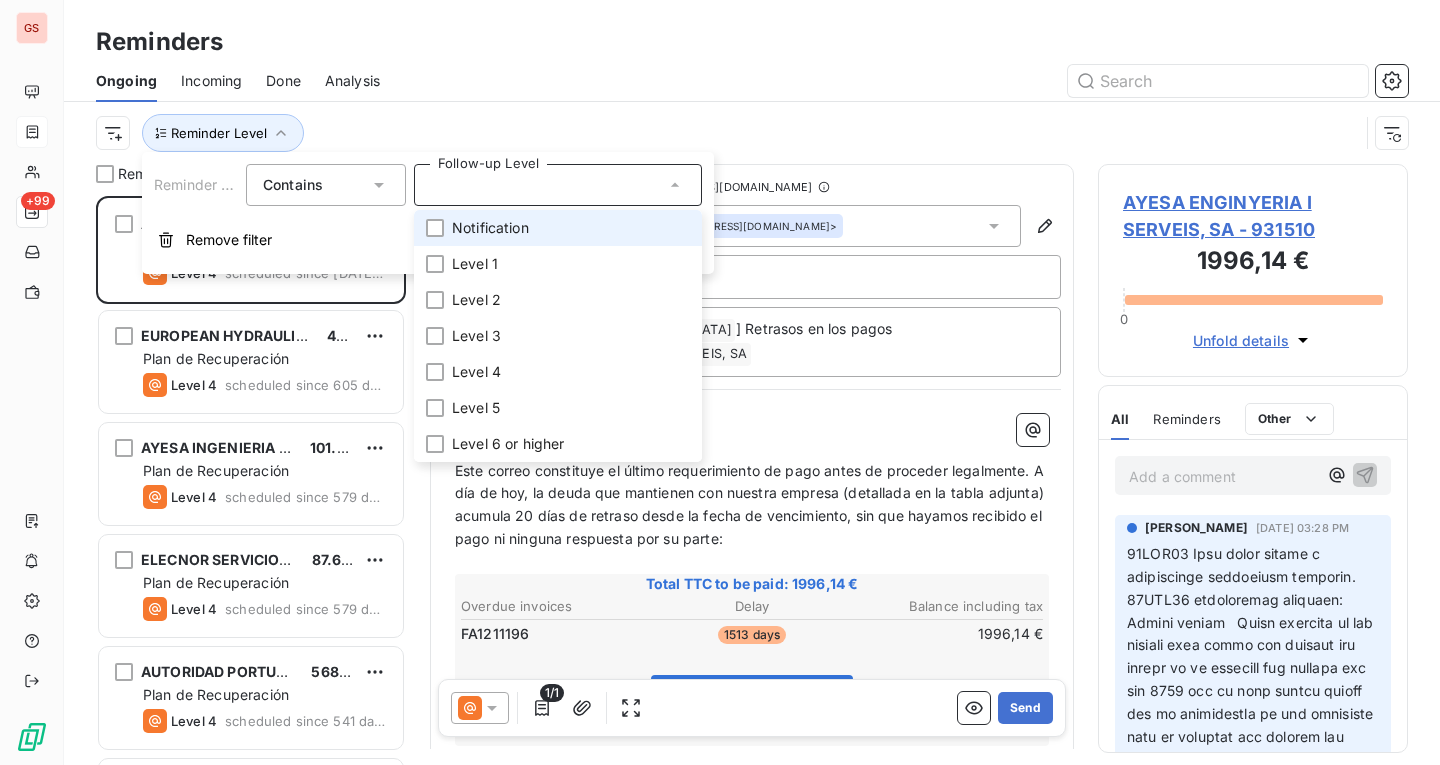 click on "Notification" at bounding box center [558, 228] 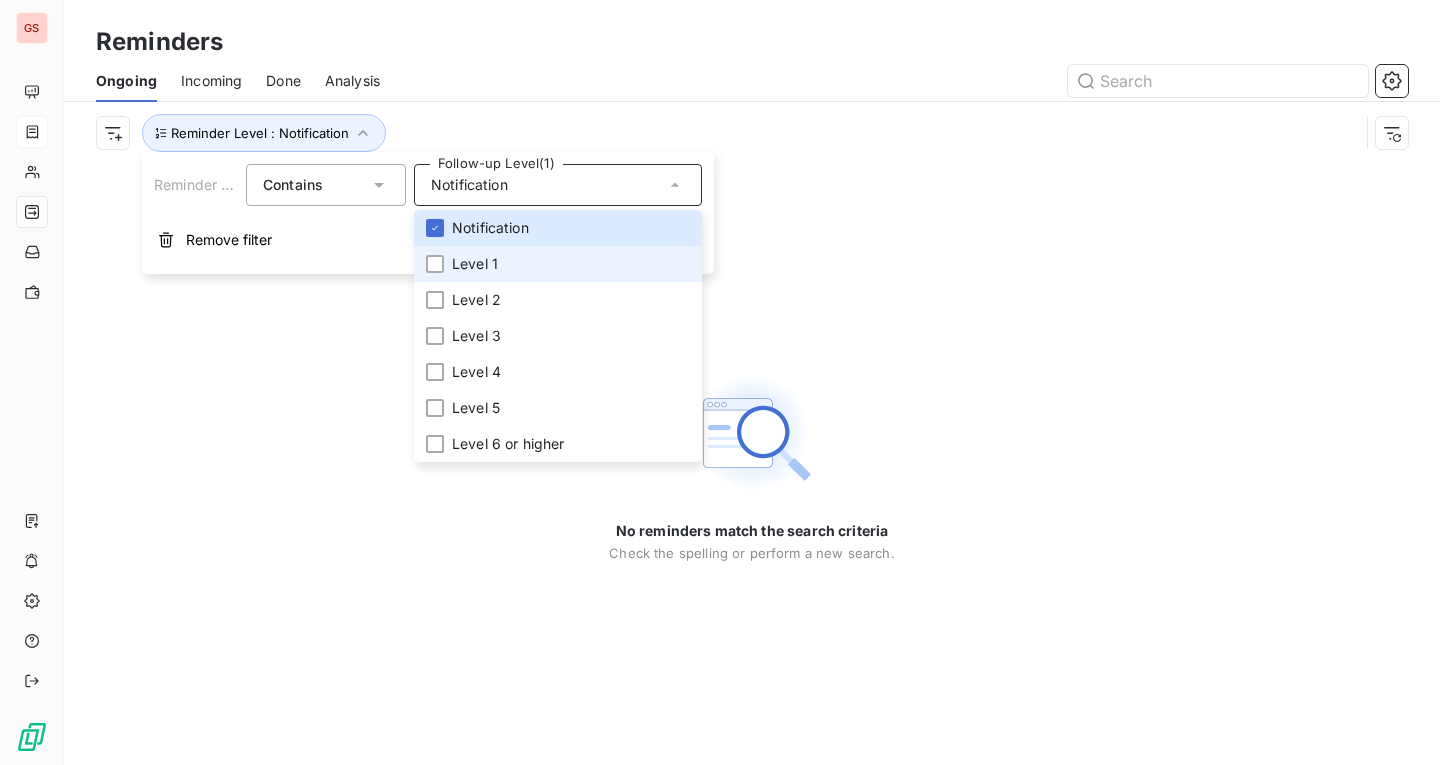 click on "Level 1" at bounding box center (558, 264) 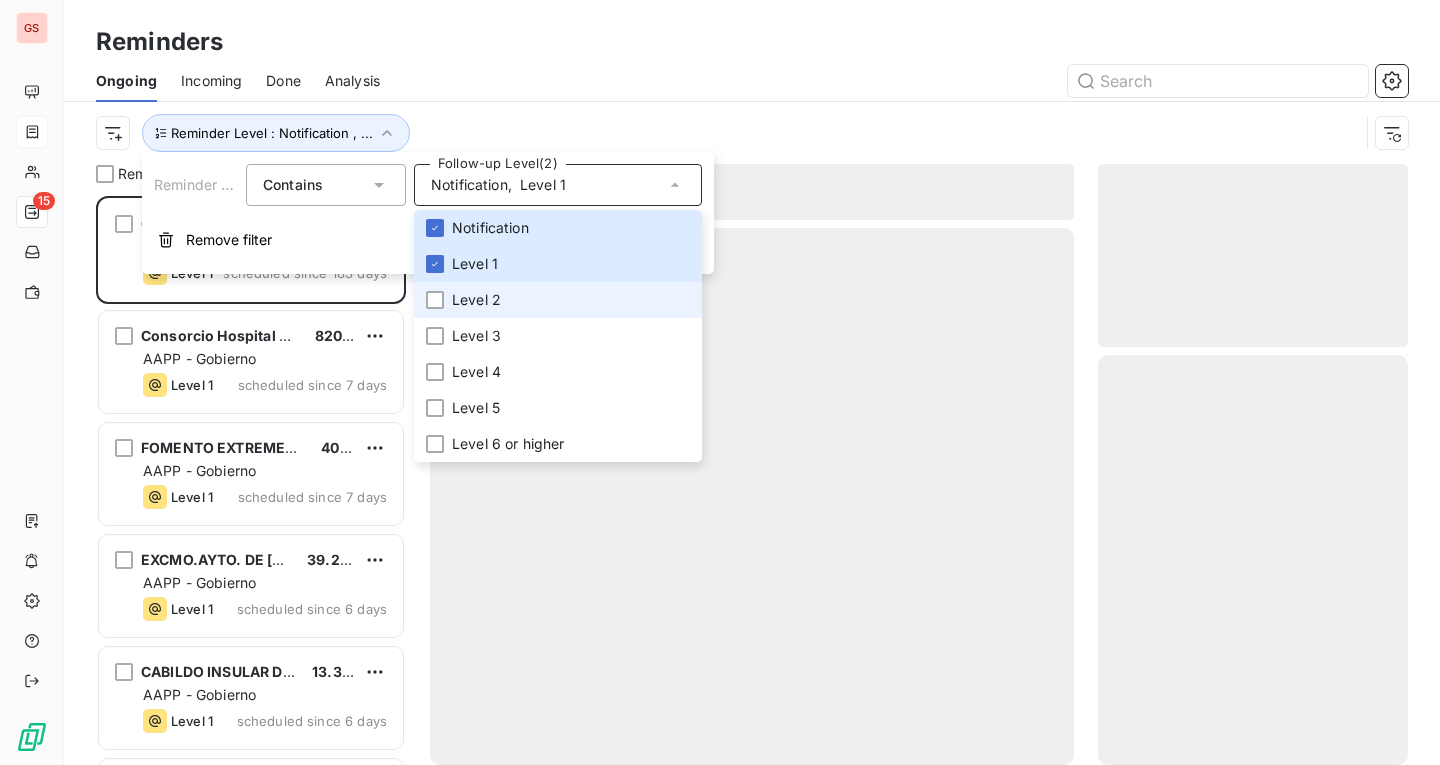 scroll, scrollTop: 16, scrollLeft: 16, axis: both 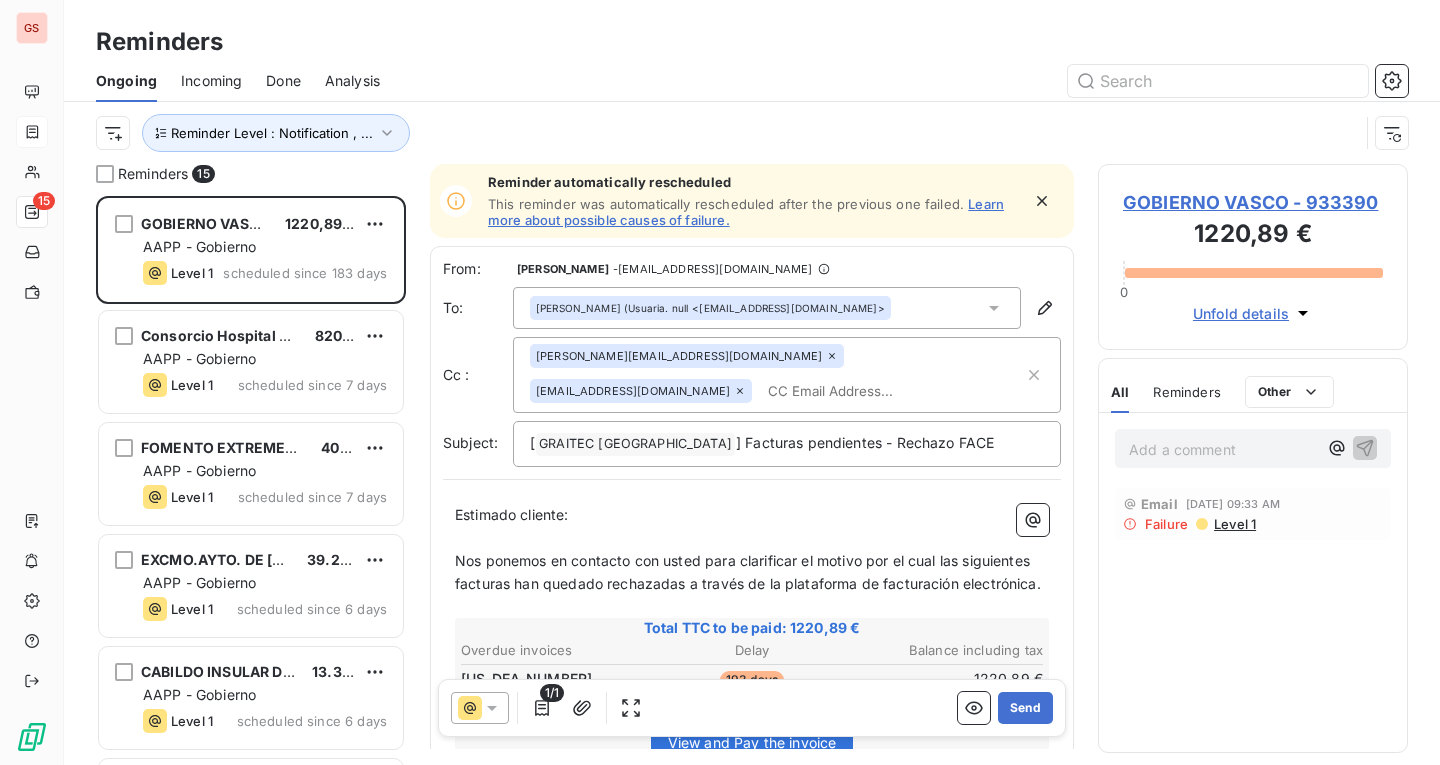 click at bounding box center [906, 81] 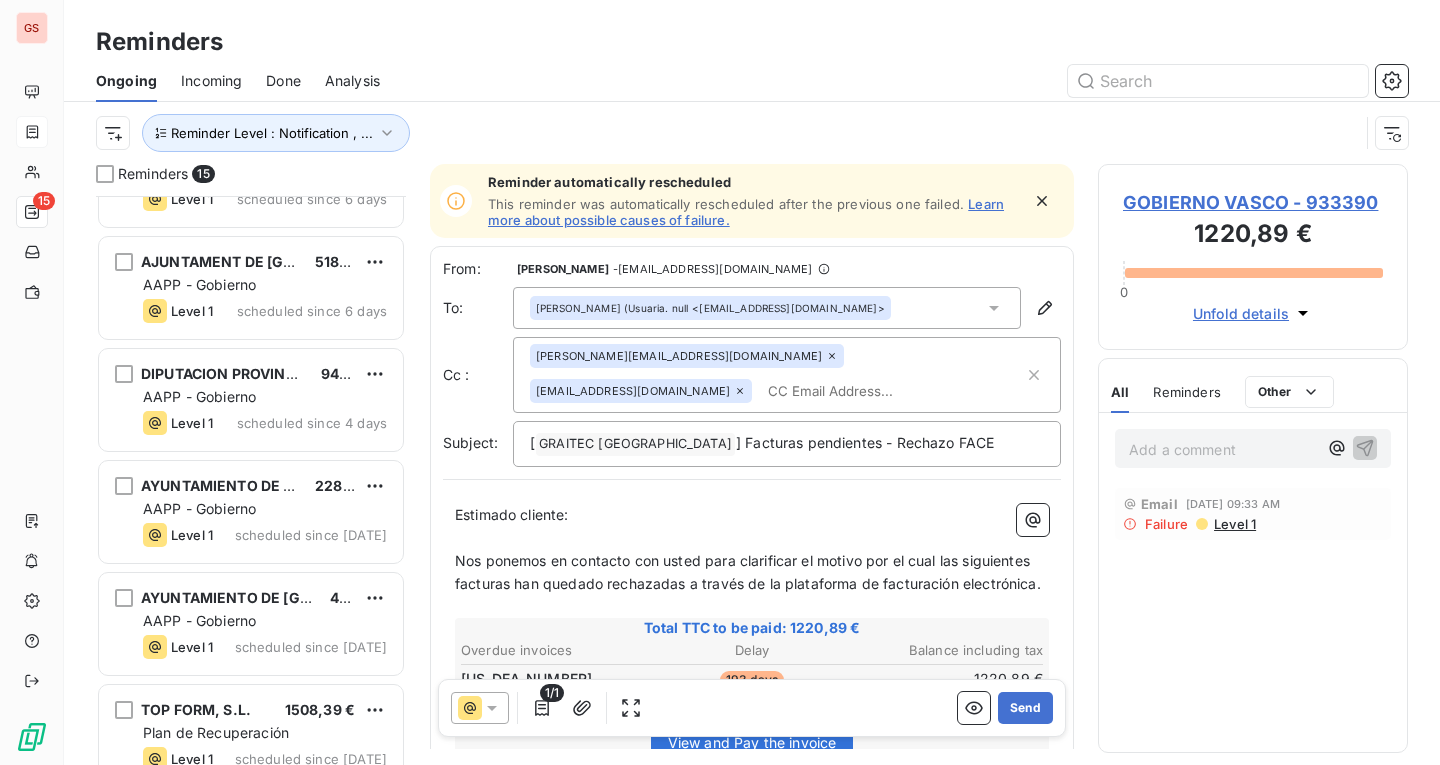 scroll, scrollTop: 1112, scrollLeft: 0, axis: vertical 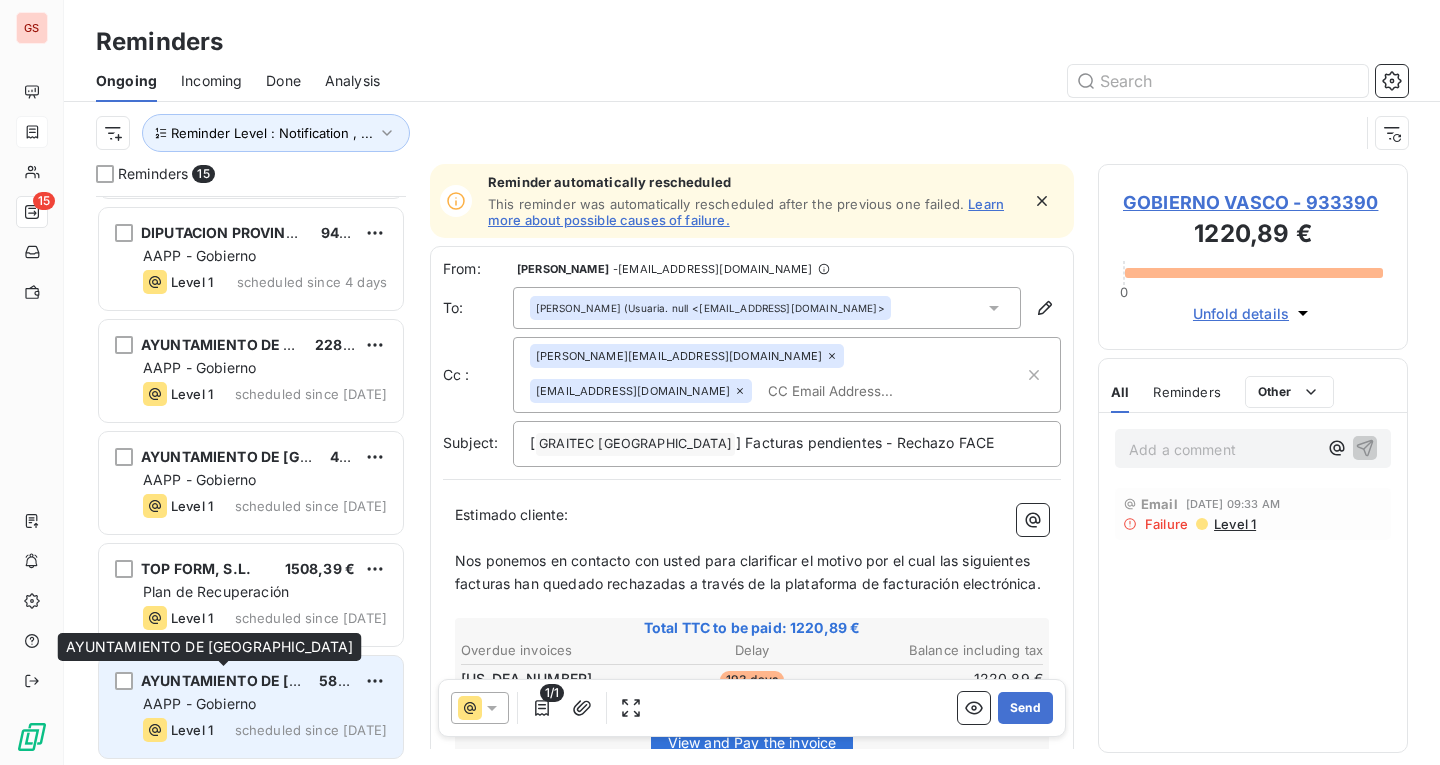 click on "AYUNTAMIENTO DE [GEOGRAPHIC_DATA]" at bounding box center (286, 680) 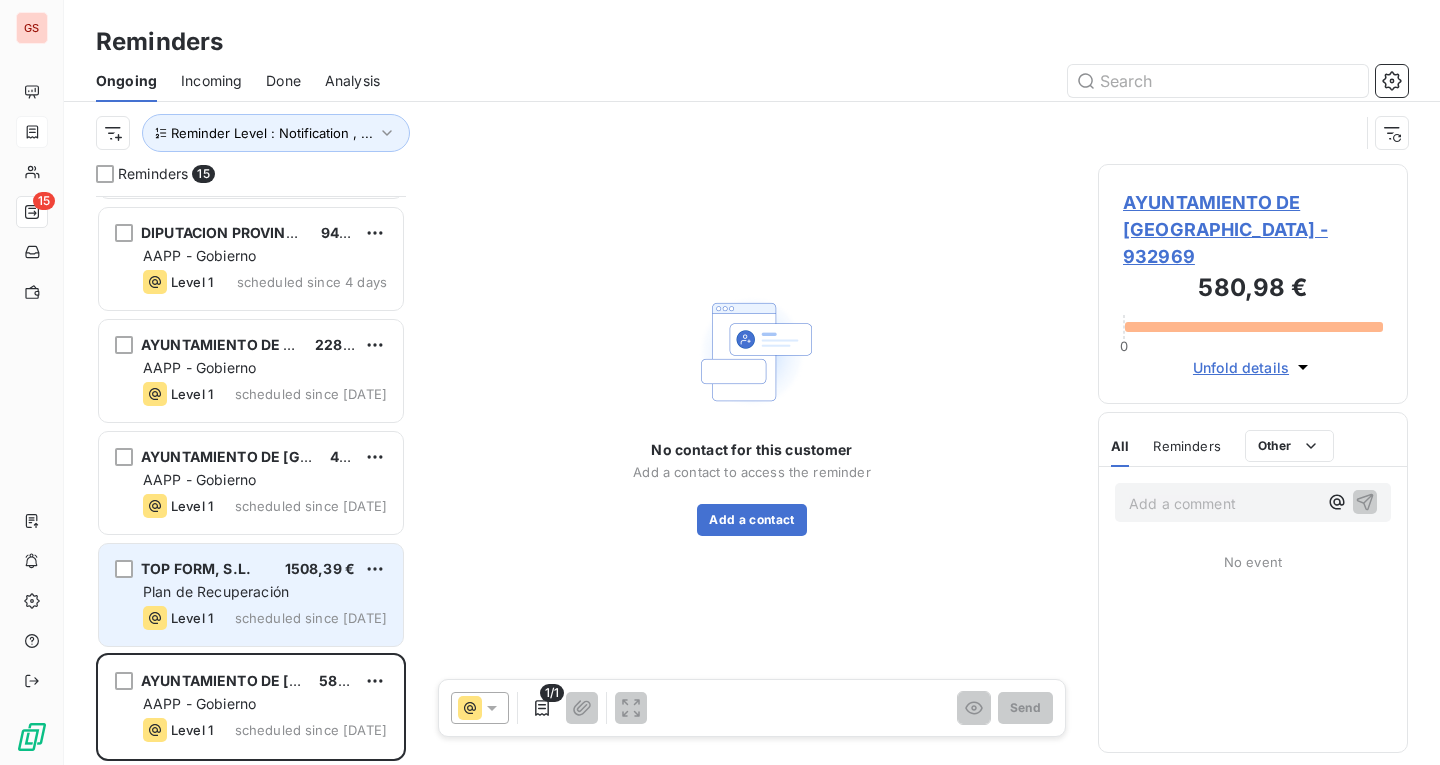 click on "scheduled since [DATE]" at bounding box center [311, 618] 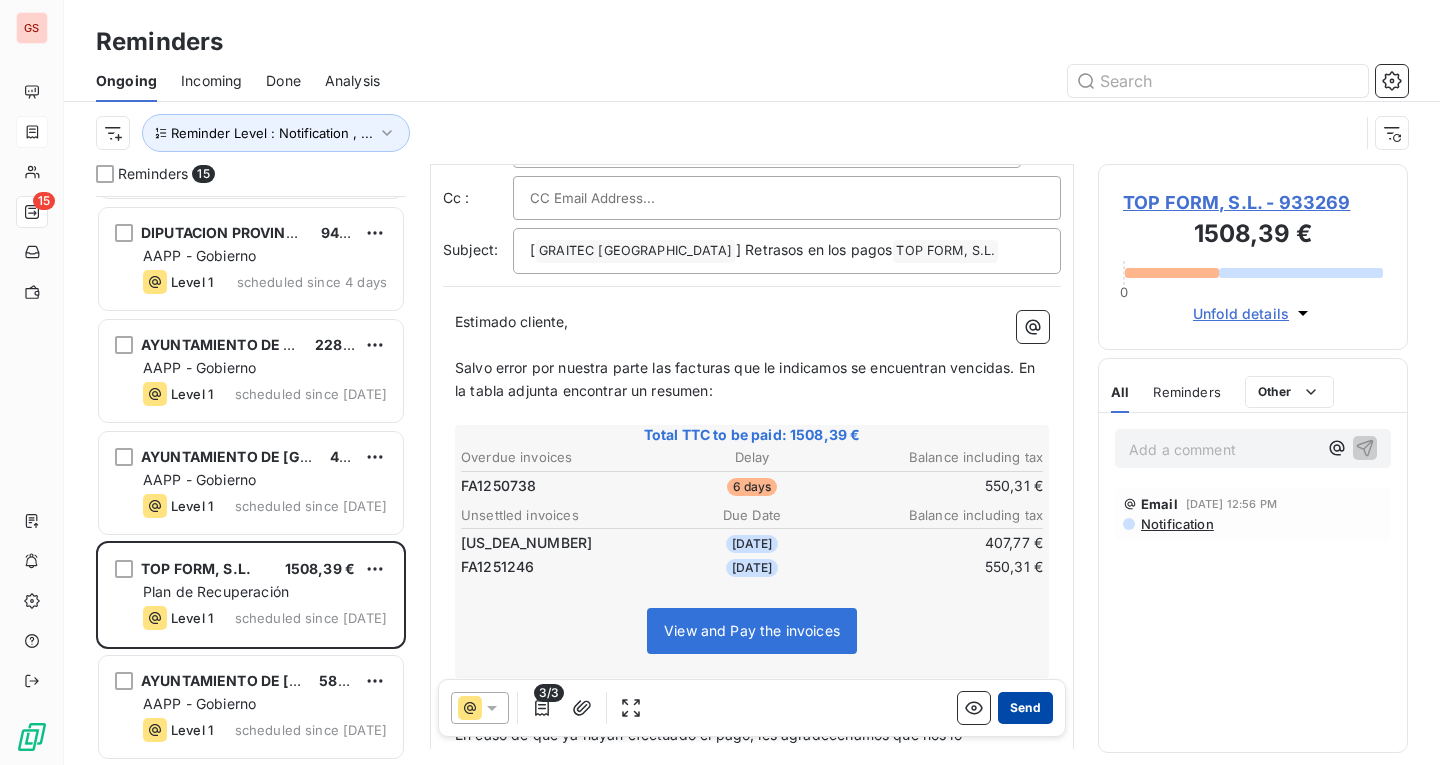 scroll, scrollTop: 103, scrollLeft: 0, axis: vertical 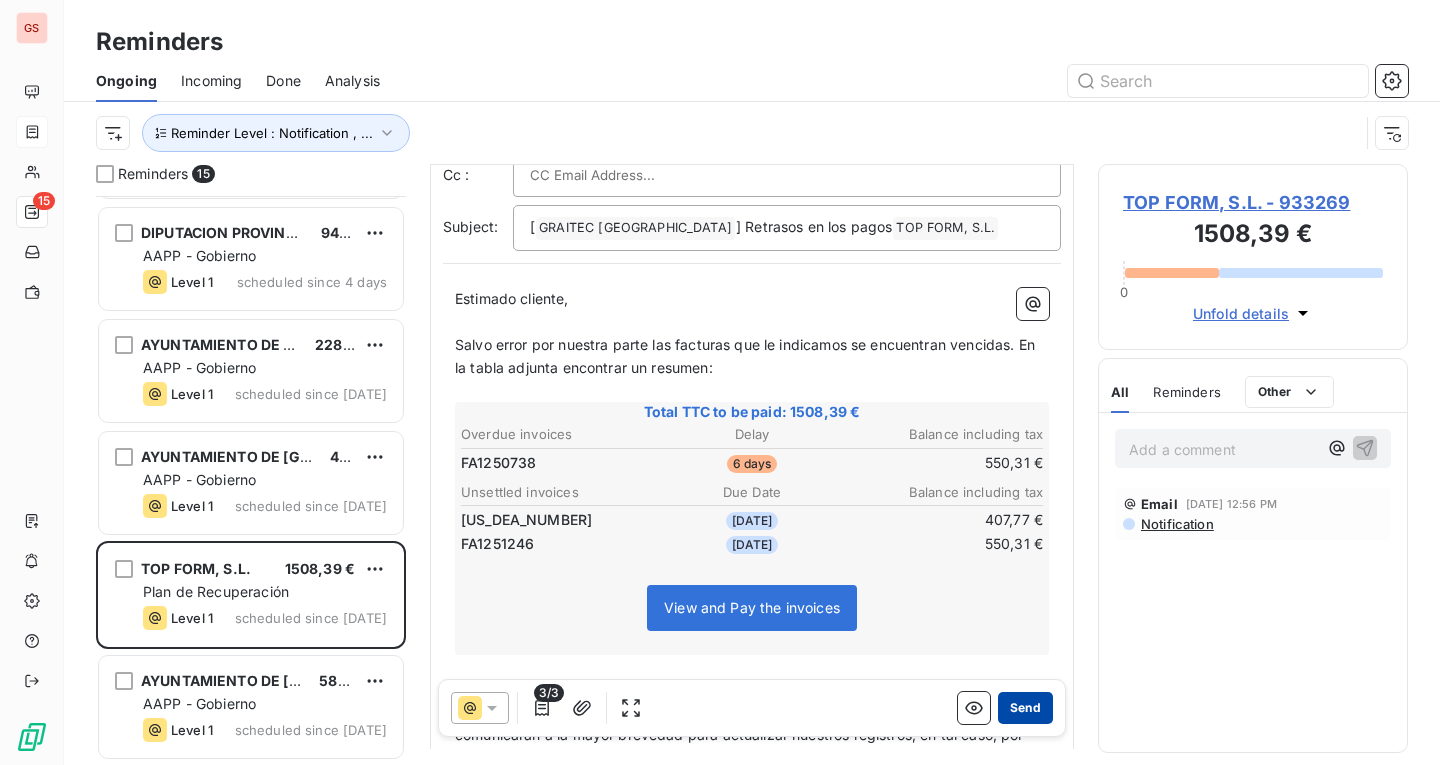 click on "Send" at bounding box center [1025, 708] 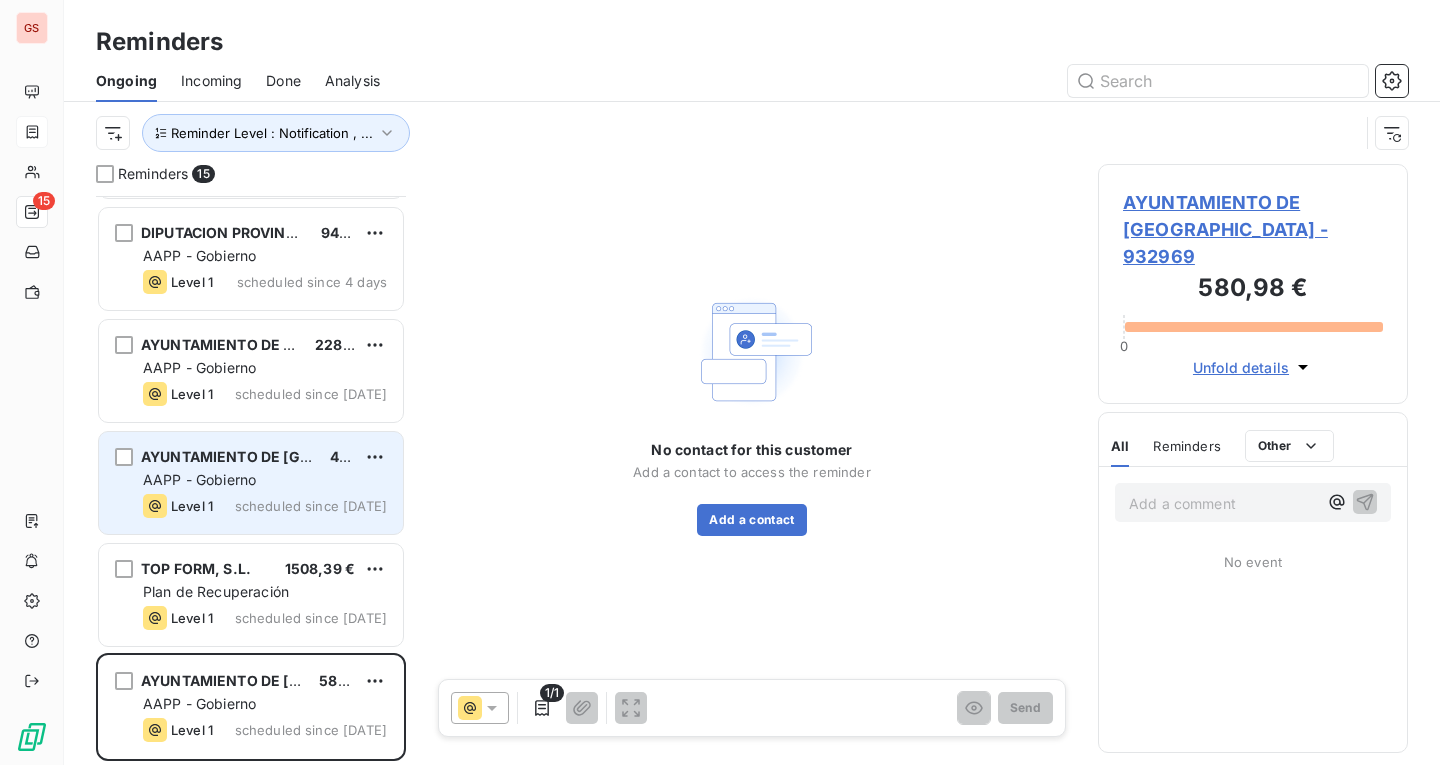 scroll, scrollTop: 999, scrollLeft: 0, axis: vertical 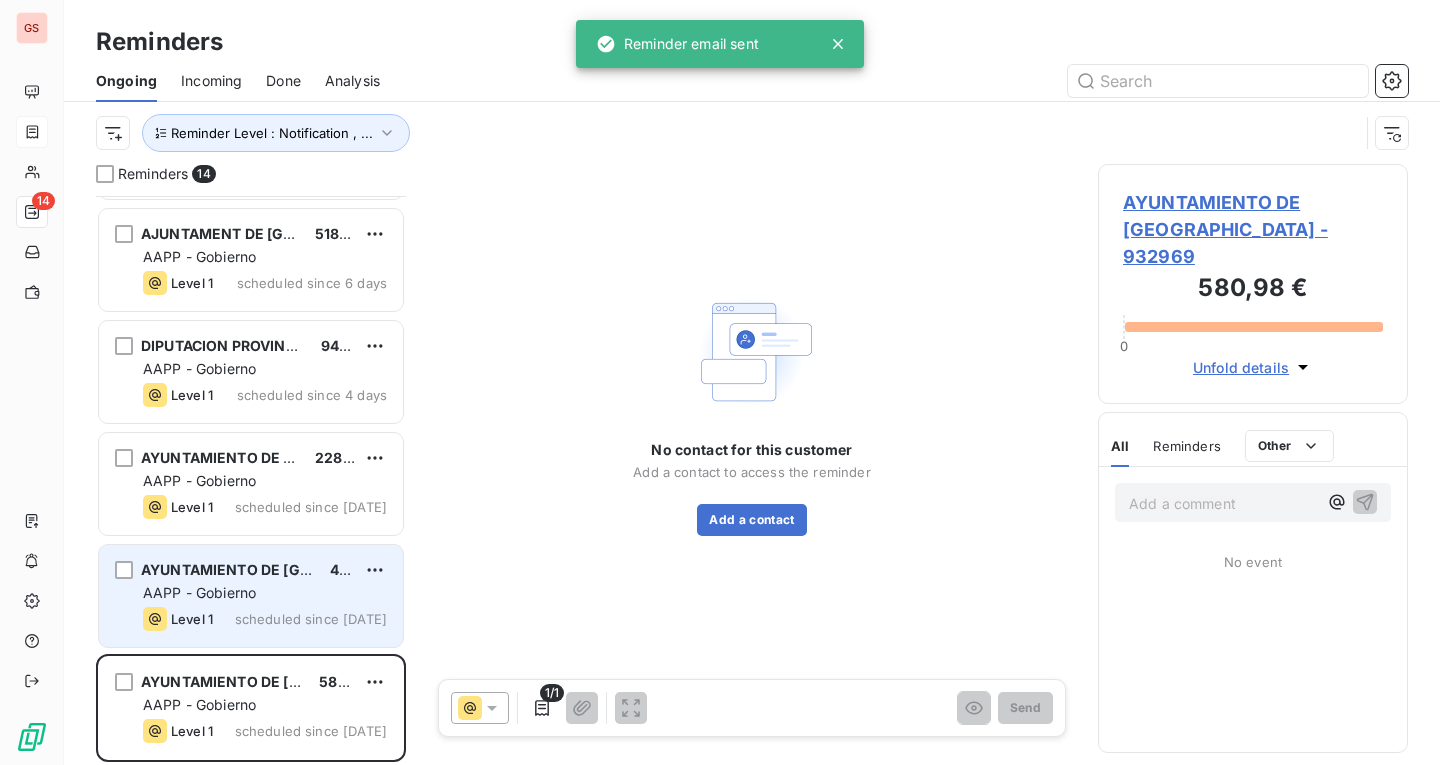 click on "scheduled since [DATE]" at bounding box center (311, 507) 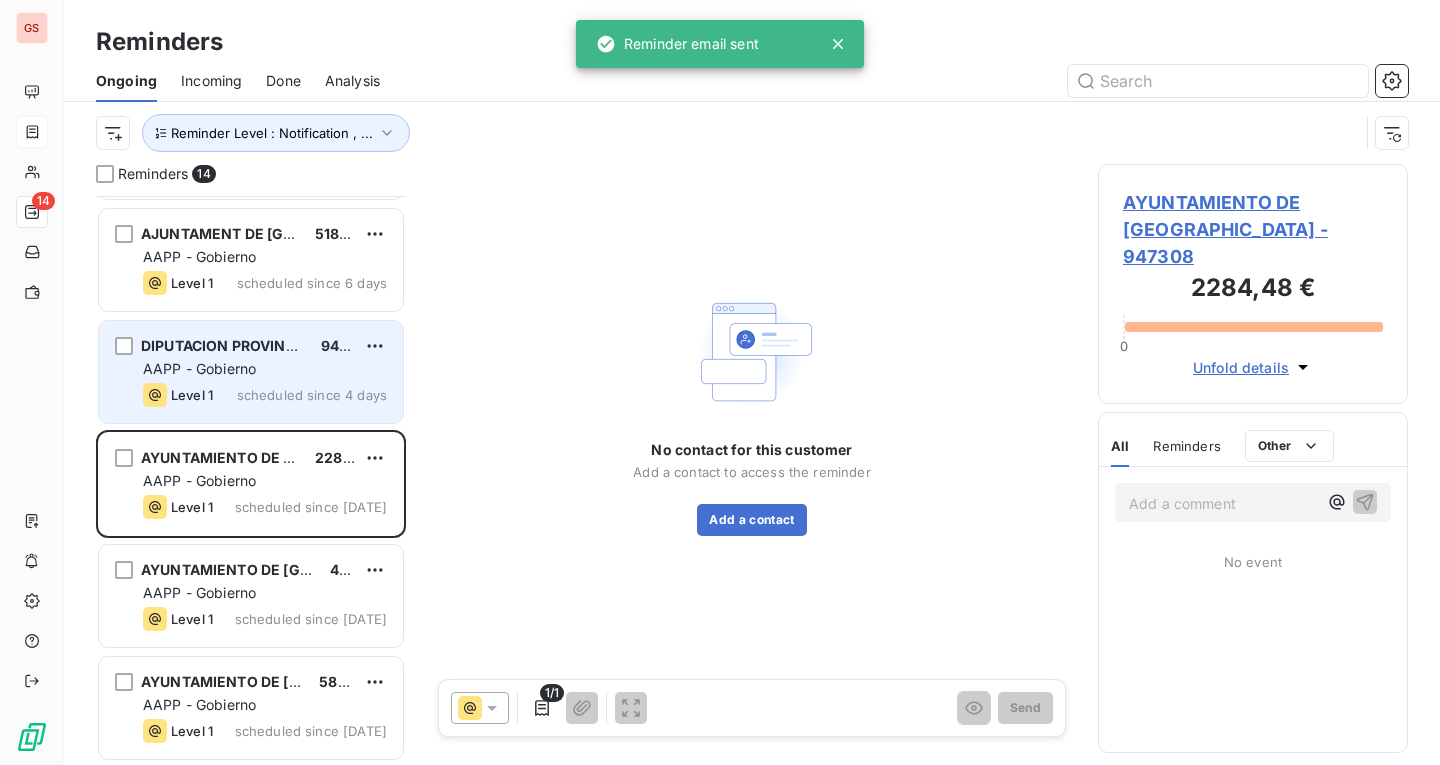 click on "scheduled since 4 days" at bounding box center (312, 395) 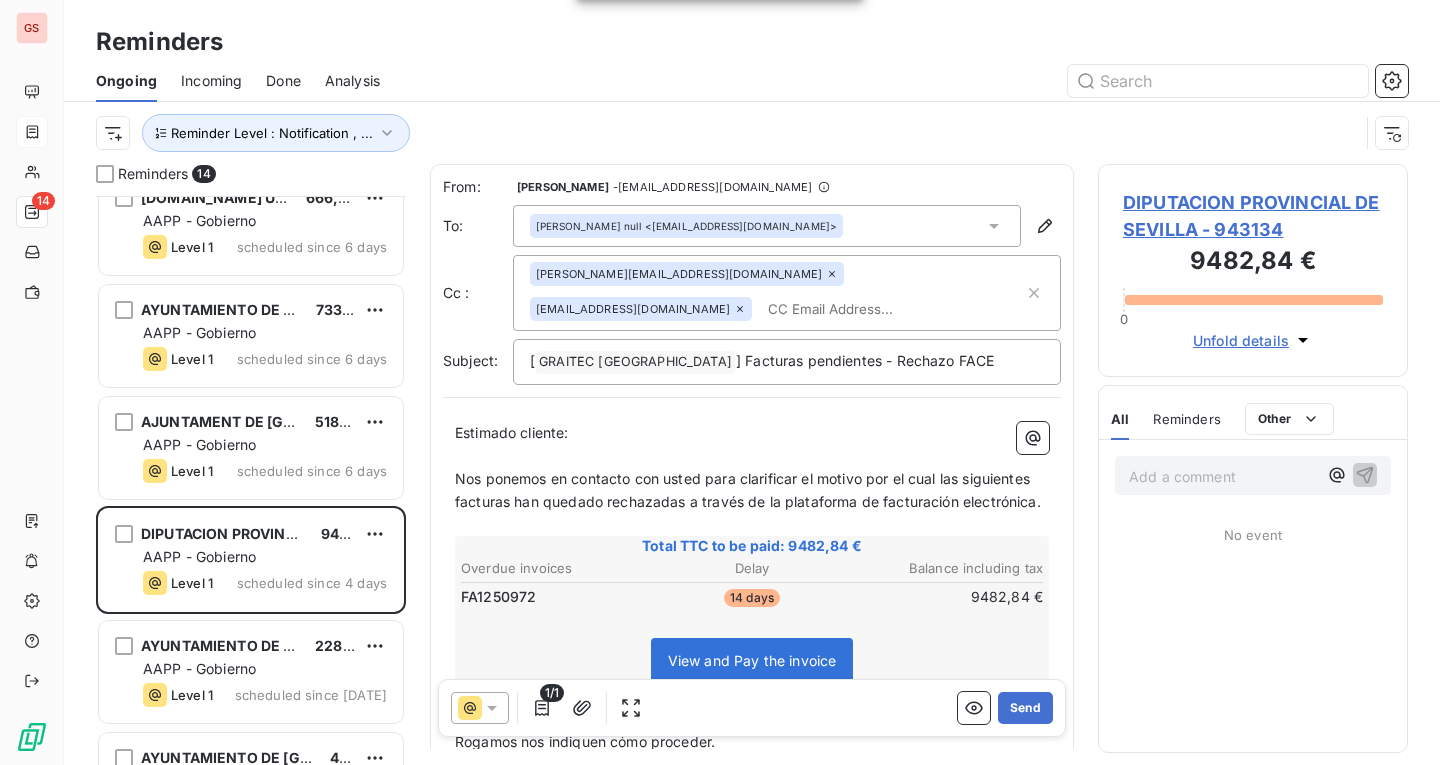 scroll, scrollTop: 799, scrollLeft: 0, axis: vertical 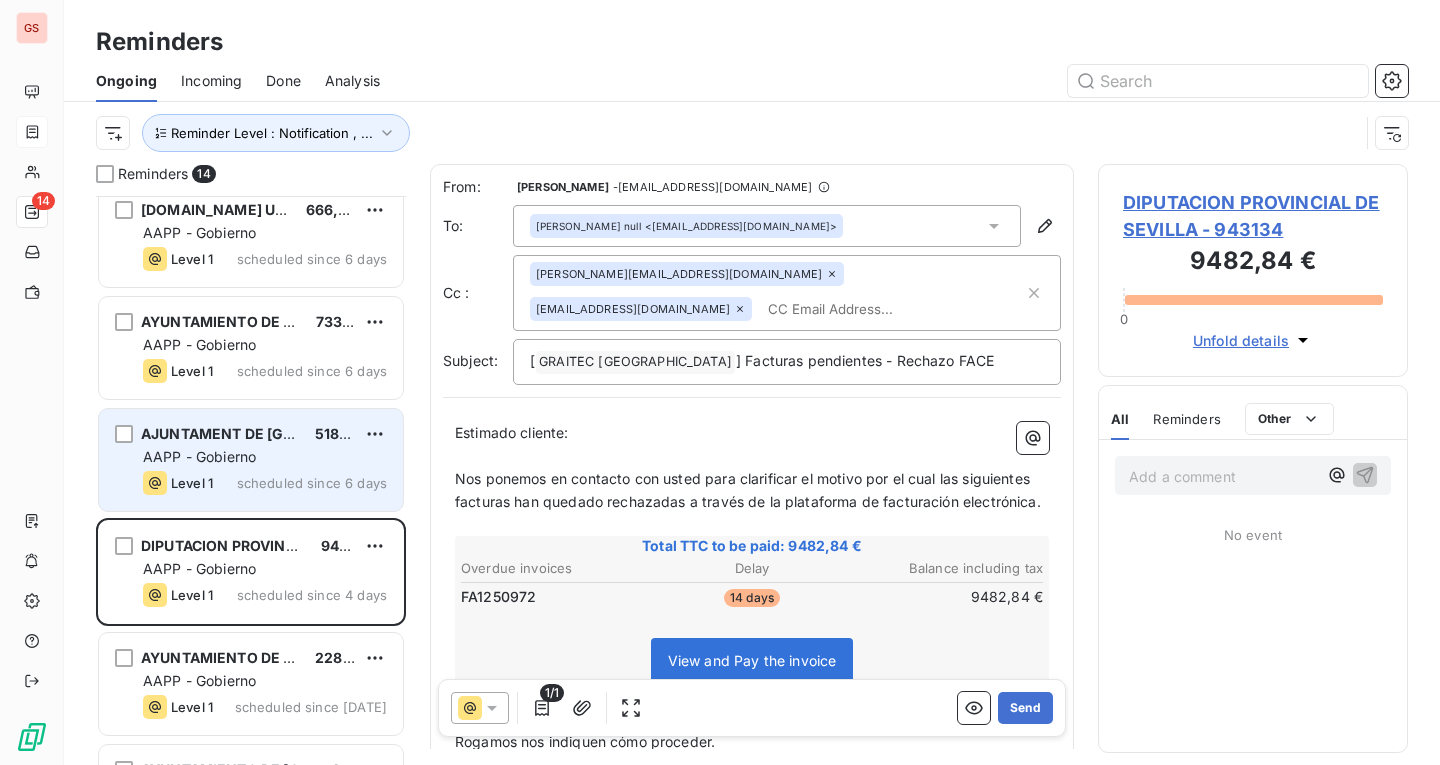 click on "AJUNTAMENT DE [GEOGRAPHIC_DATA] 5184,85 € AAPP - Gobierno Level 1 scheduled since 6 days" at bounding box center (251, 460) 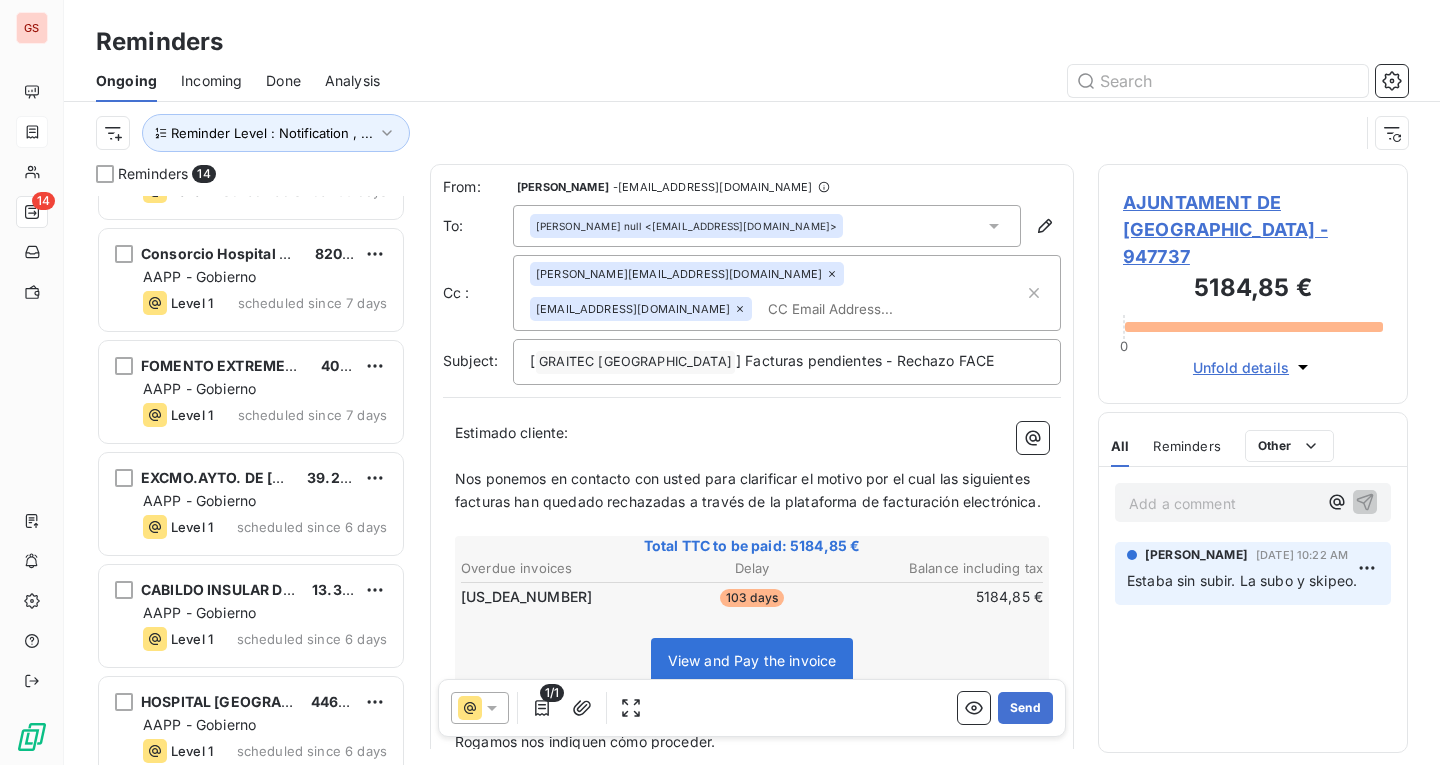scroll, scrollTop: 0, scrollLeft: 0, axis: both 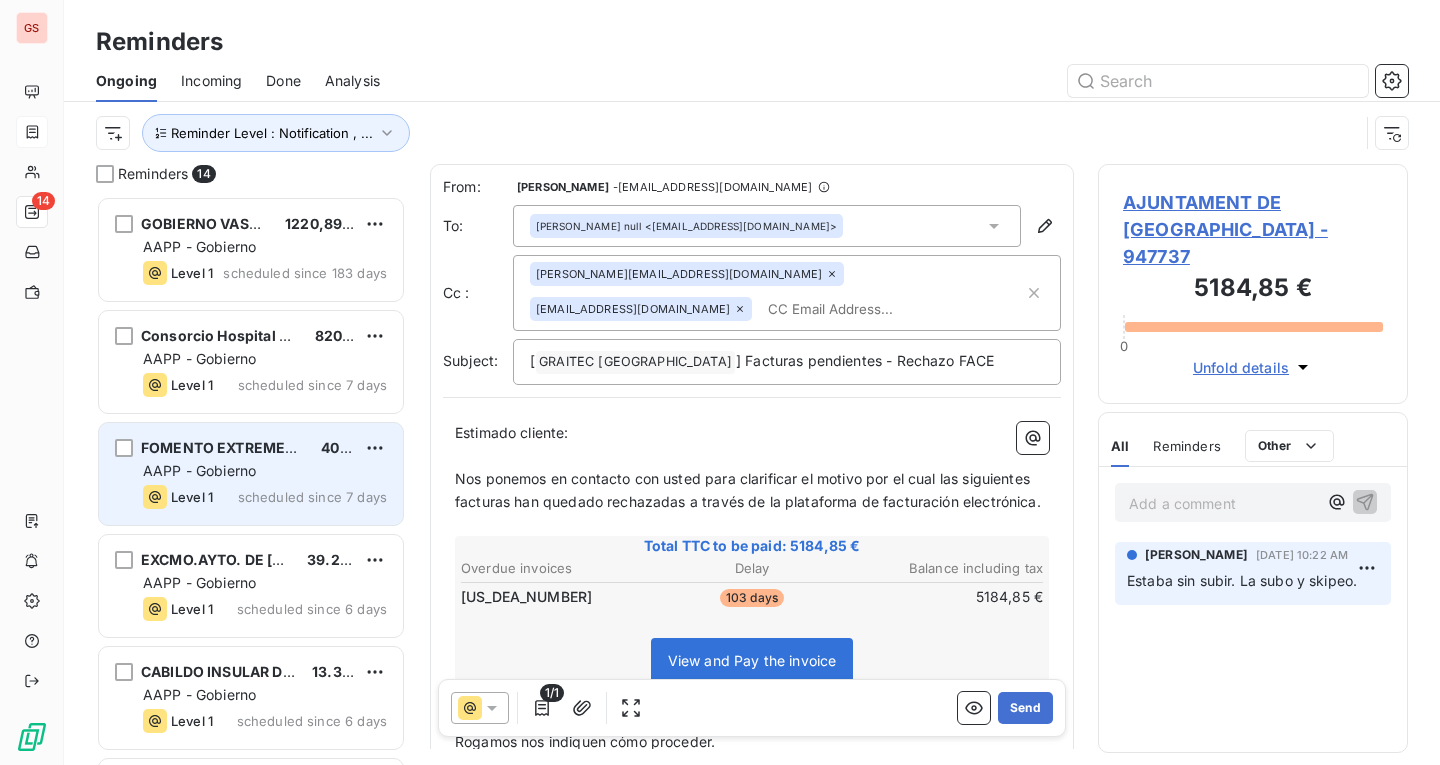 click on "FOMENTO EXTREMEÑO DE INFRAESTRUCTURAS IN 4005,25 €" at bounding box center (265, 448) 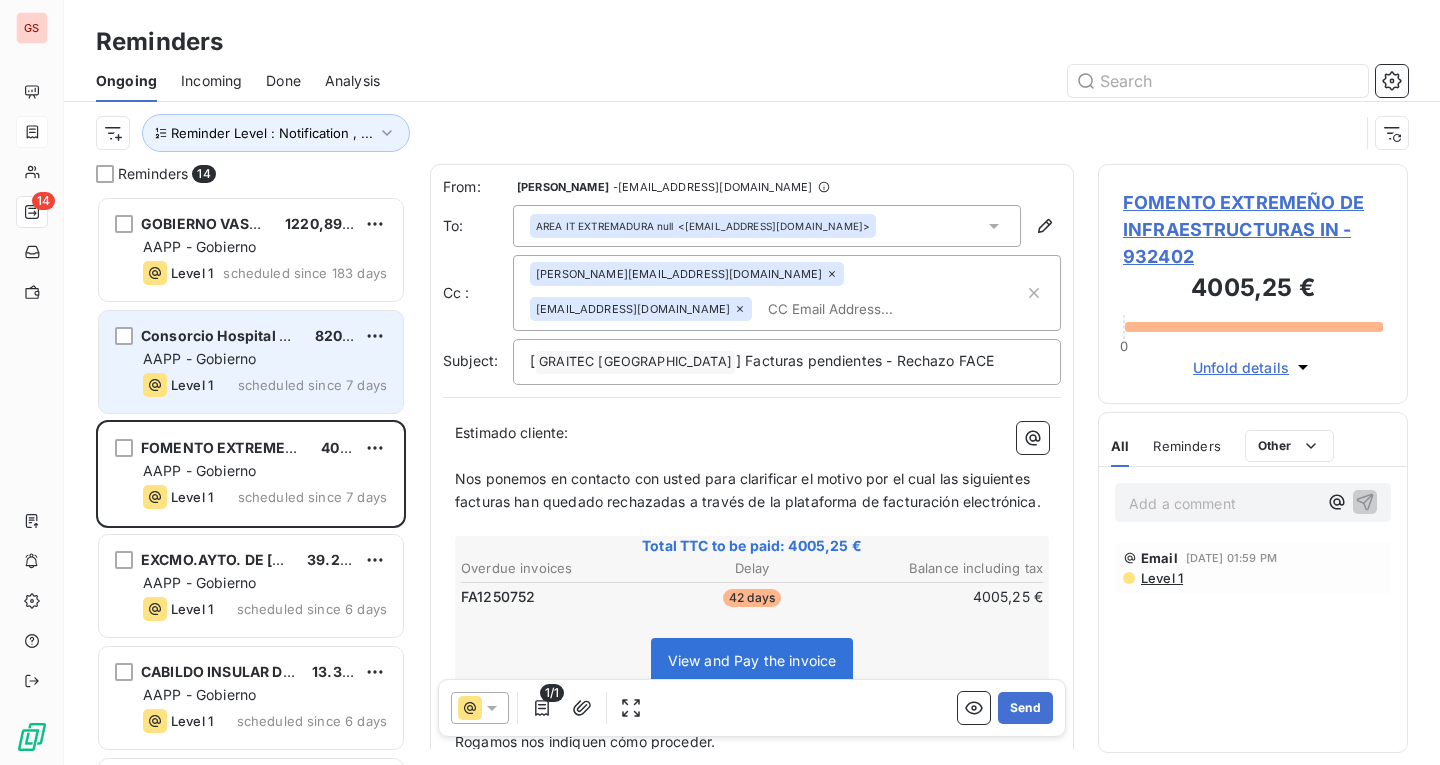 click on "Consorcio Hospital General Universitario 8203,80 € AAPP - Gobierno Level 1 scheduled since 7 days" at bounding box center (251, 362) 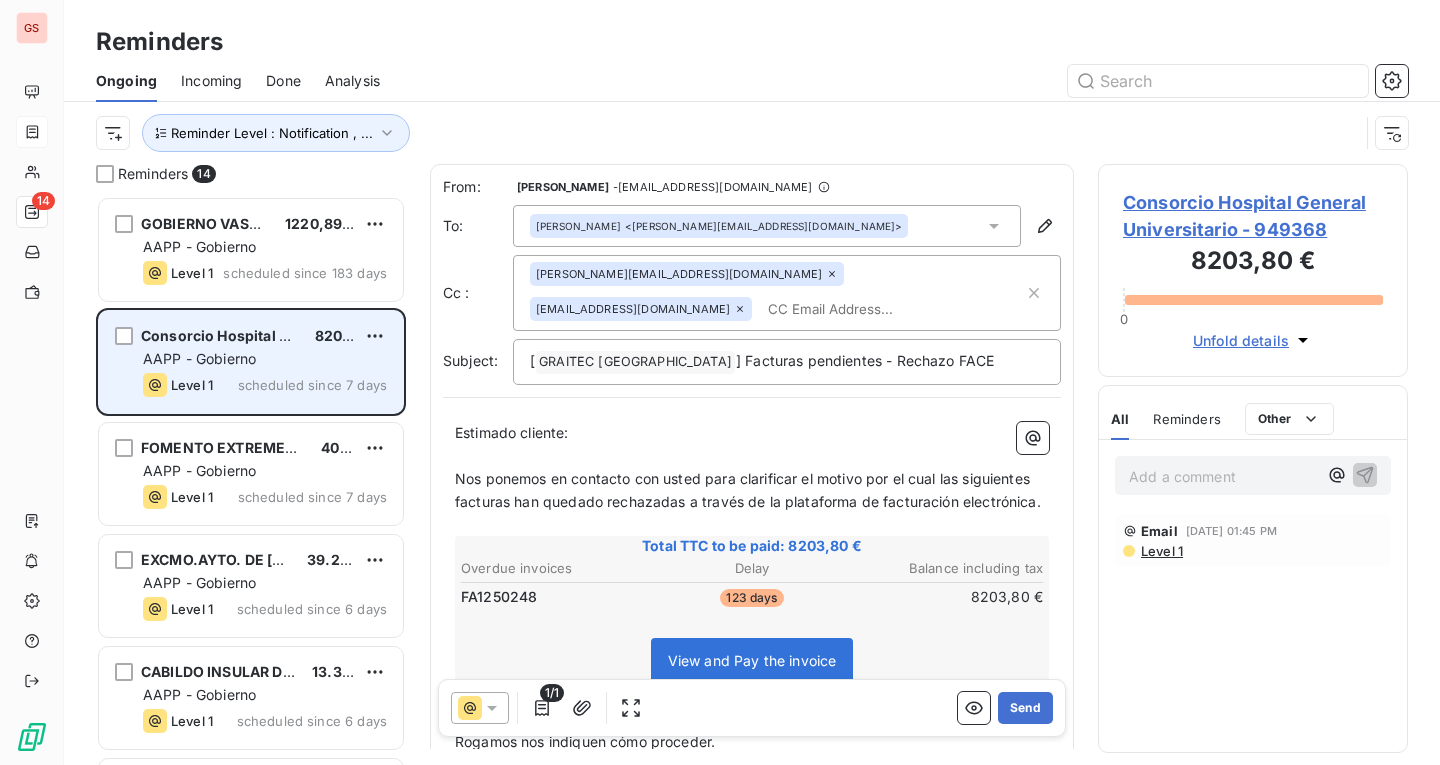 click on "Consorcio Hospital General Universitario 8203,80 € AAPP - Gobierno Level 1 scheduled since 7 days" at bounding box center [251, 362] 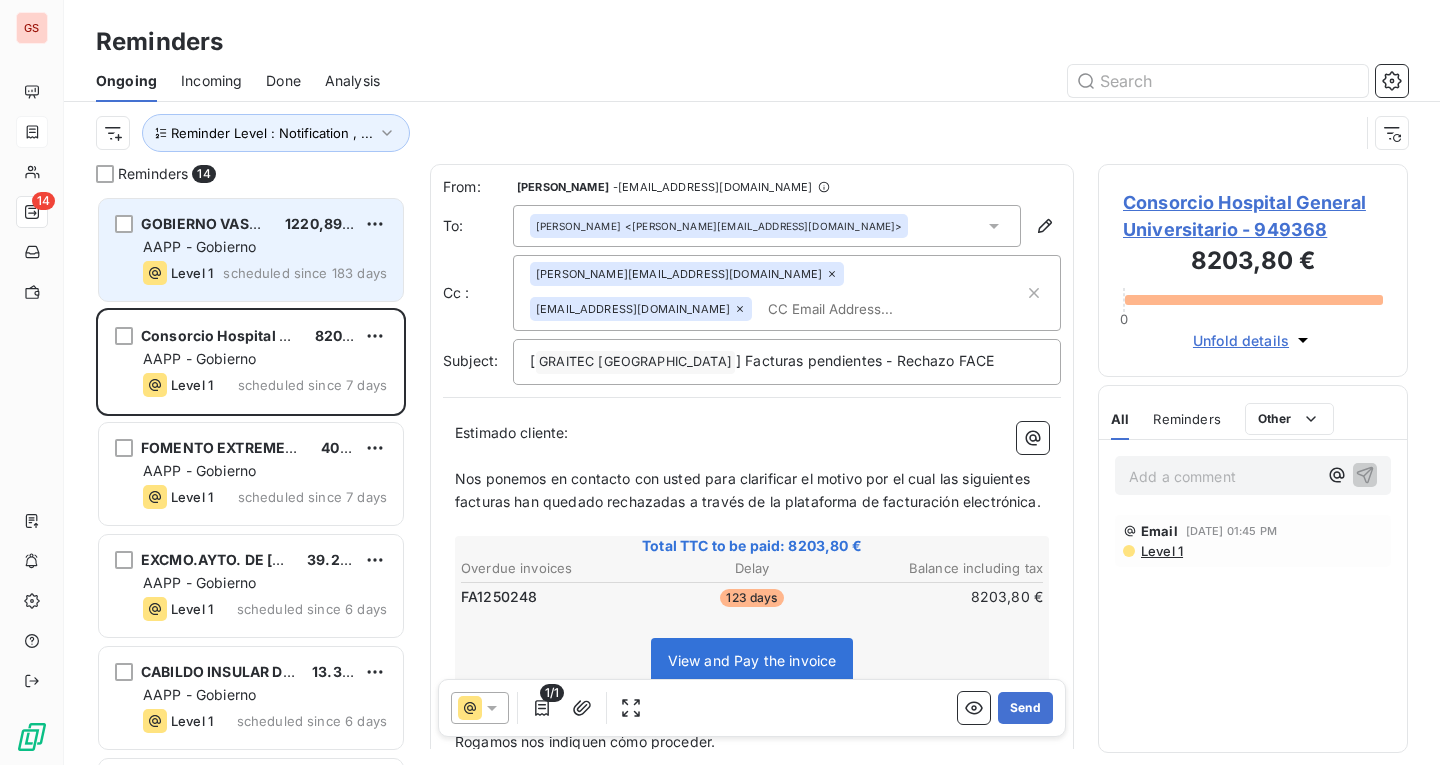 click on "GOBIERNO VASCO 1220,89 € AAPP - Gobierno Level 1 scheduled since 183 days" at bounding box center (251, 250) 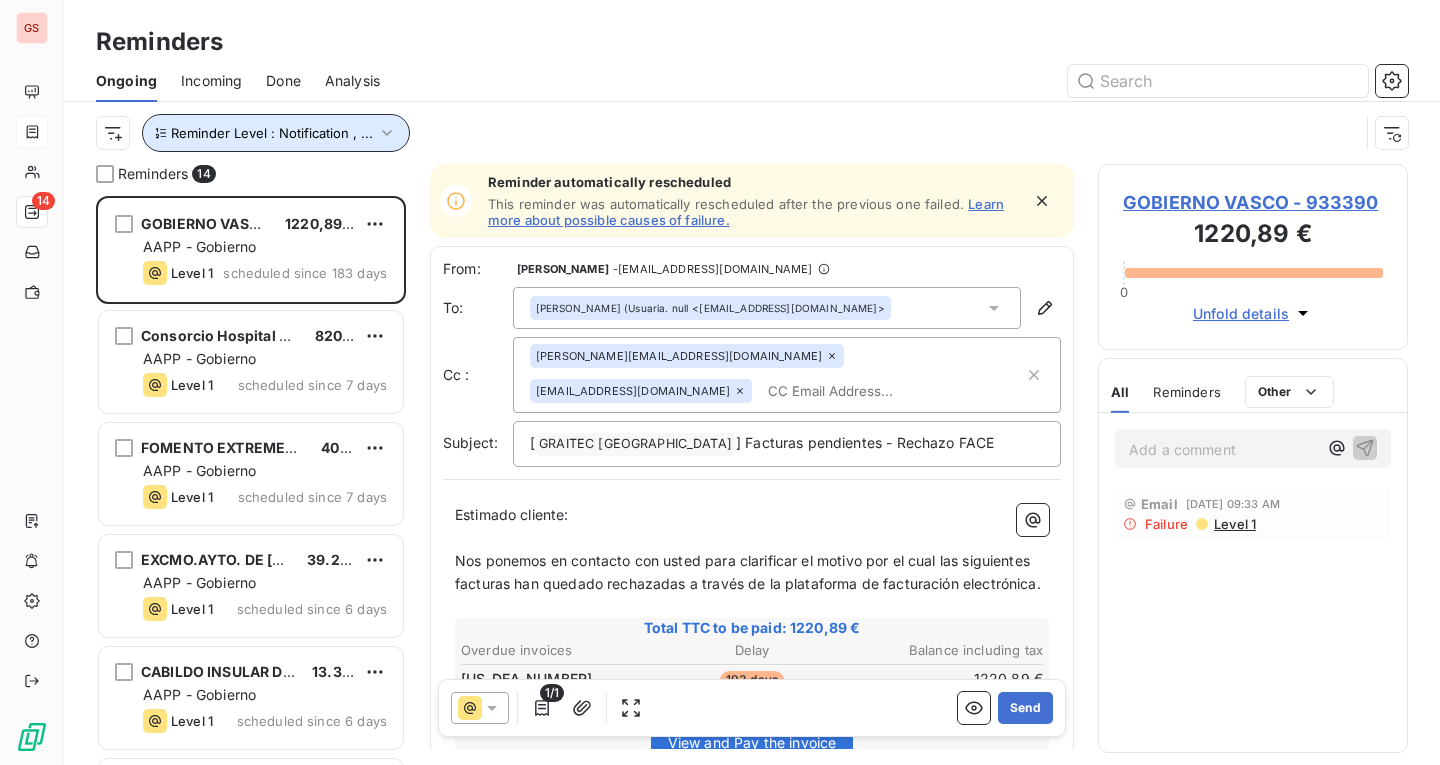 click on "Reminder Level  : Notification , ..." at bounding box center [272, 133] 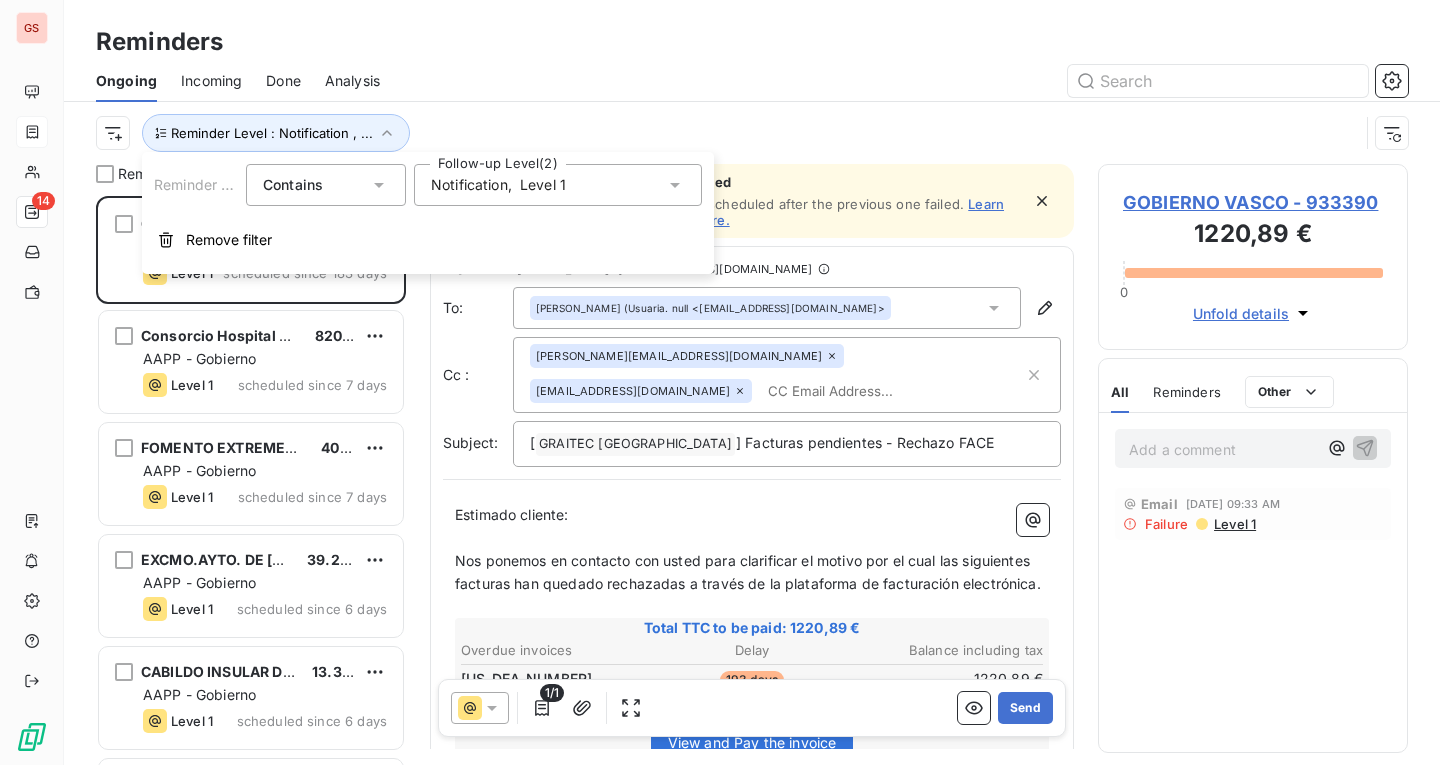 click on "Notification" at bounding box center (469, 185) 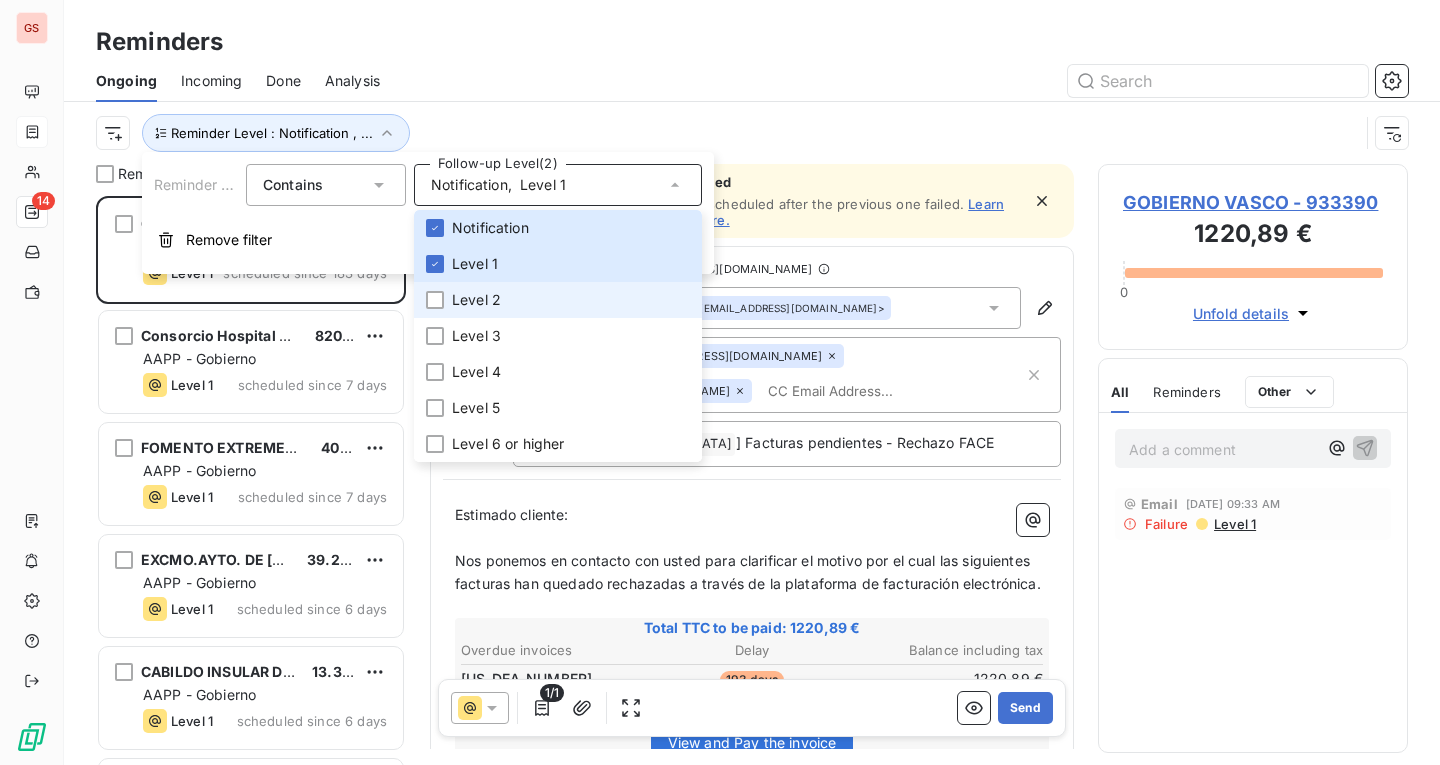 click on "Level 2" at bounding box center (476, 300) 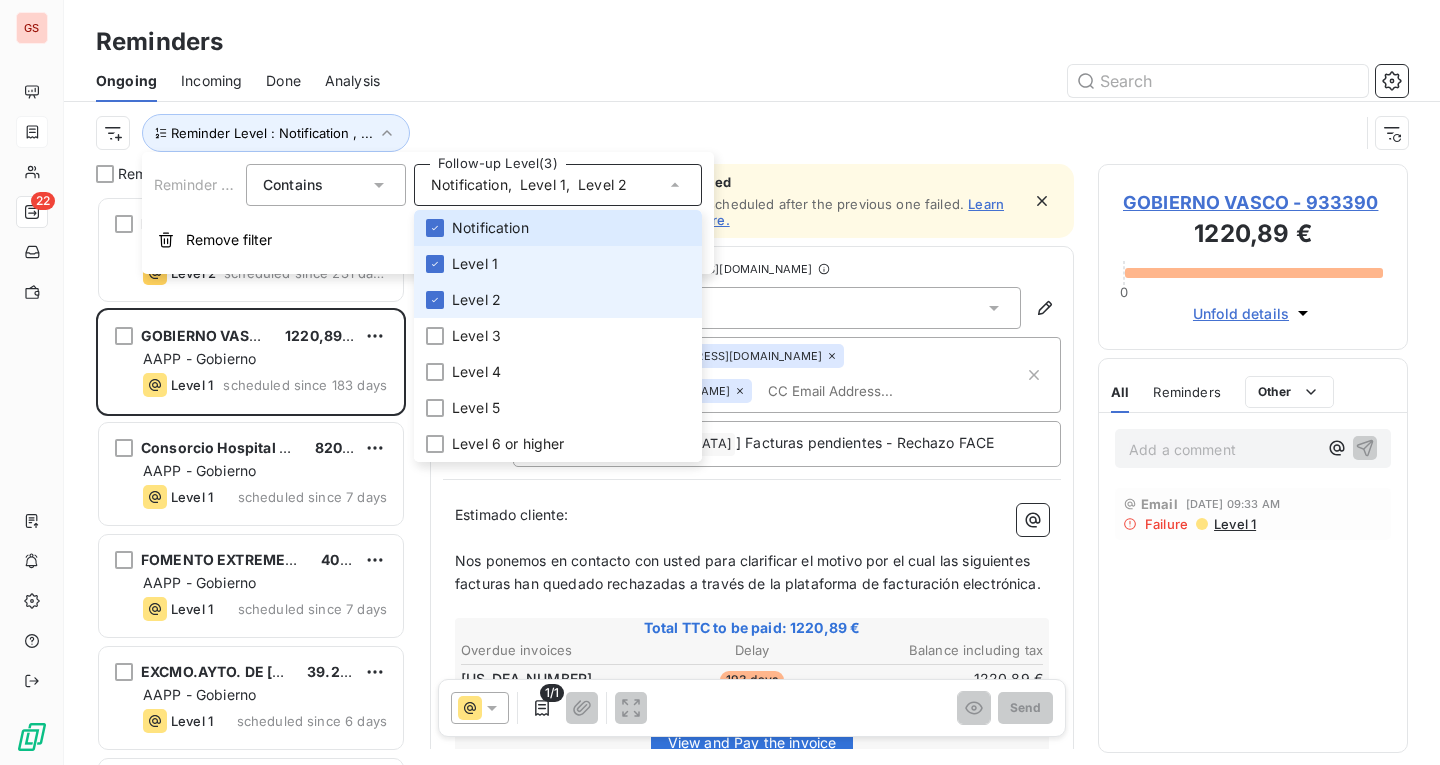 scroll, scrollTop: 16, scrollLeft: 16, axis: both 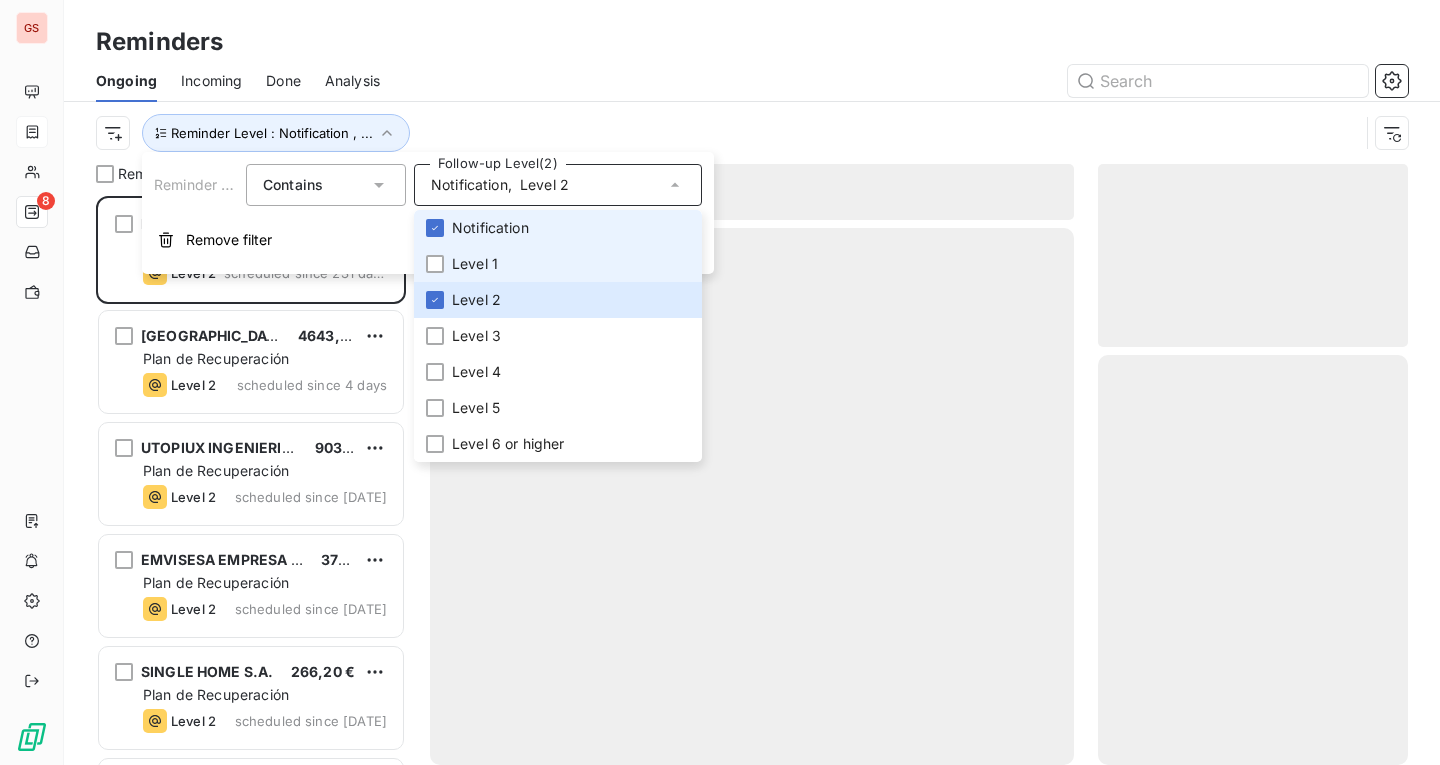 drag, startPoint x: 485, startPoint y: 236, endPoint x: 483, endPoint y: 247, distance: 11.18034 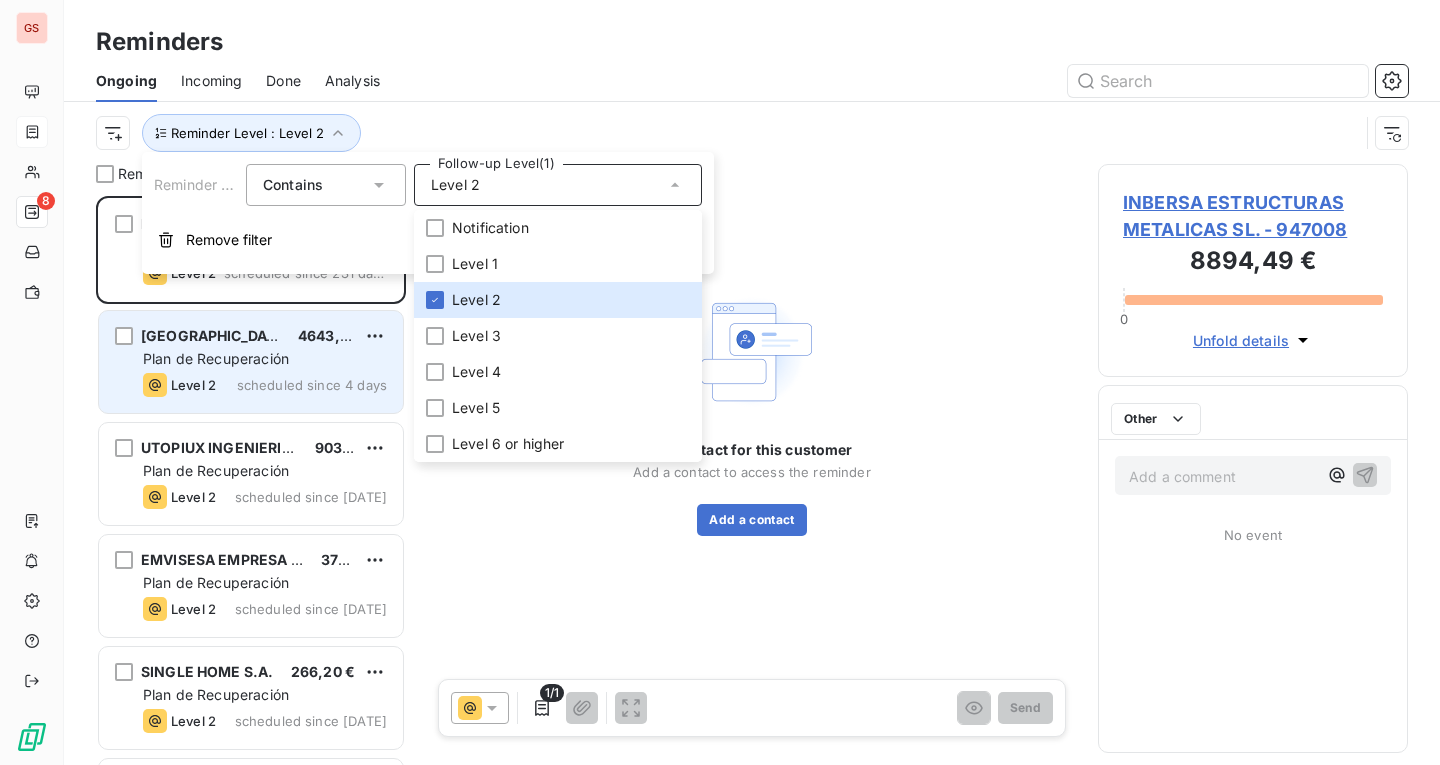 scroll, scrollTop: 16, scrollLeft: 16, axis: both 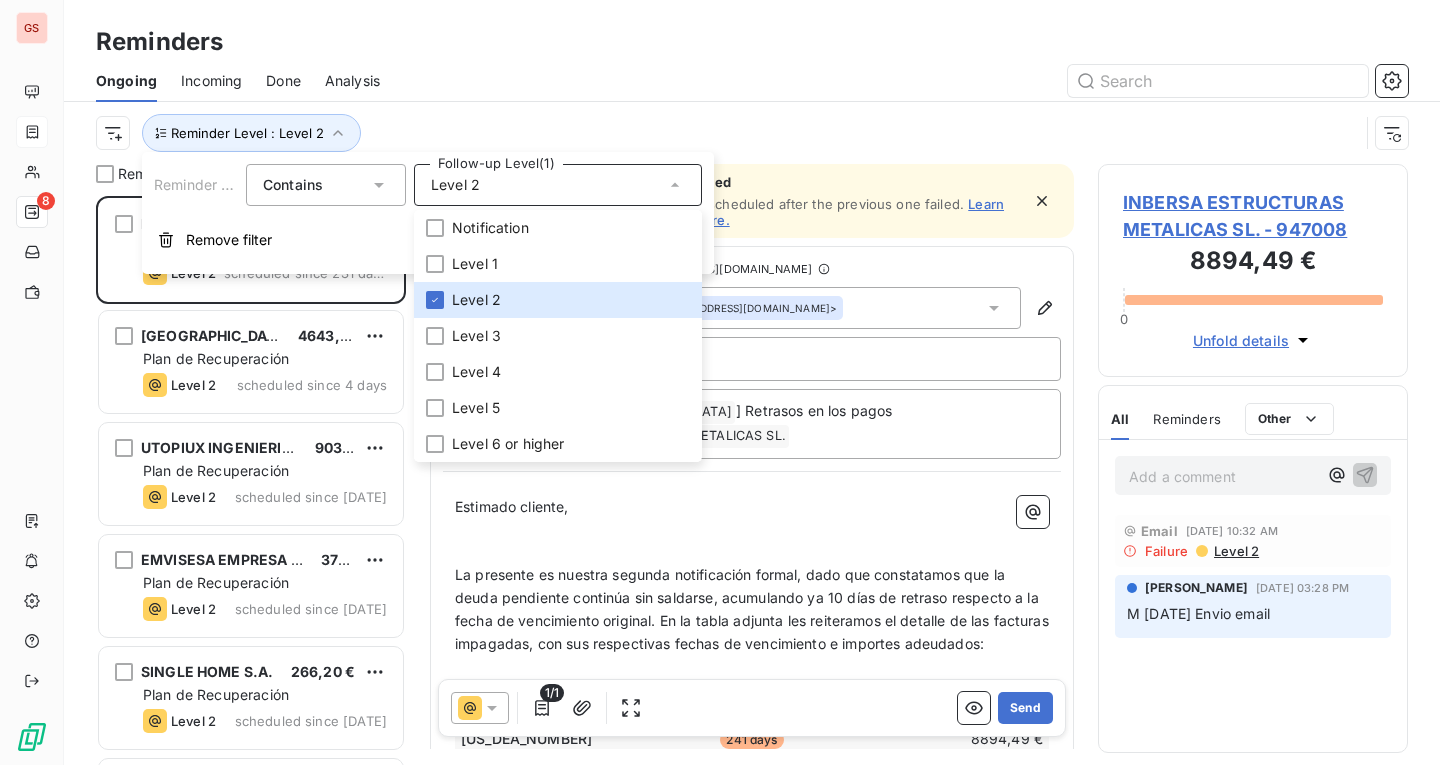 drag, startPoint x: 761, startPoint y: 80, endPoint x: 752, endPoint y: 87, distance: 11.401754 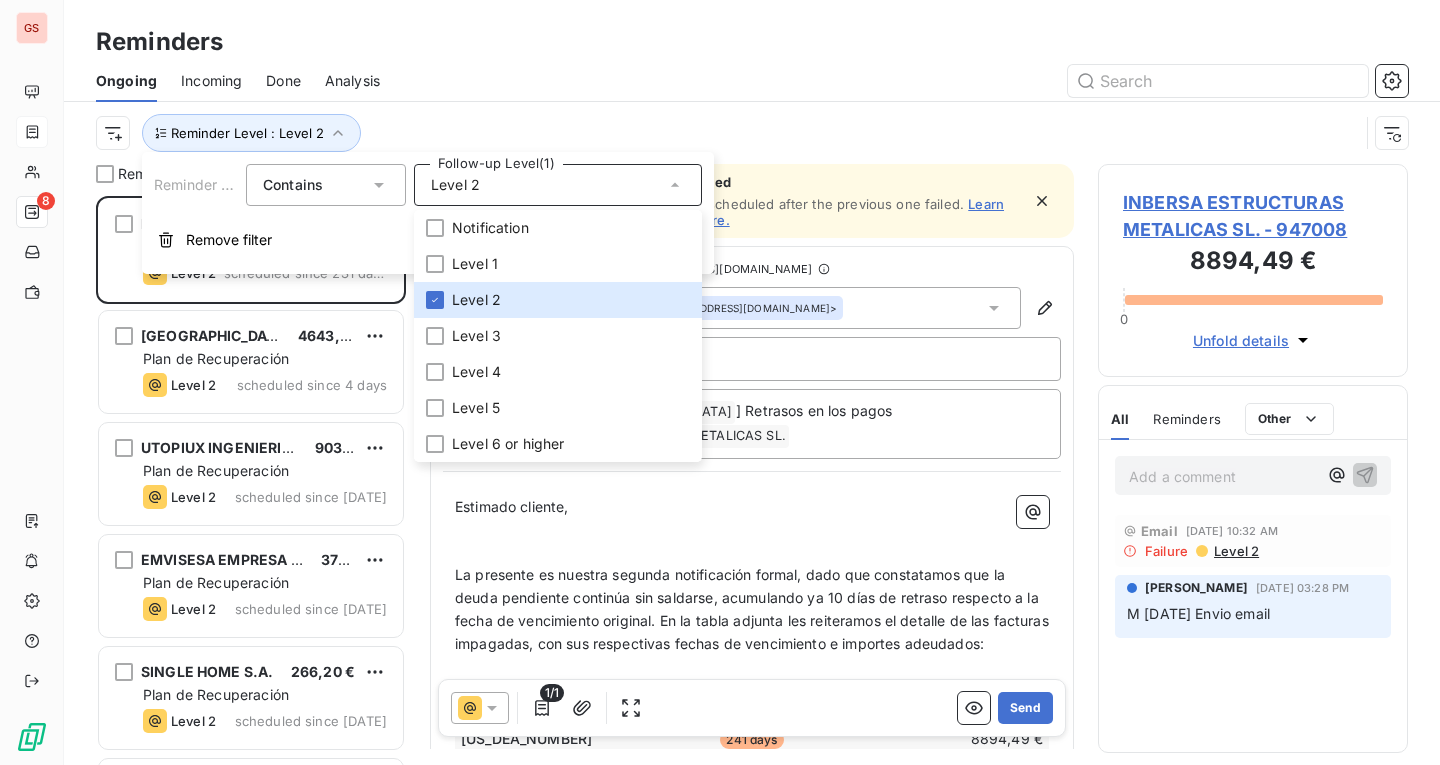 click at bounding box center [906, 81] 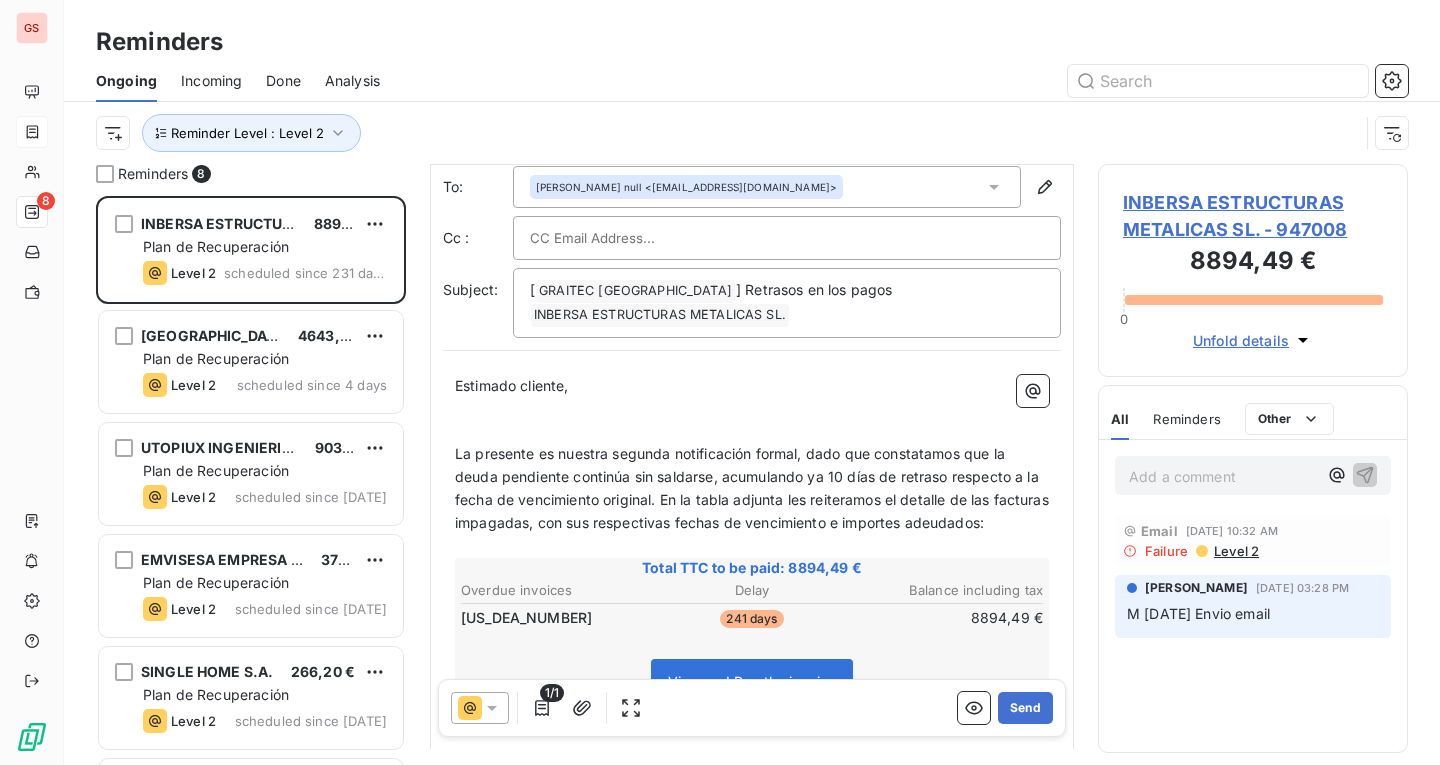 scroll, scrollTop: 0, scrollLeft: 0, axis: both 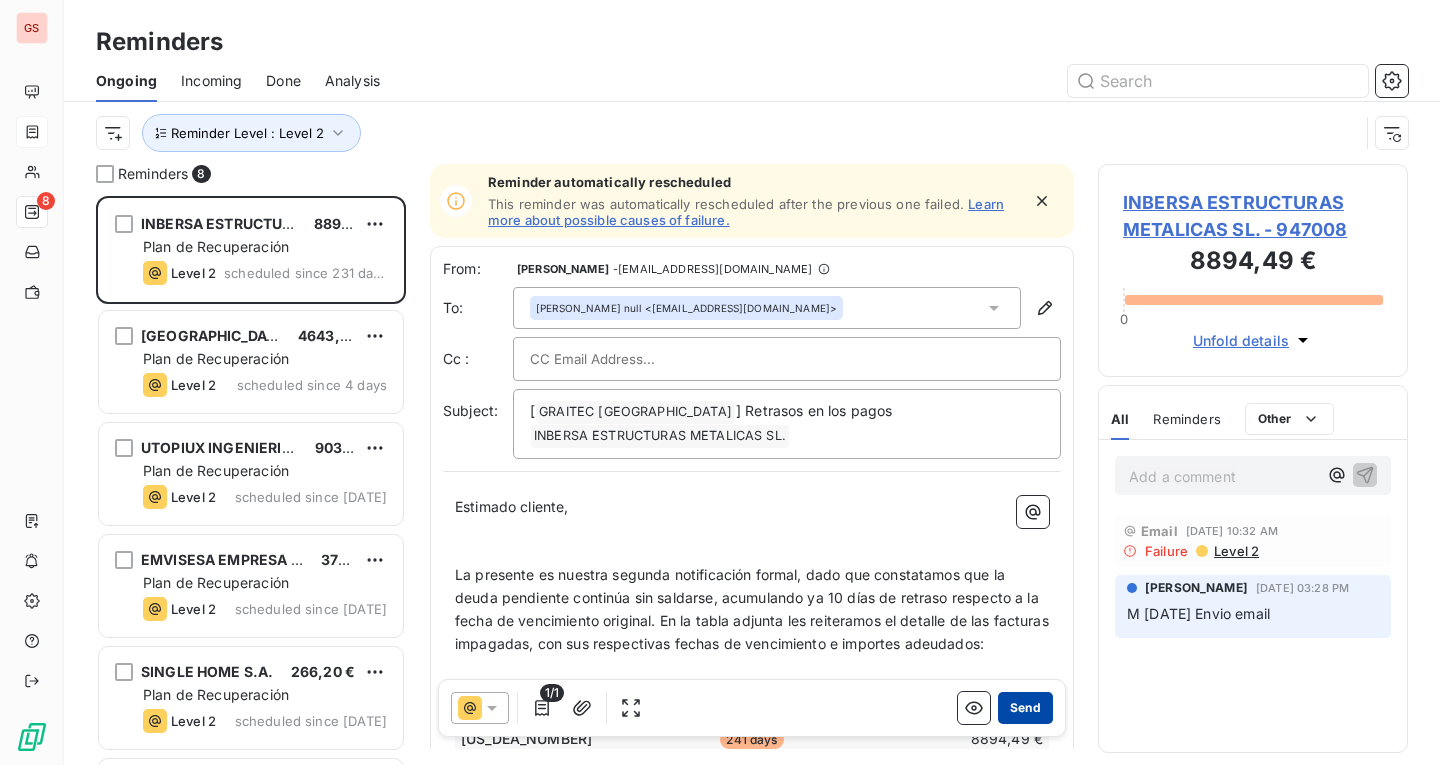 click on "Send" at bounding box center [1025, 708] 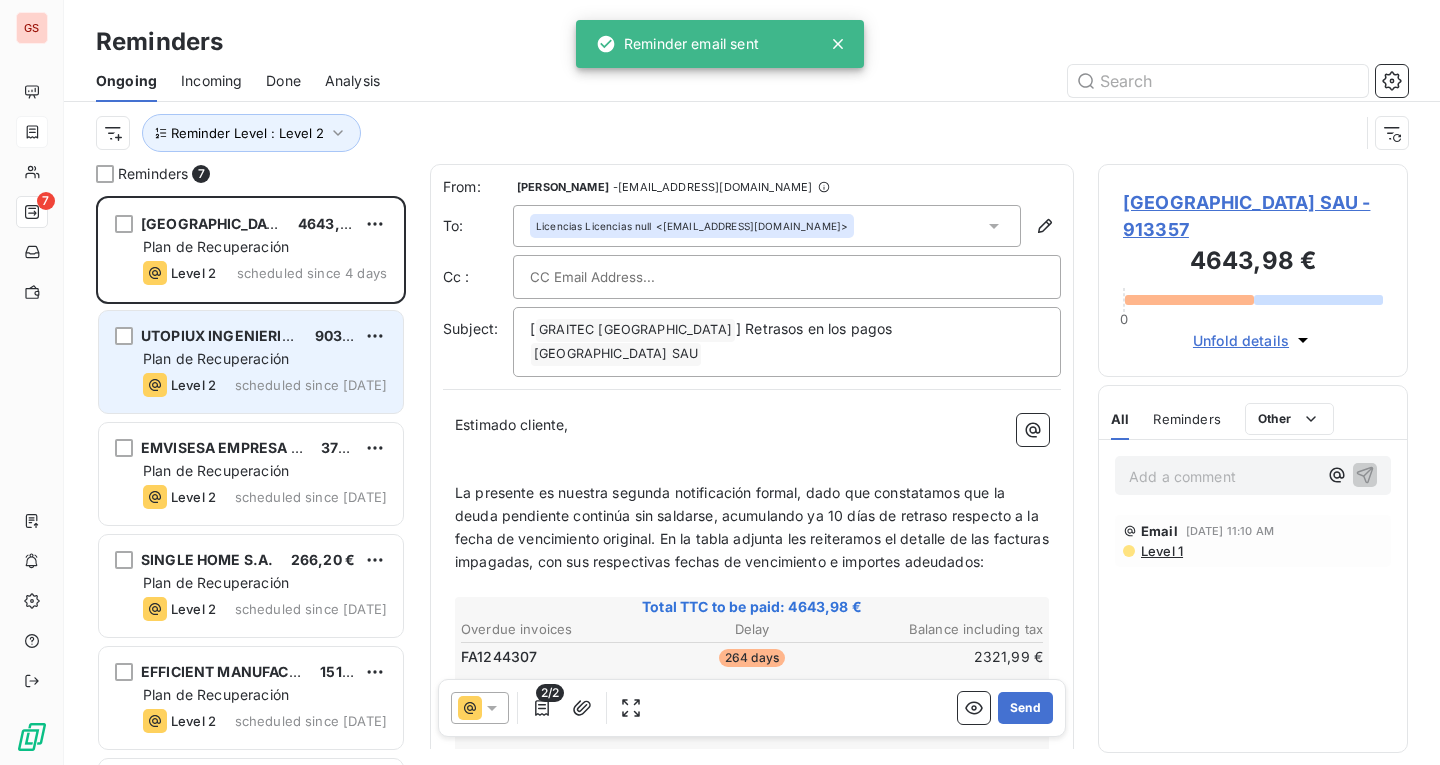 click on "903,02 €" at bounding box center (347, 335) 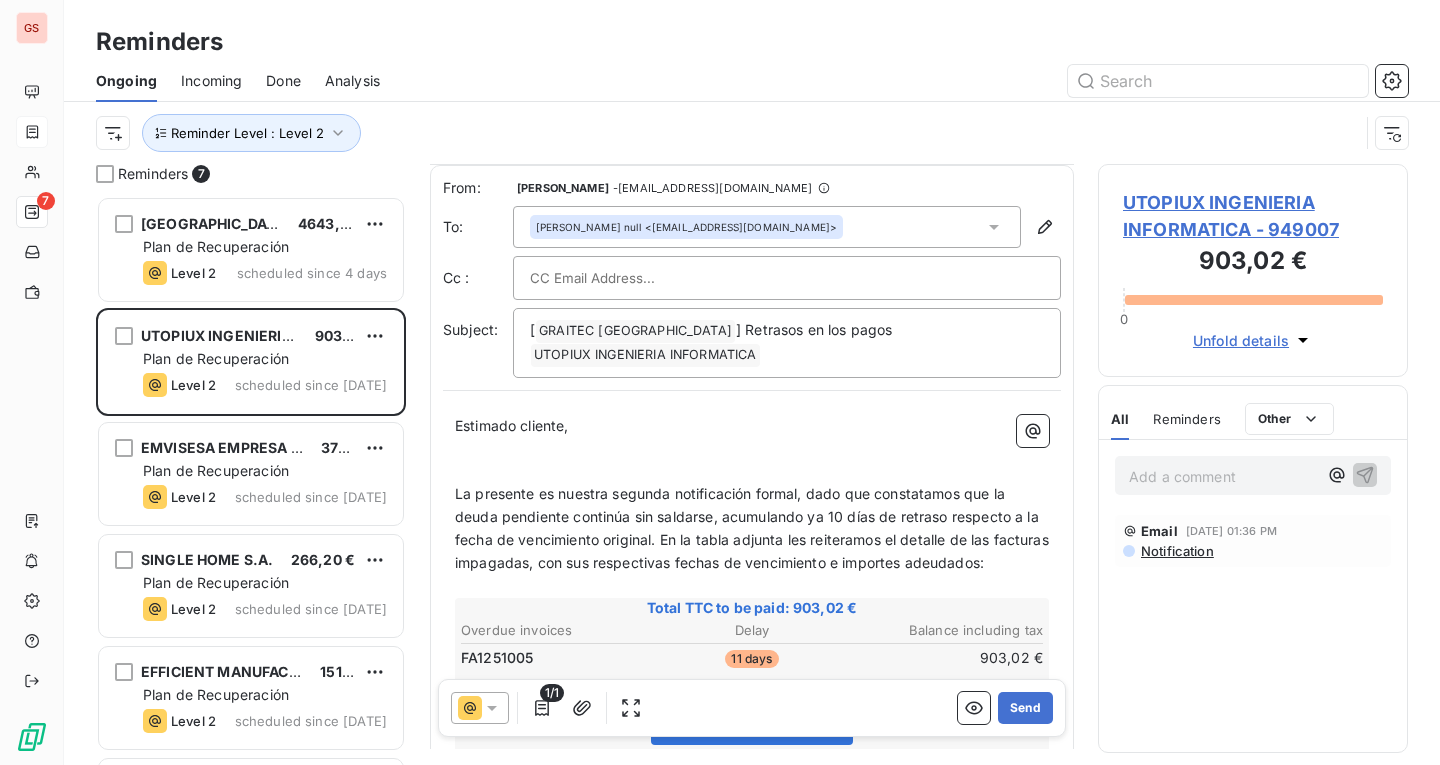 scroll, scrollTop: 101, scrollLeft: 0, axis: vertical 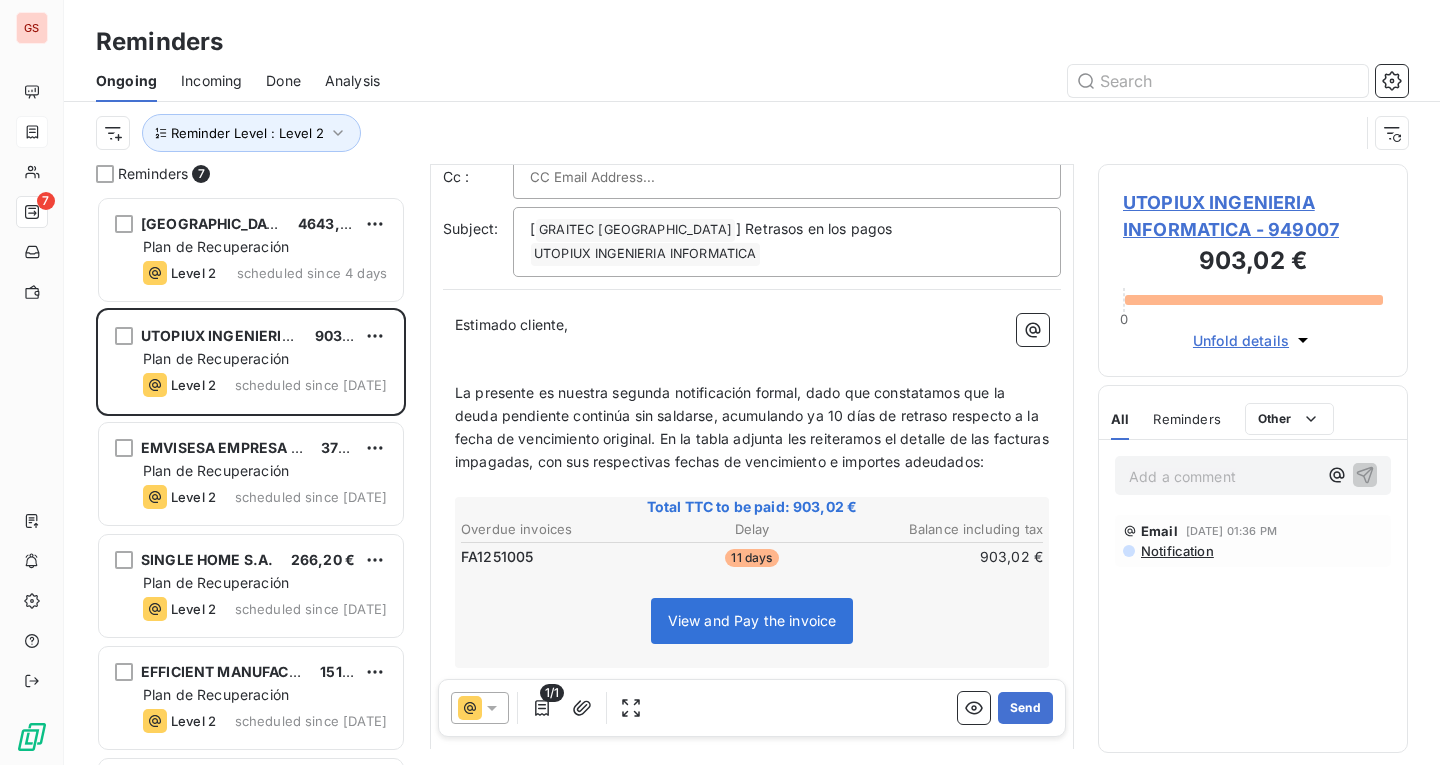 click at bounding box center (480, 708) 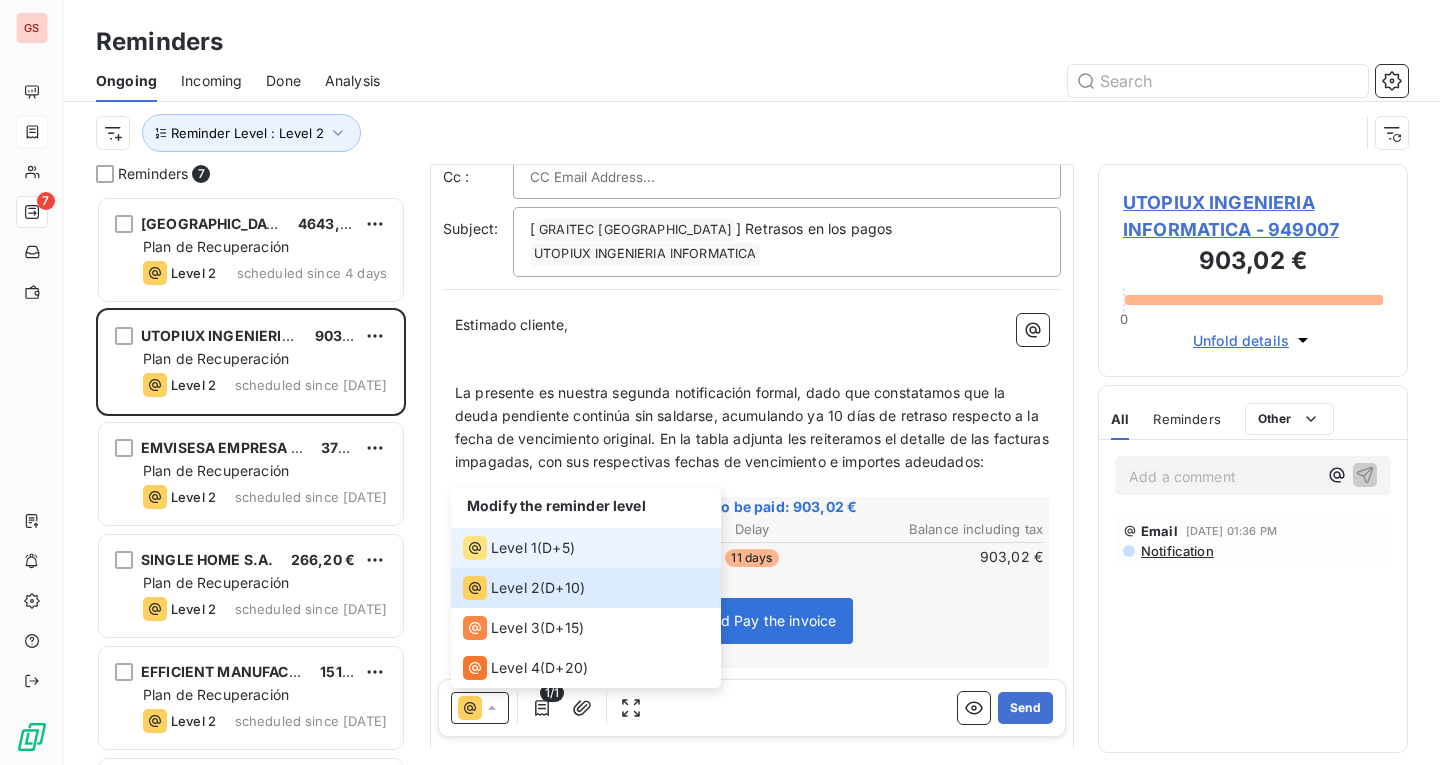 click on "Level 1  ( D+5 )" at bounding box center (519, 548) 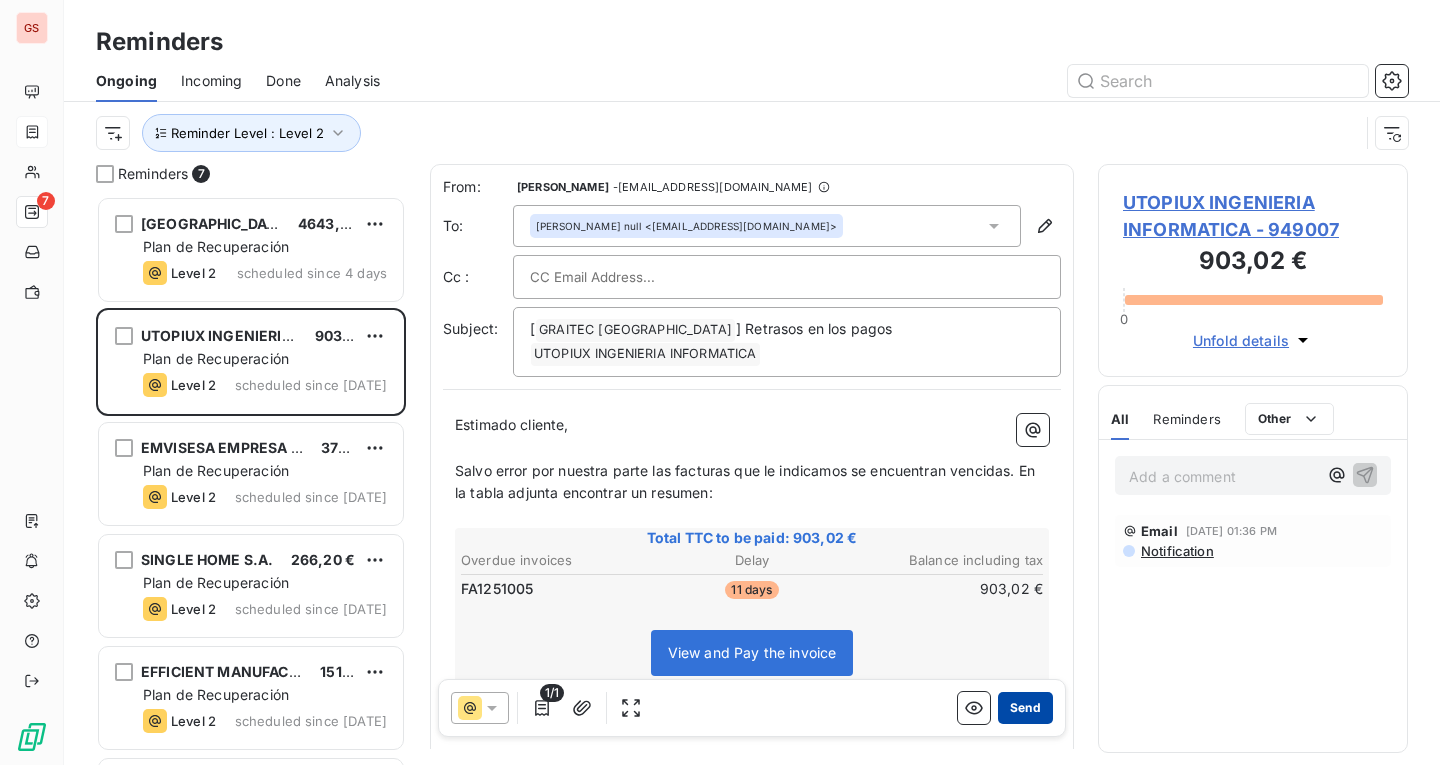 click on "Send" at bounding box center (1025, 708) 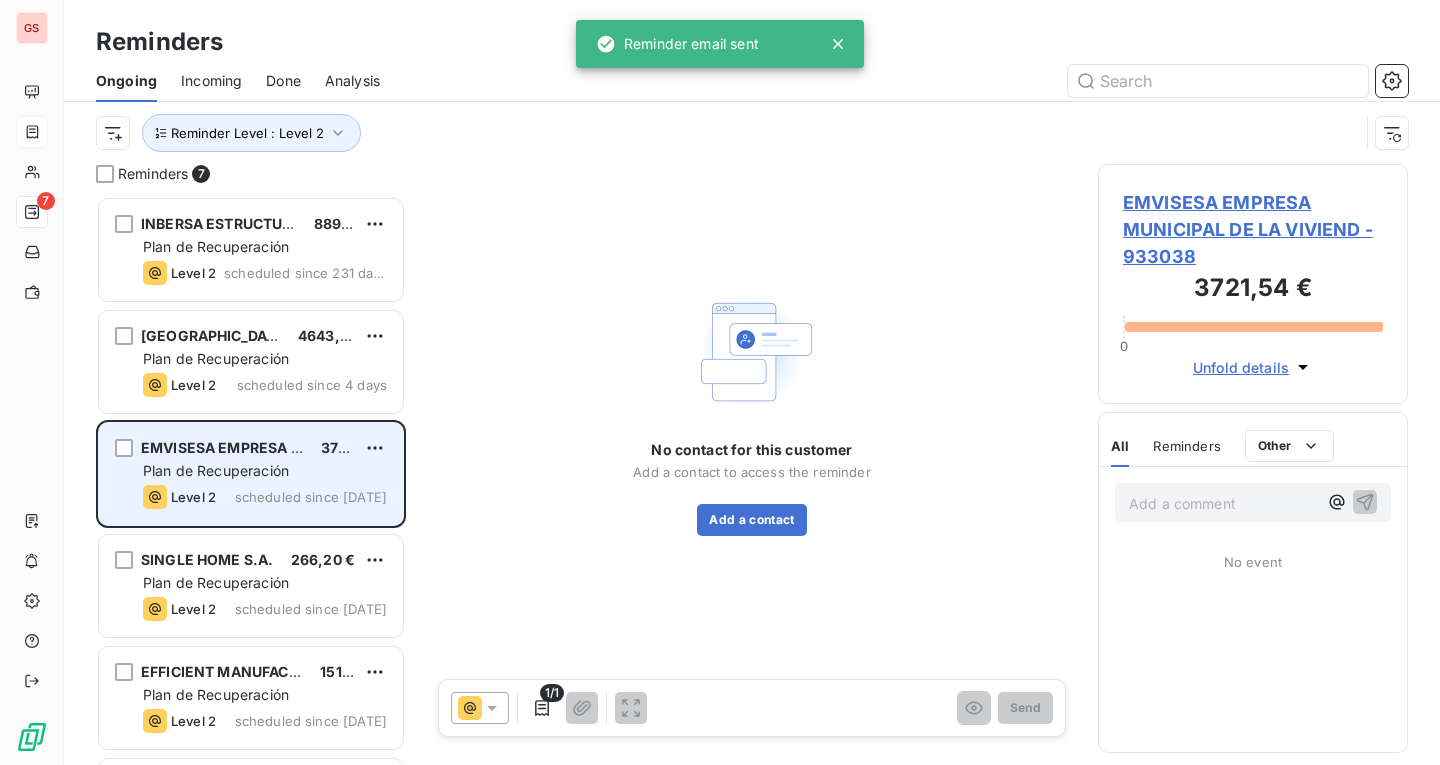 click on "EMVISESA EMPRESA MUNICIPAL DE LA VIVIEND 3721,54 € Plan de Recuperación Level 2 scheduled since [DATE]" at bounding box center (251, 474) 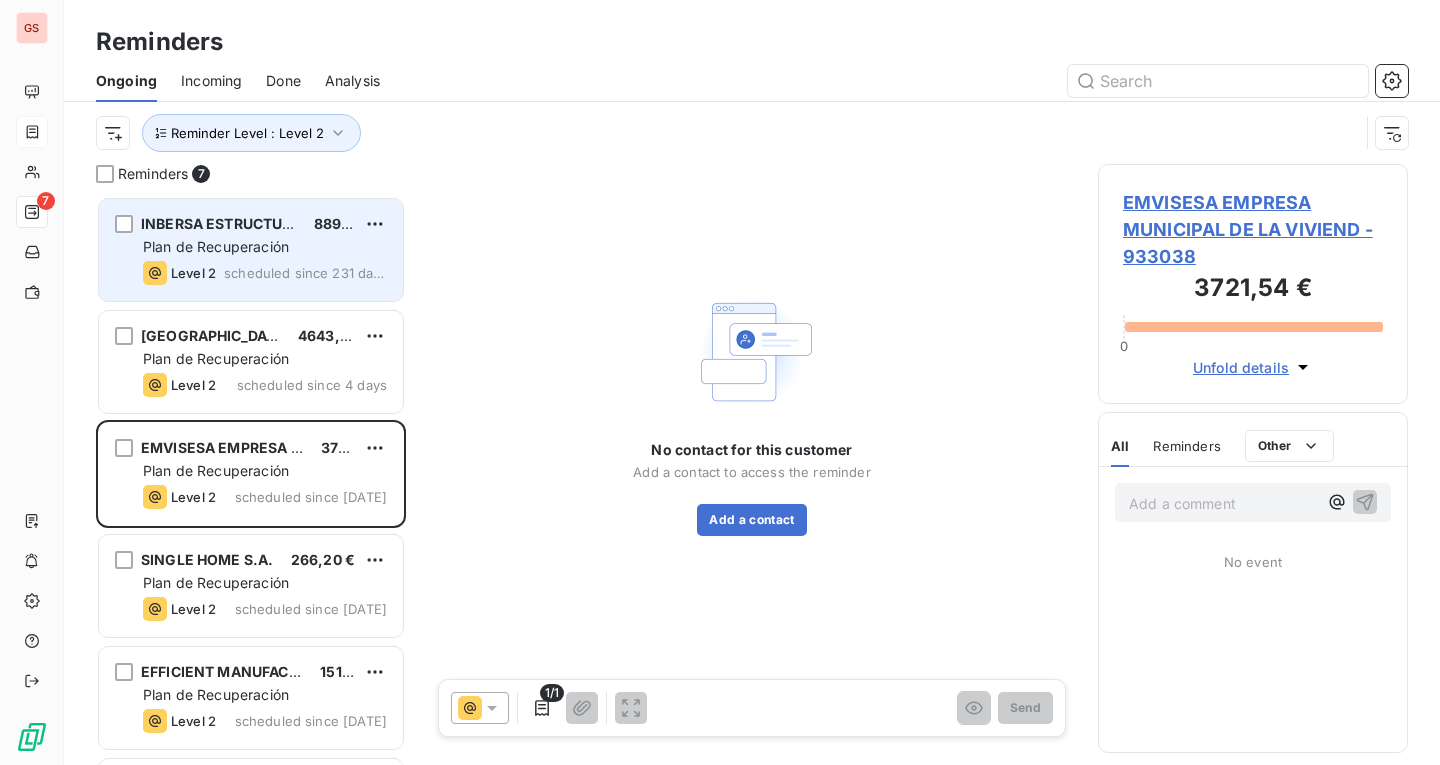 click on "Plan de Recuperación" at bounding box center (216, 246) 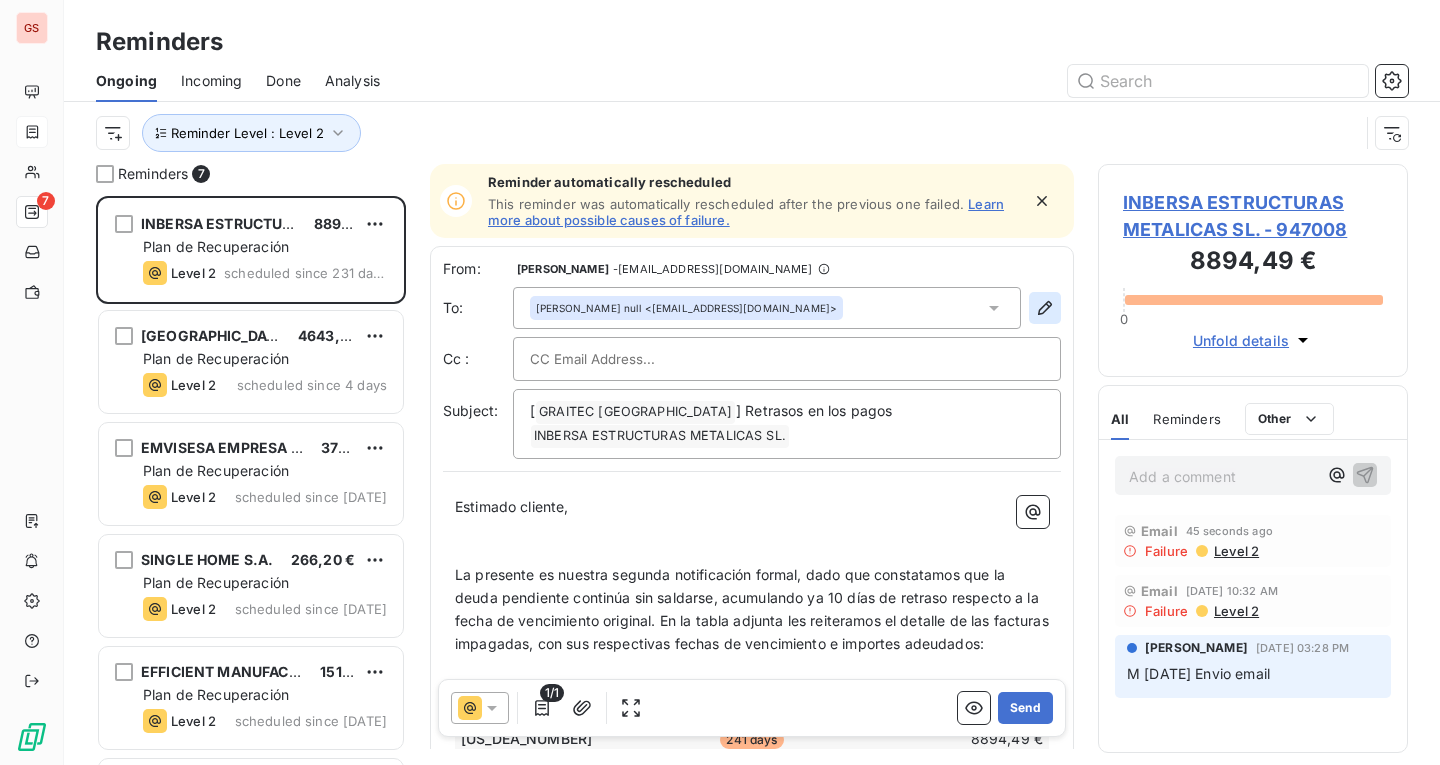 click 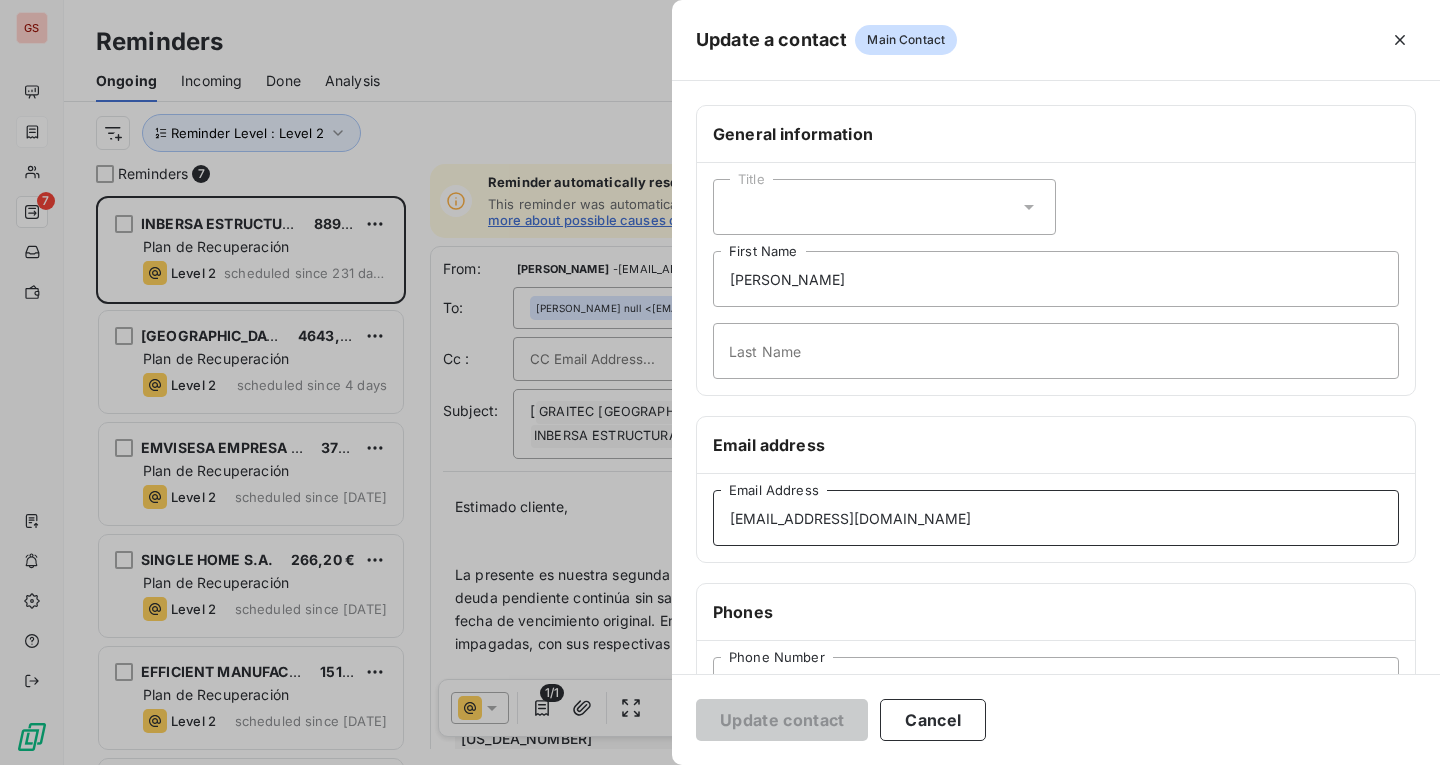 drag, startPoint x: 887, startPoint y: 496, endPoint x: 550, endPoint y: 483, distance: 337.25064 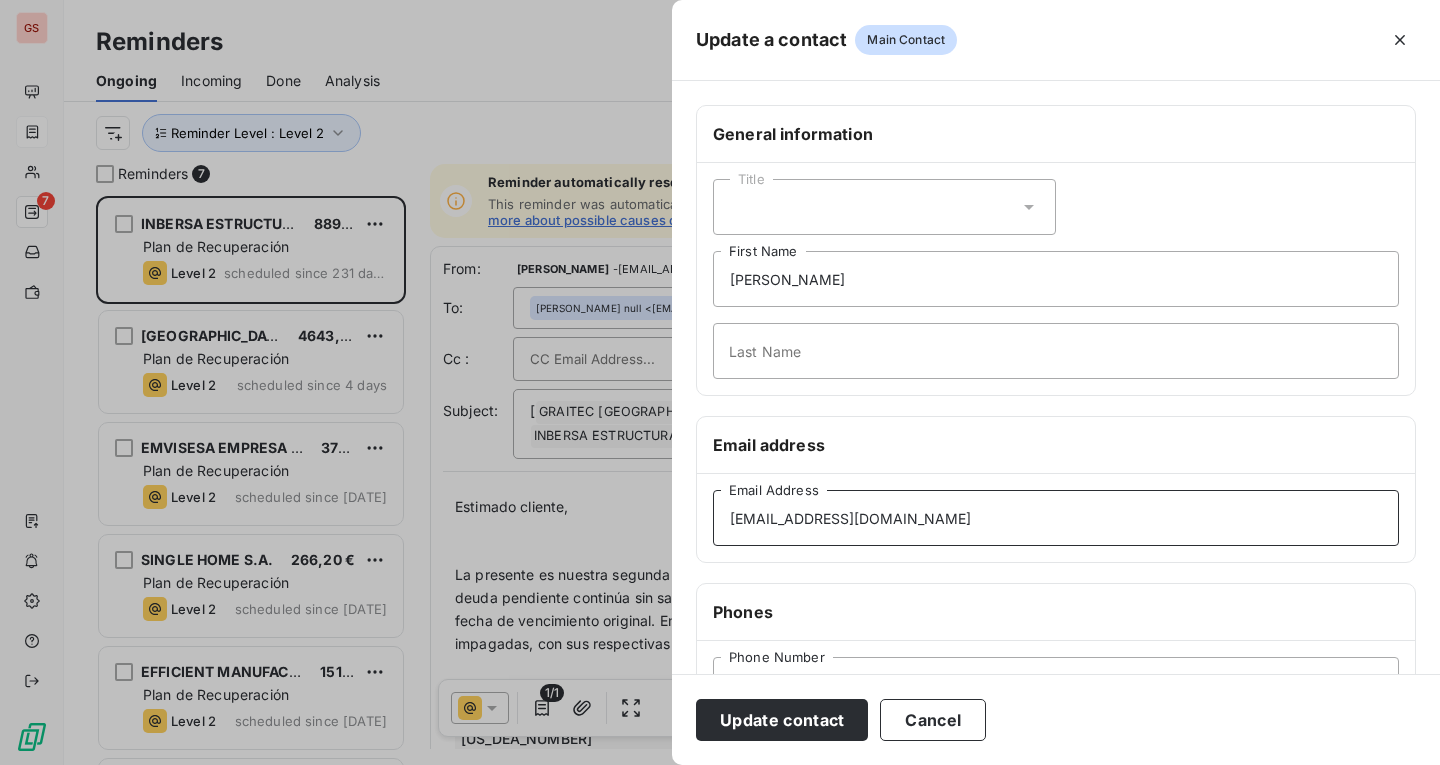 type on "[EMAIL_ADDRESS][DOMAIN_NAME]" 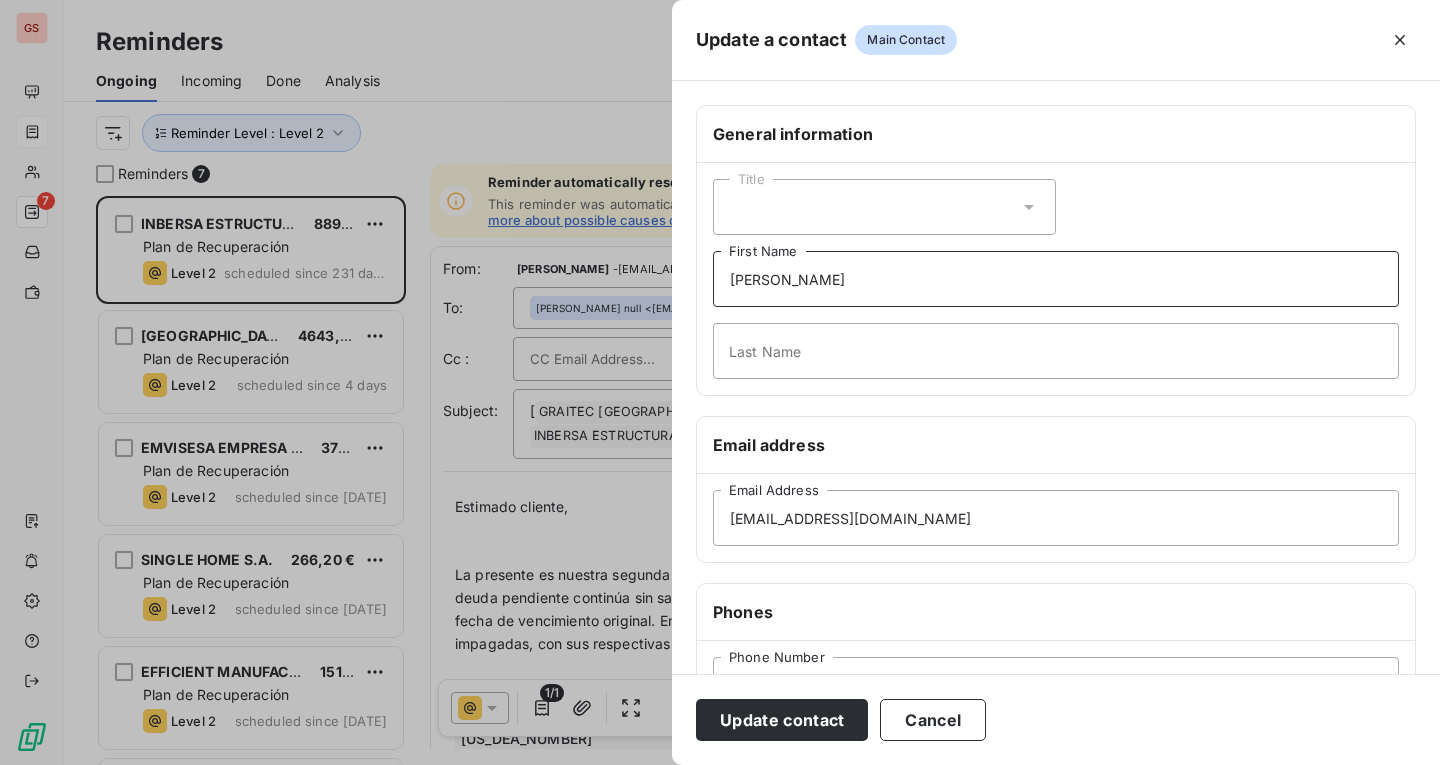drag, startPoint x: 908, startPoint y: 286, endPoint x: 536, endPoint y: 319, distance: 373.46085 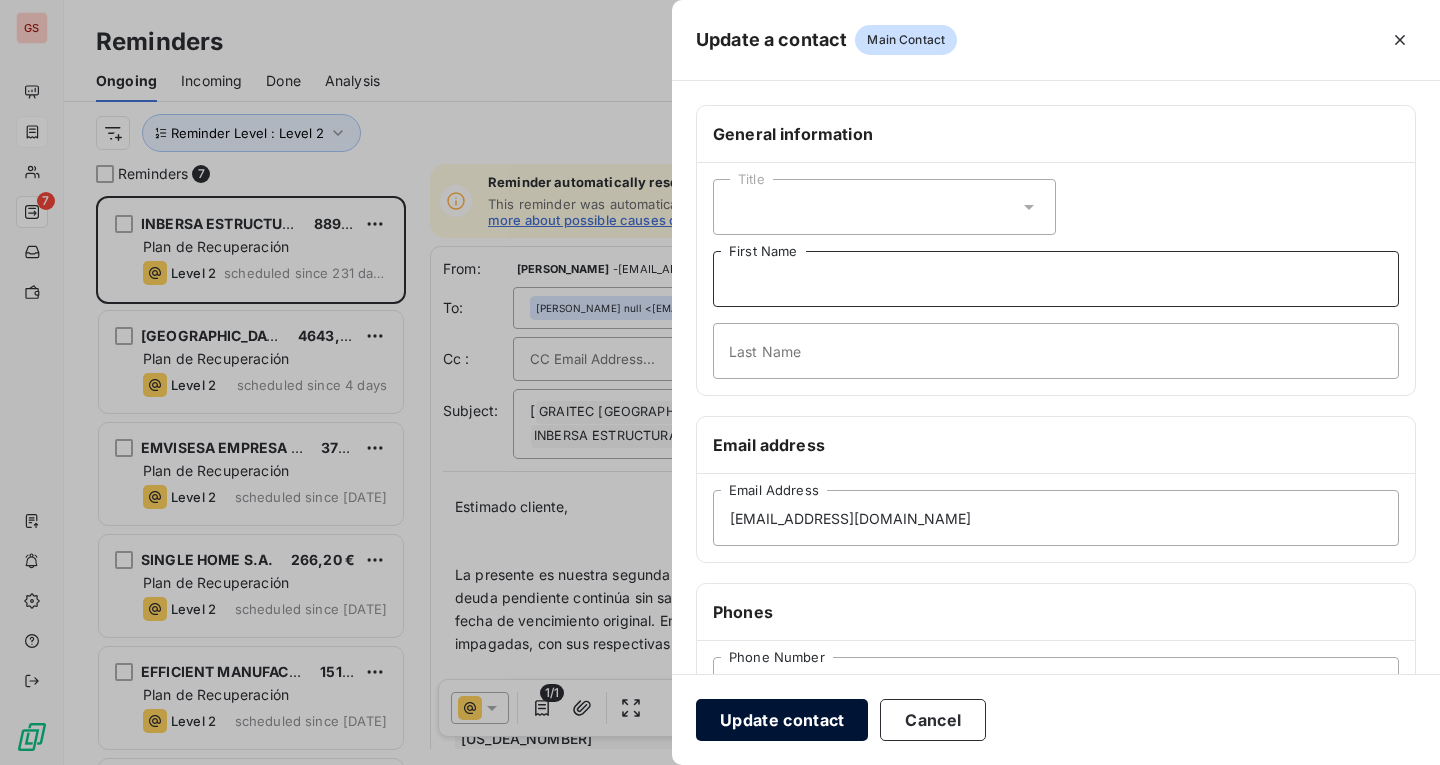 type 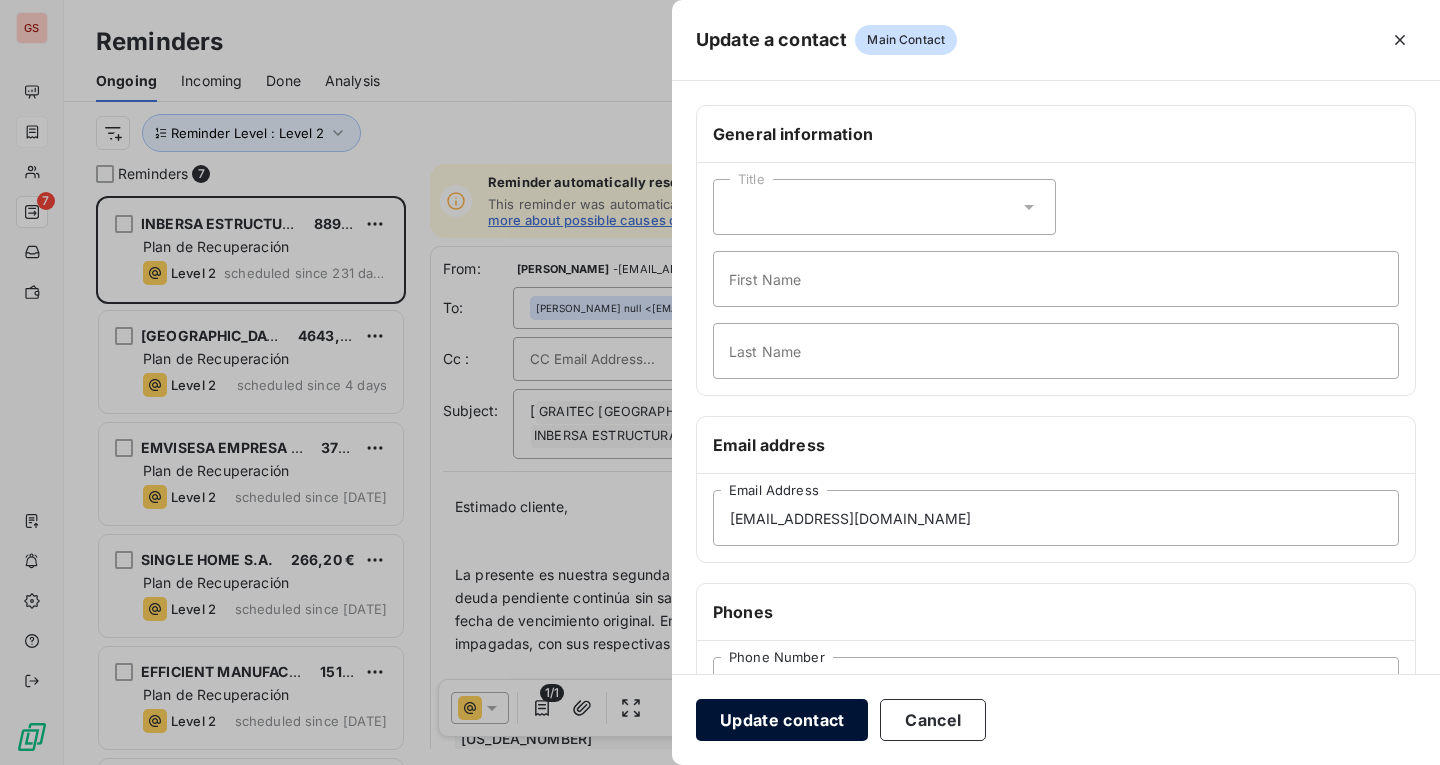 click on "Update contact" at bounding box center [782, 720] 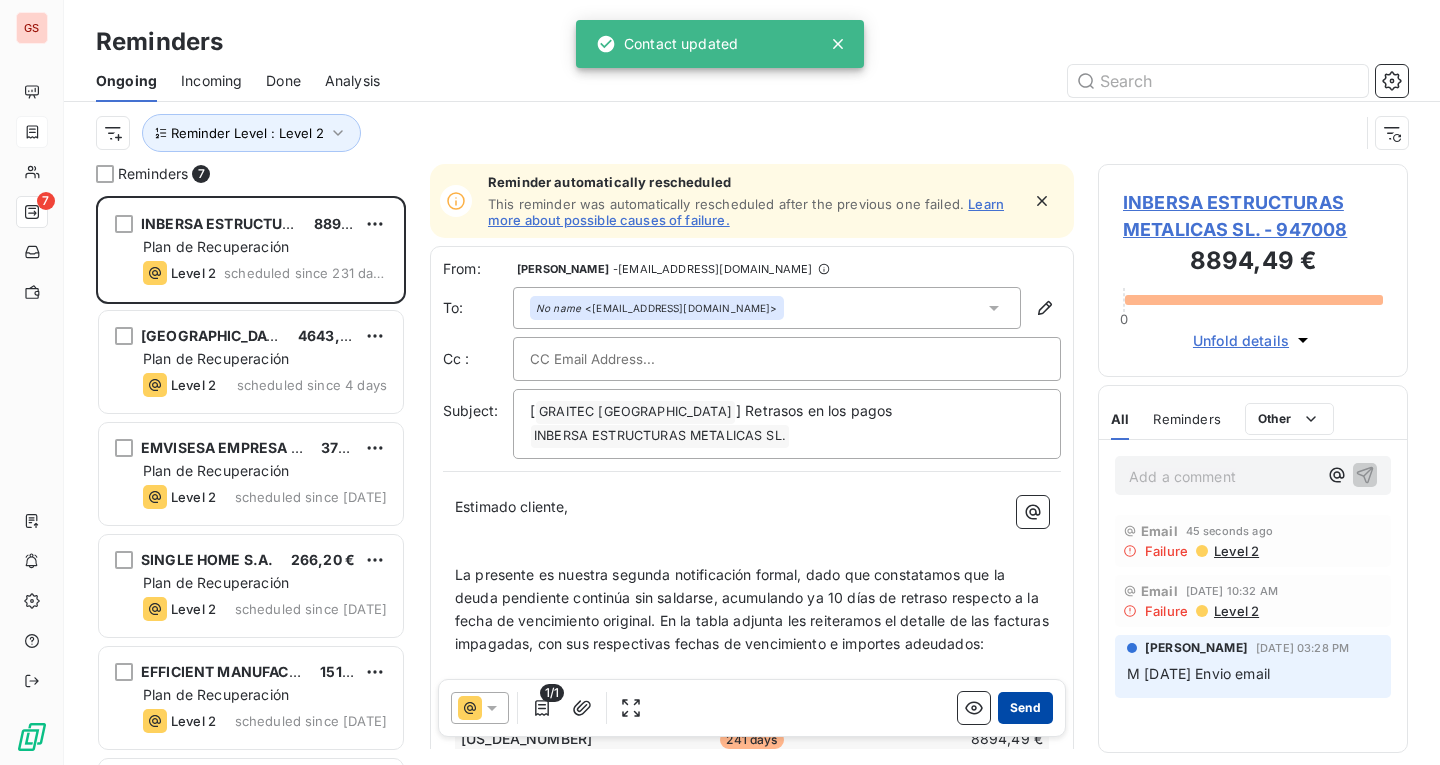 click on "Send" at bounding box center [1025, 708] 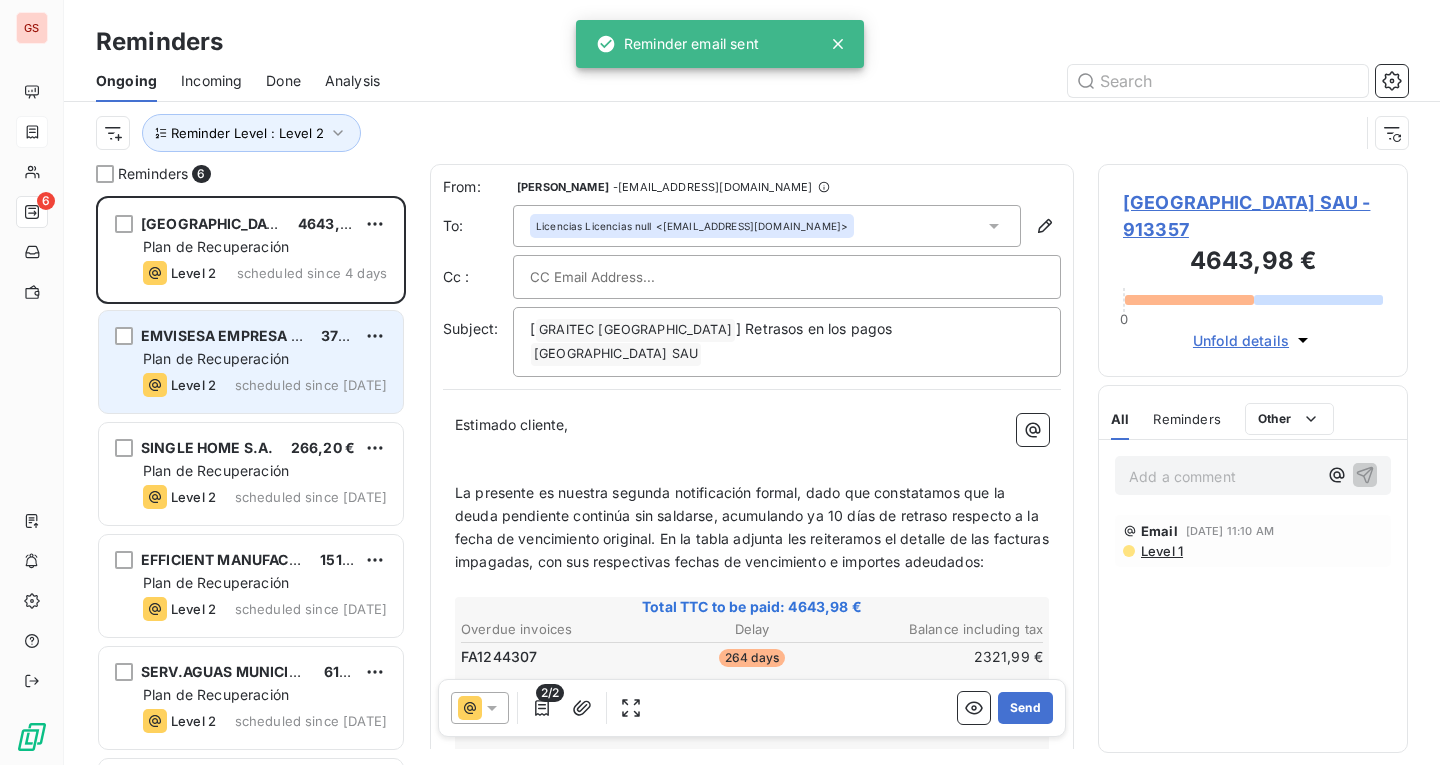 click on "Plan de Recuperación" at bounding box center [265, 359] 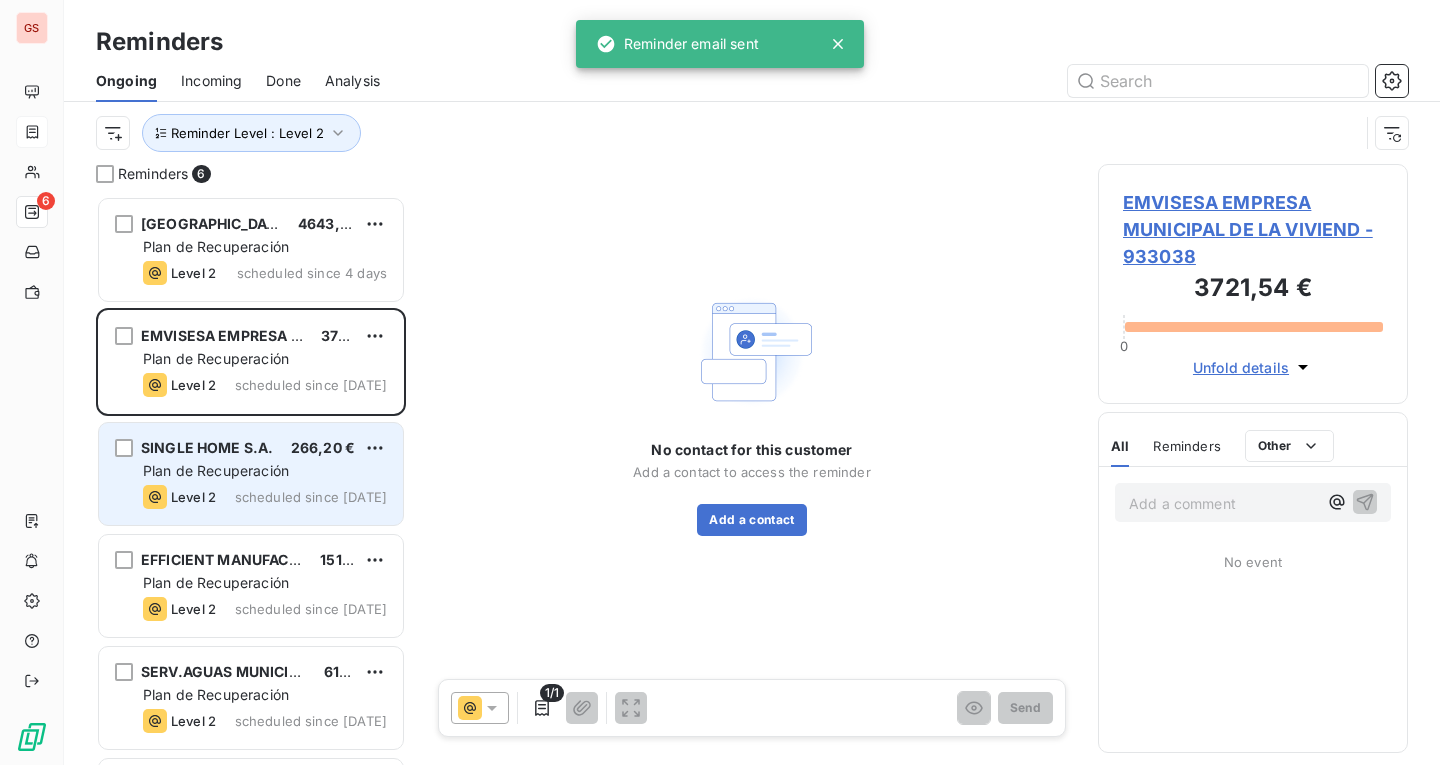 click on "266,20 €" at bounding box center [323, 448] 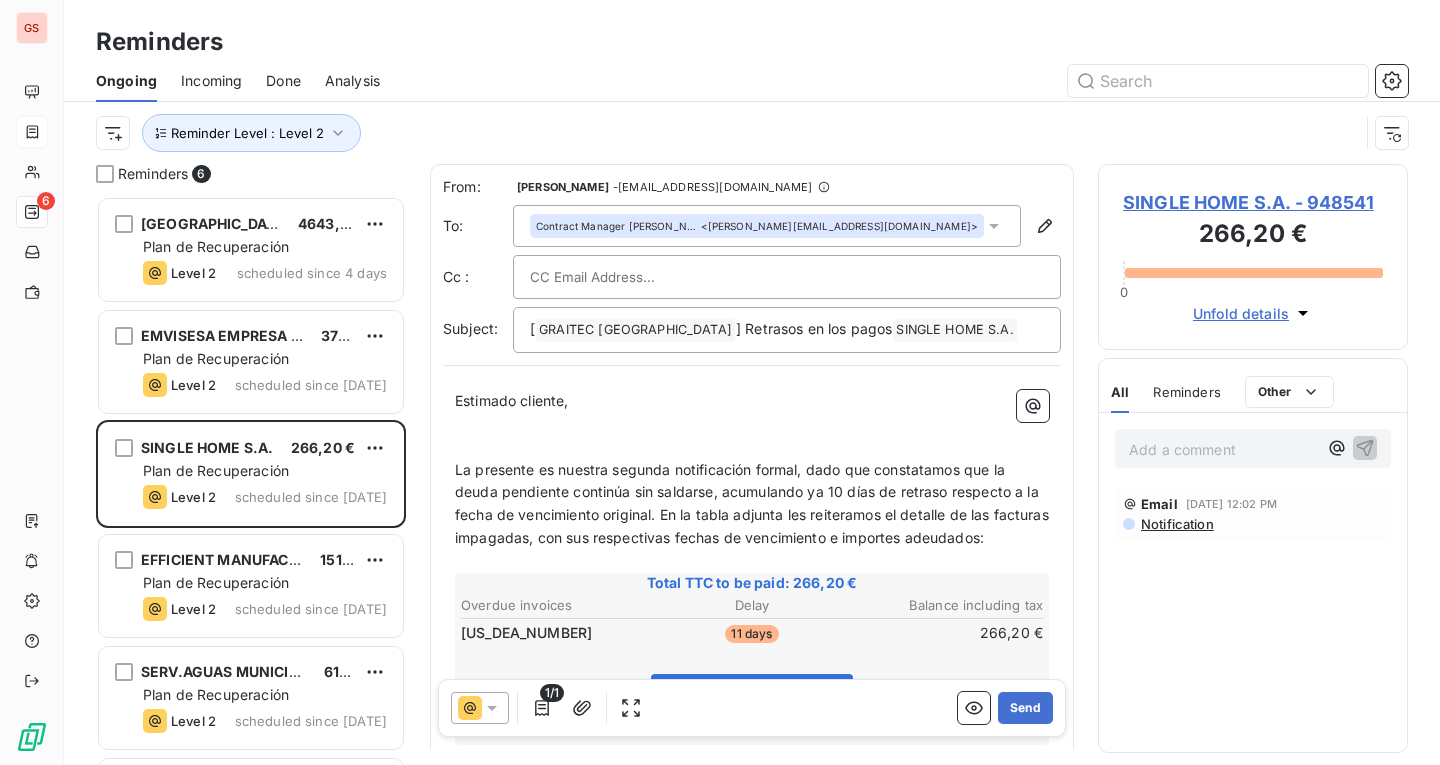 click 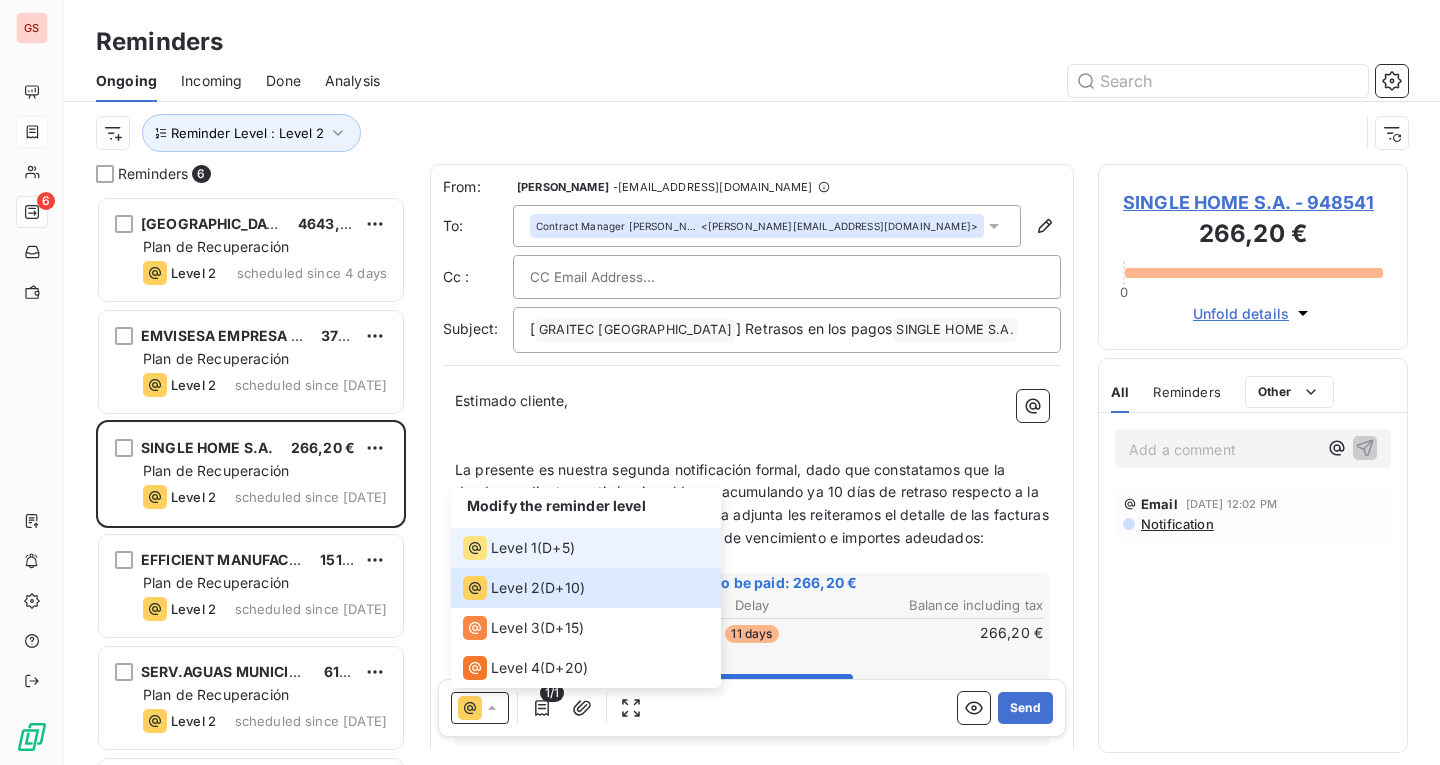 click on "D+5 )" at bounding box center (558, 548) 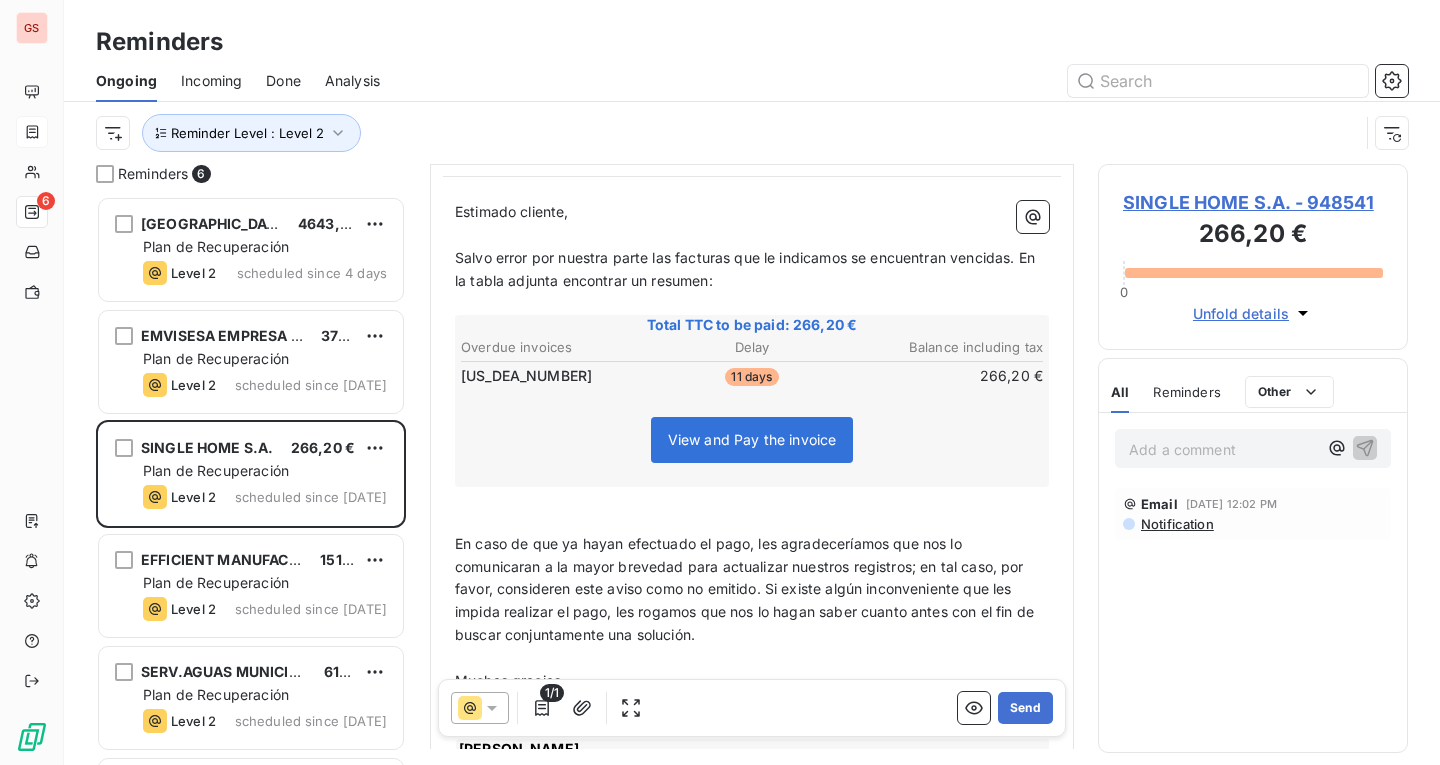 scroll, scrollTop: 203, scrollLeft: 0, axis: vertical 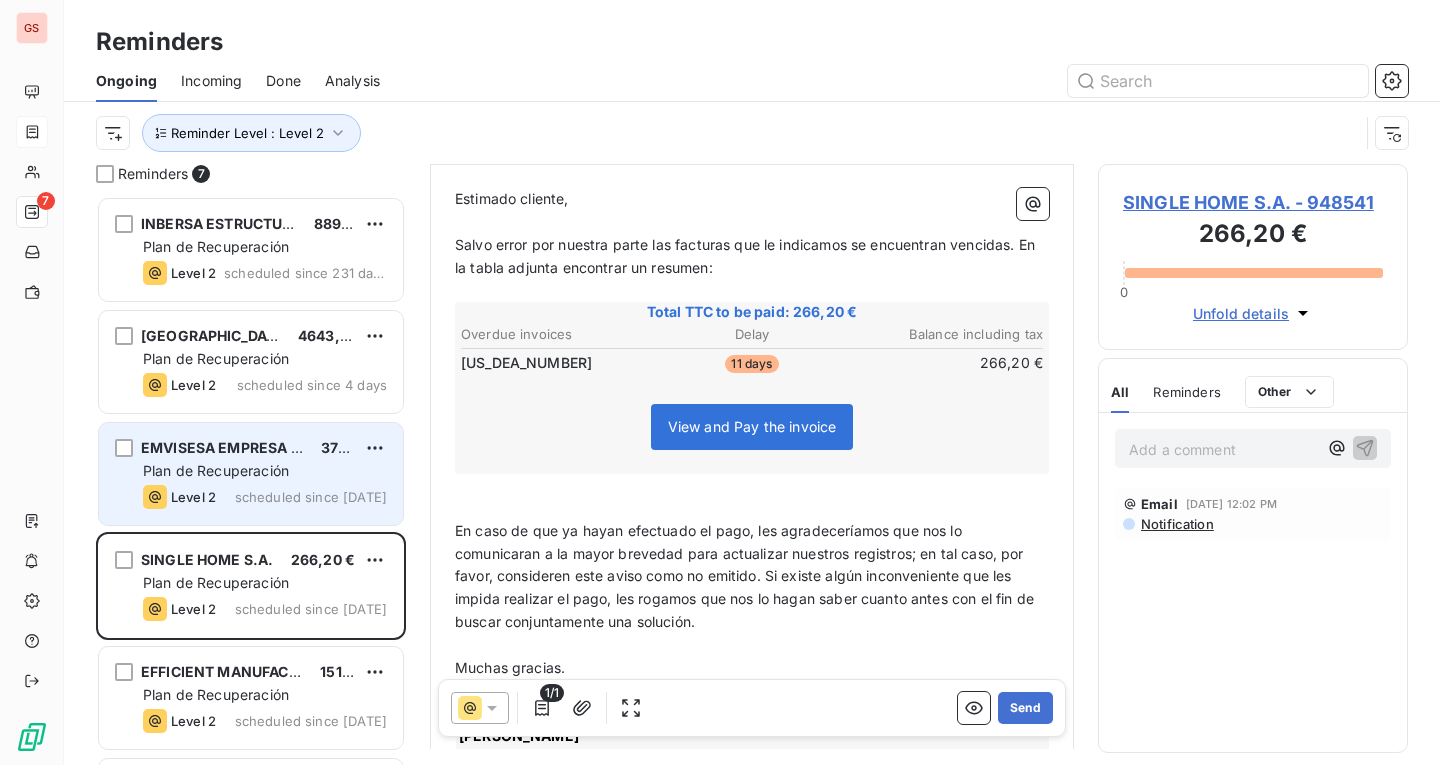 click on "EMVISESA EMPRESA MUNICIPAL DE LA VIVIEND 3721,54 € Plan de Recuperación Level 2 scheduled since [DATE]" at bounding box center (251, 474) 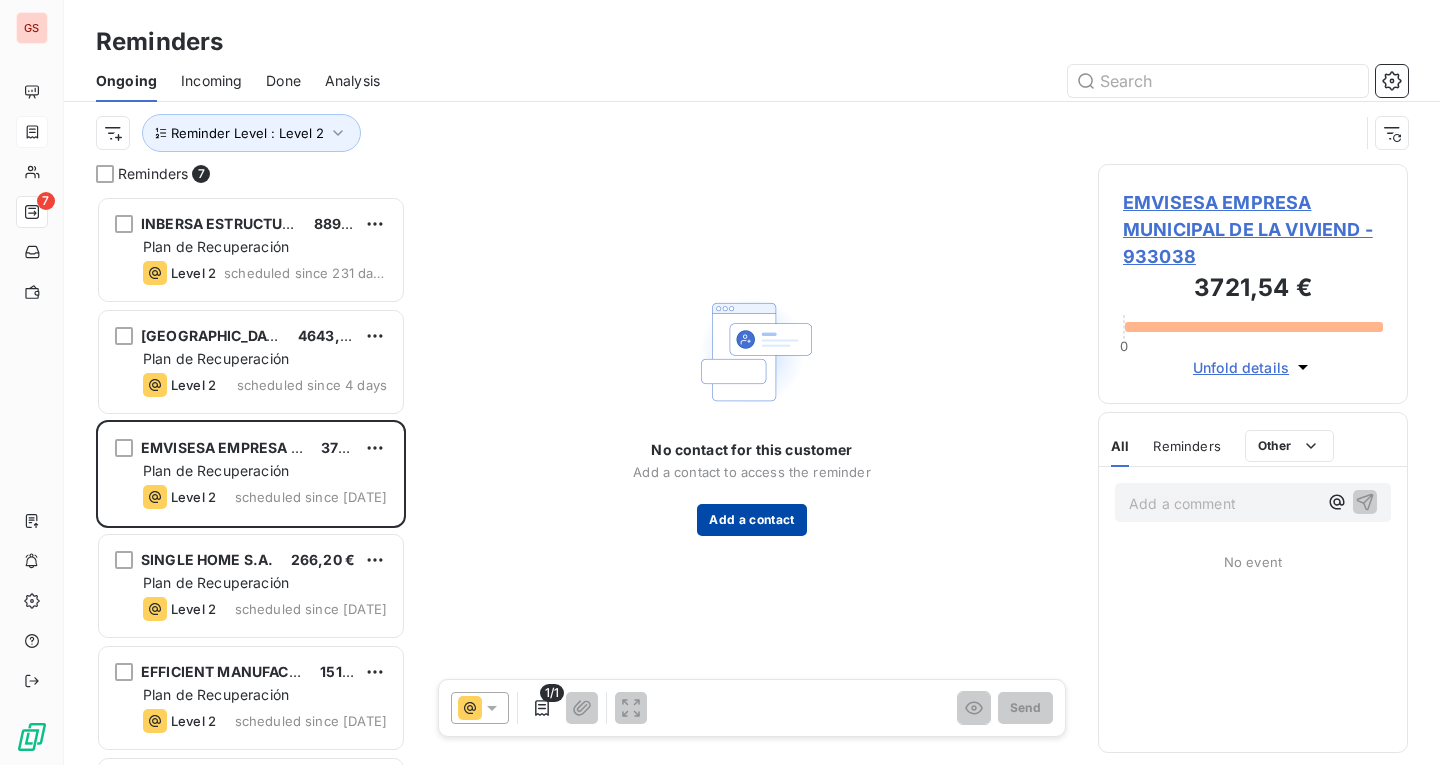 click on "Add a contact" at bounding box center (751, 520) 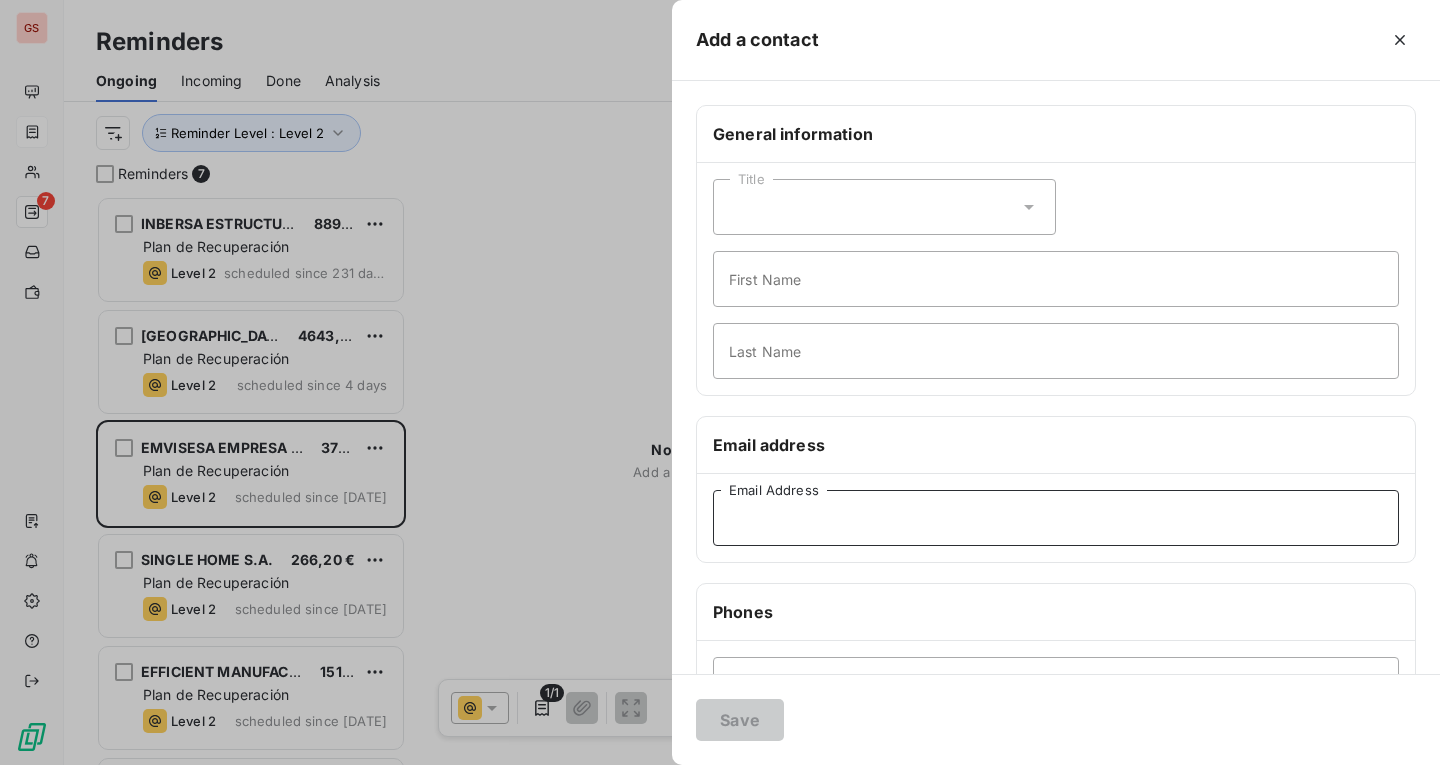 click on "Email Address" at bounding box center [1056, 518] 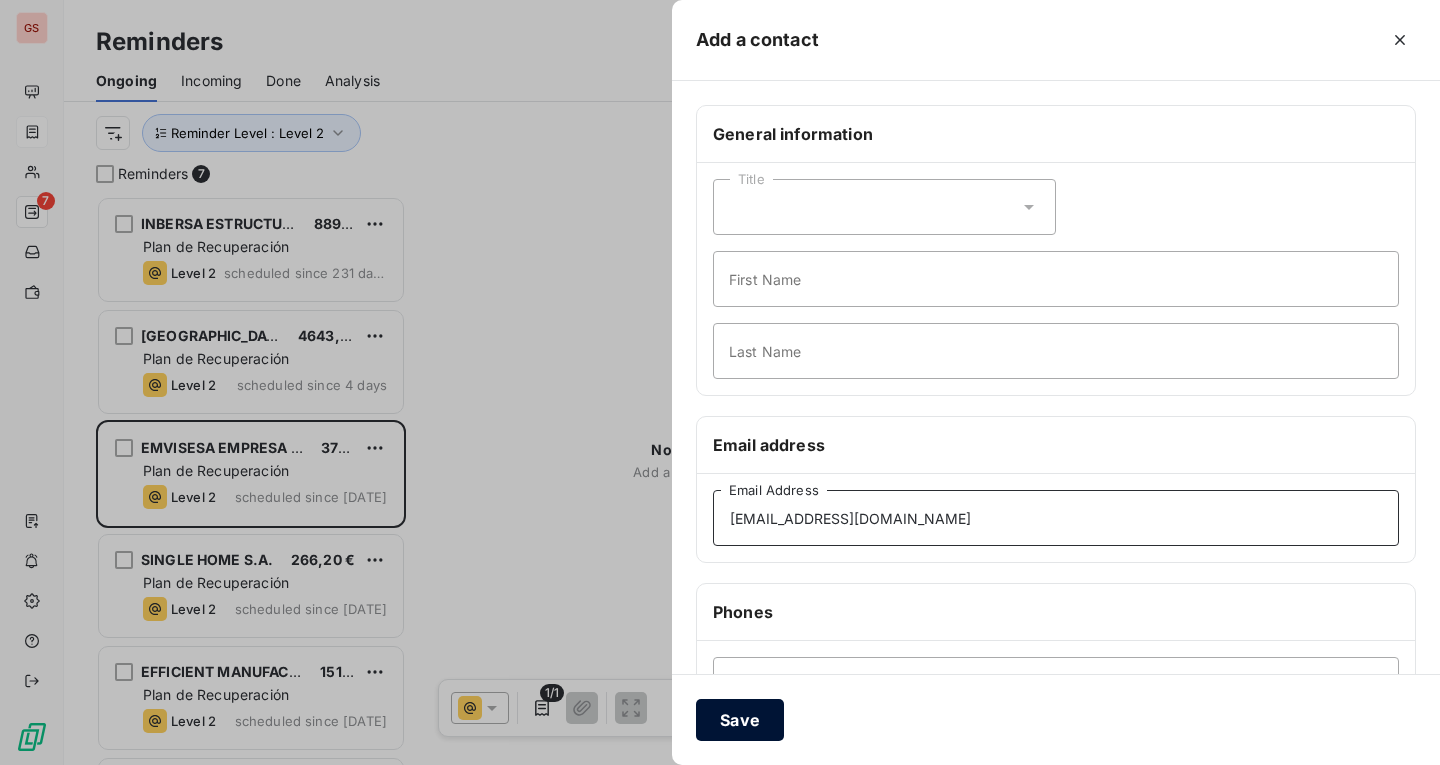 type on "[EMAIL_ADDRESS][DOMAIN_NAME]" 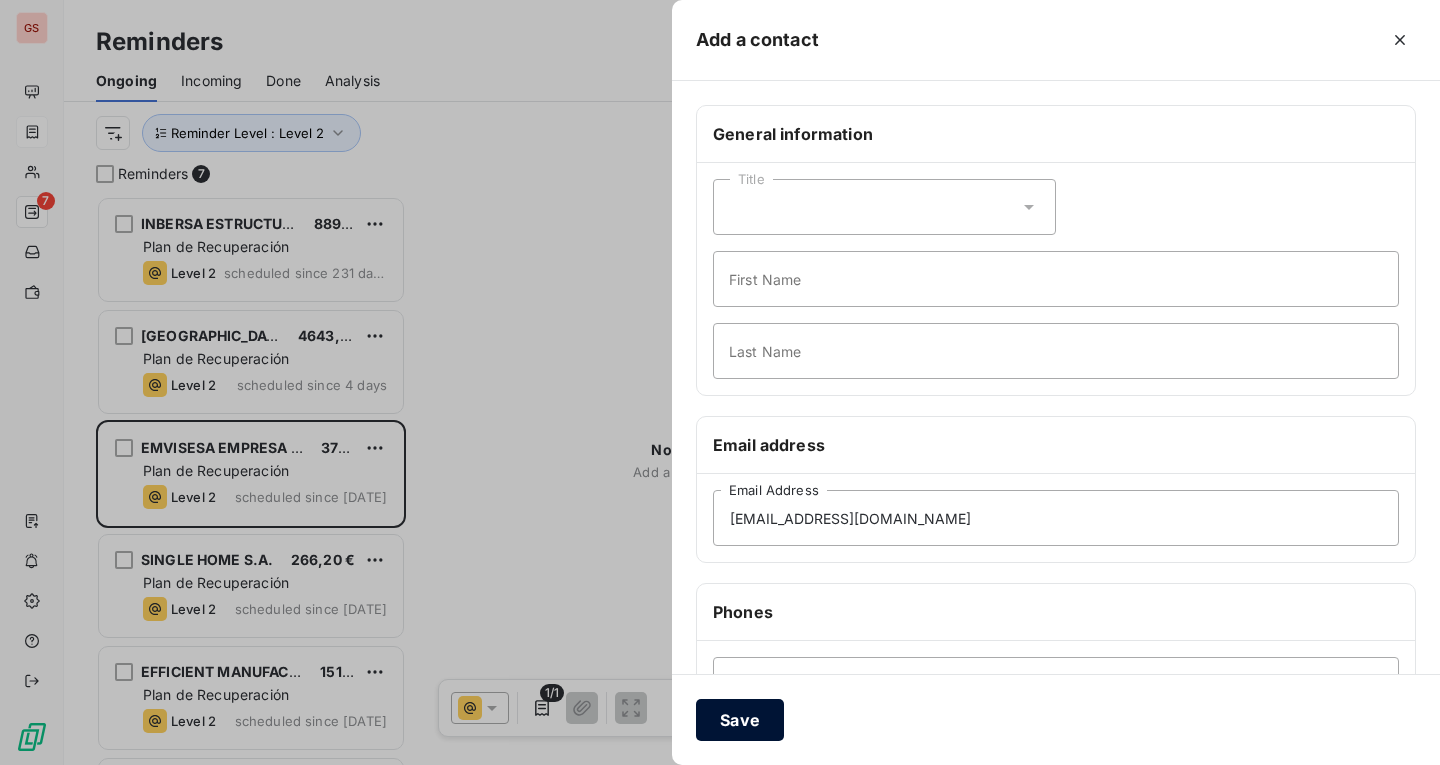 click on "Save" at bounding box center [740, 720] 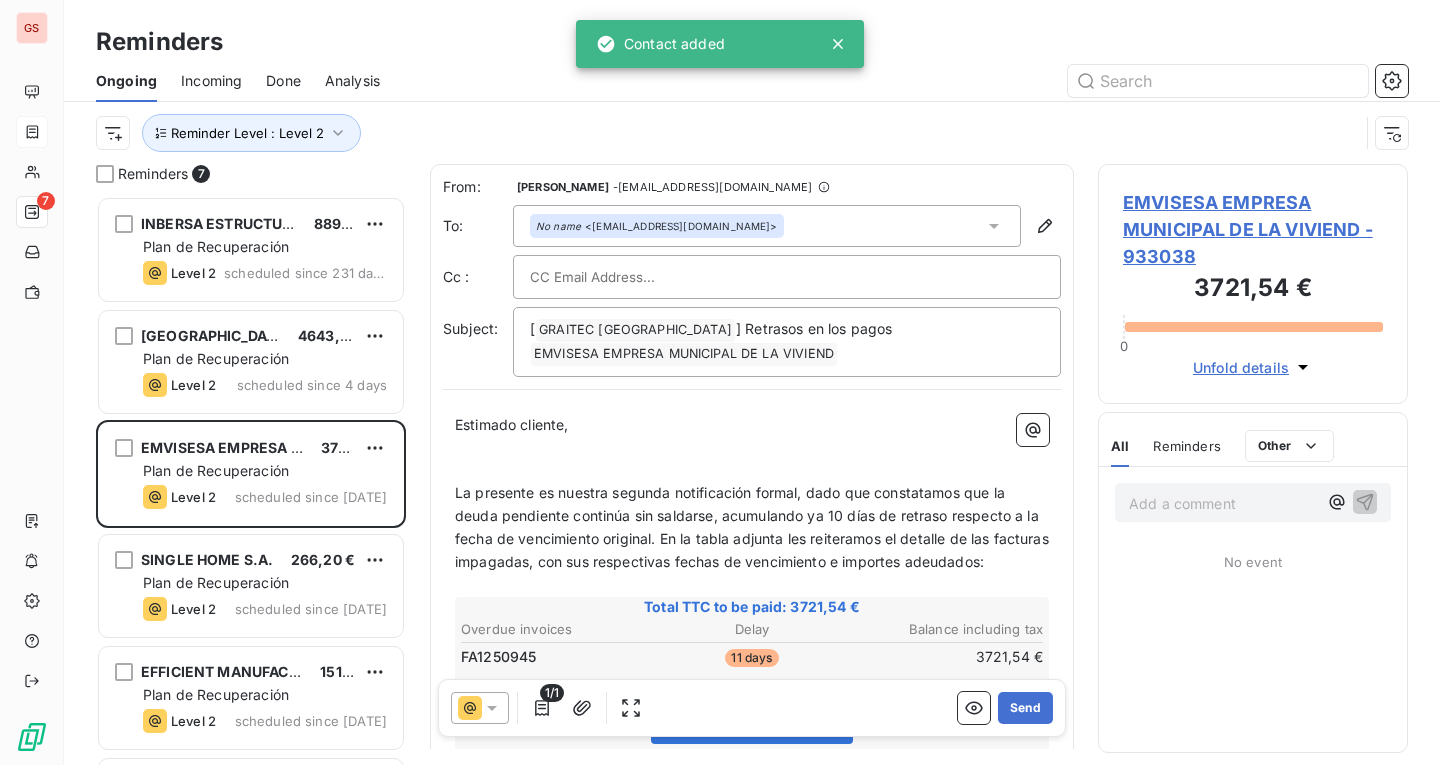 click 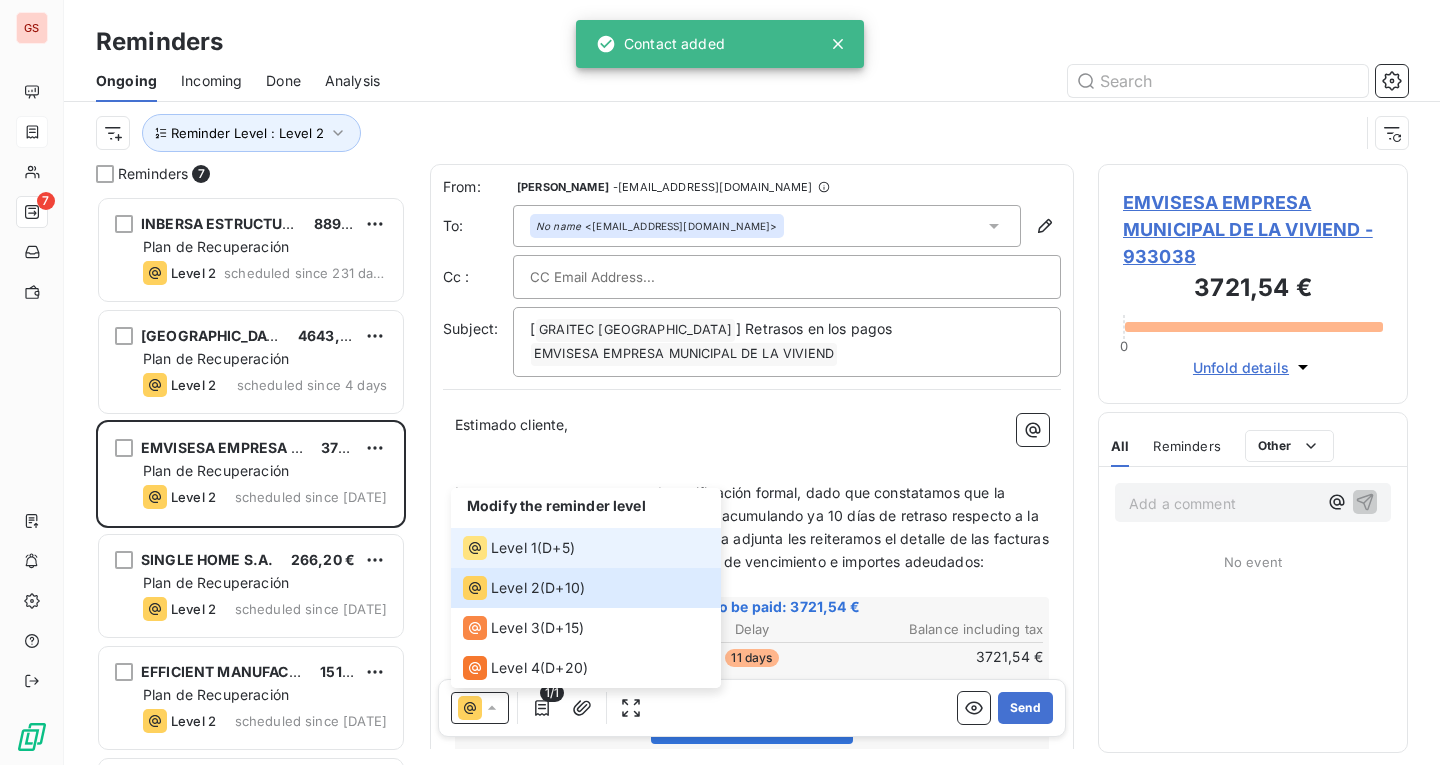 click on "Level 1  ( D+5 )" at bounding box center [519, 548] 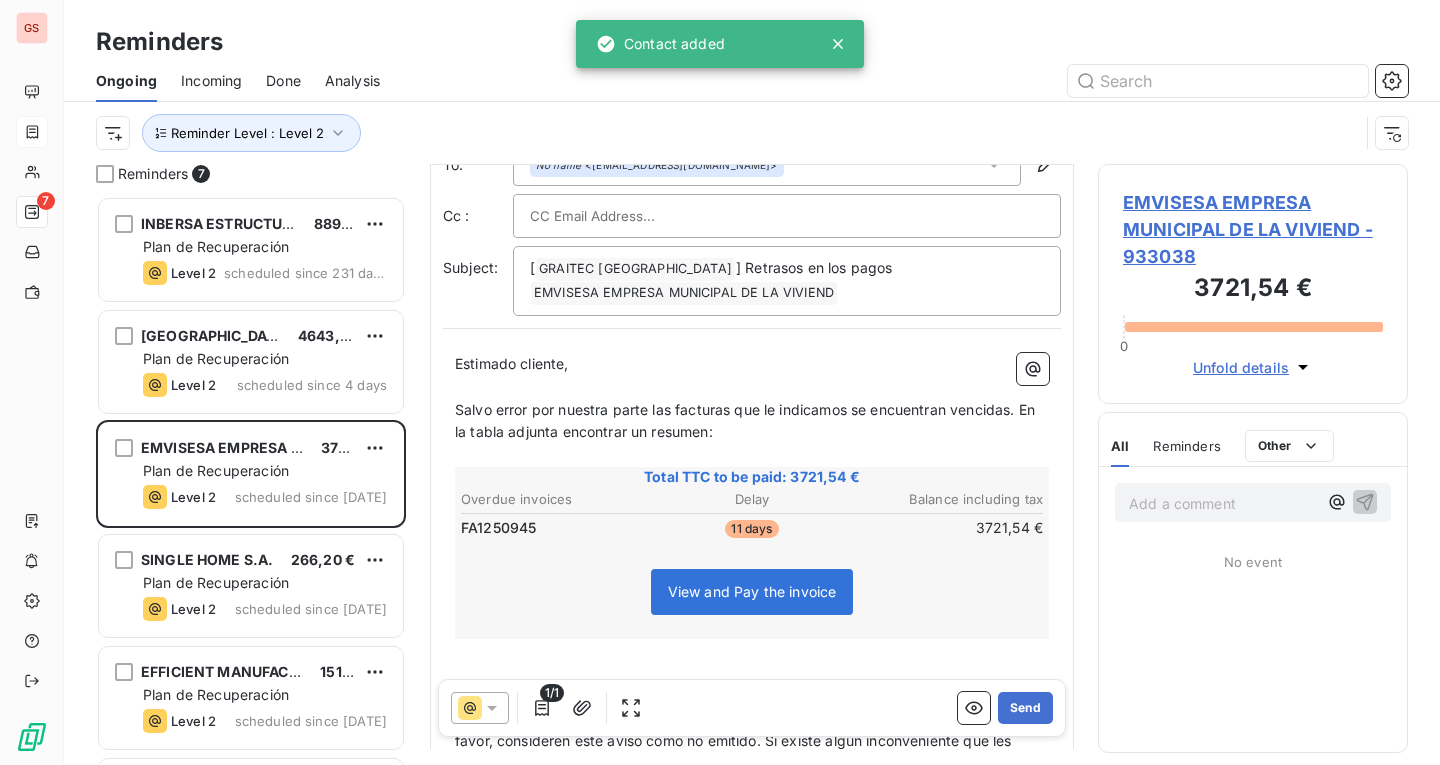 scroll, scrollTop: 101, scrollLeft: 0, axis: vertical 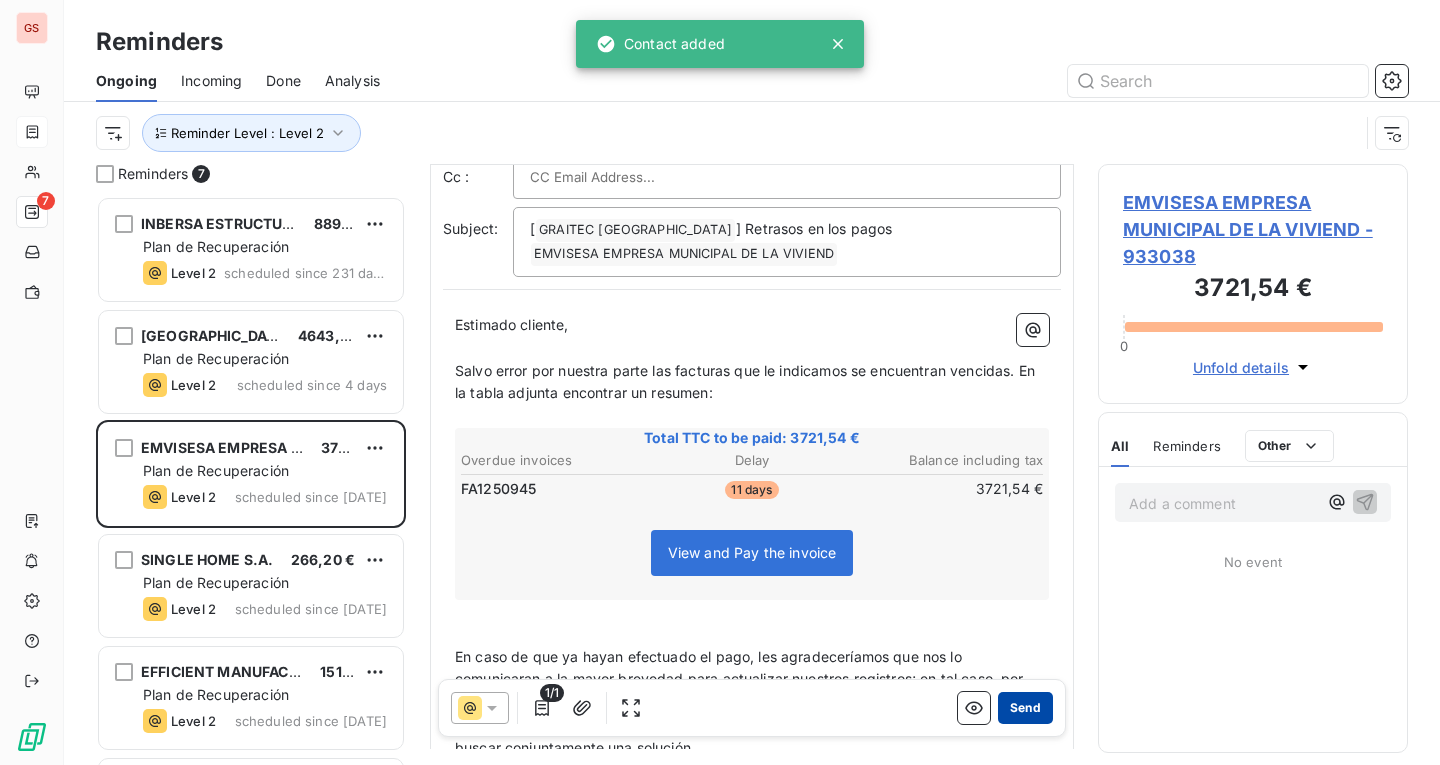 click on "Send" at bounding box center [1025, 708] 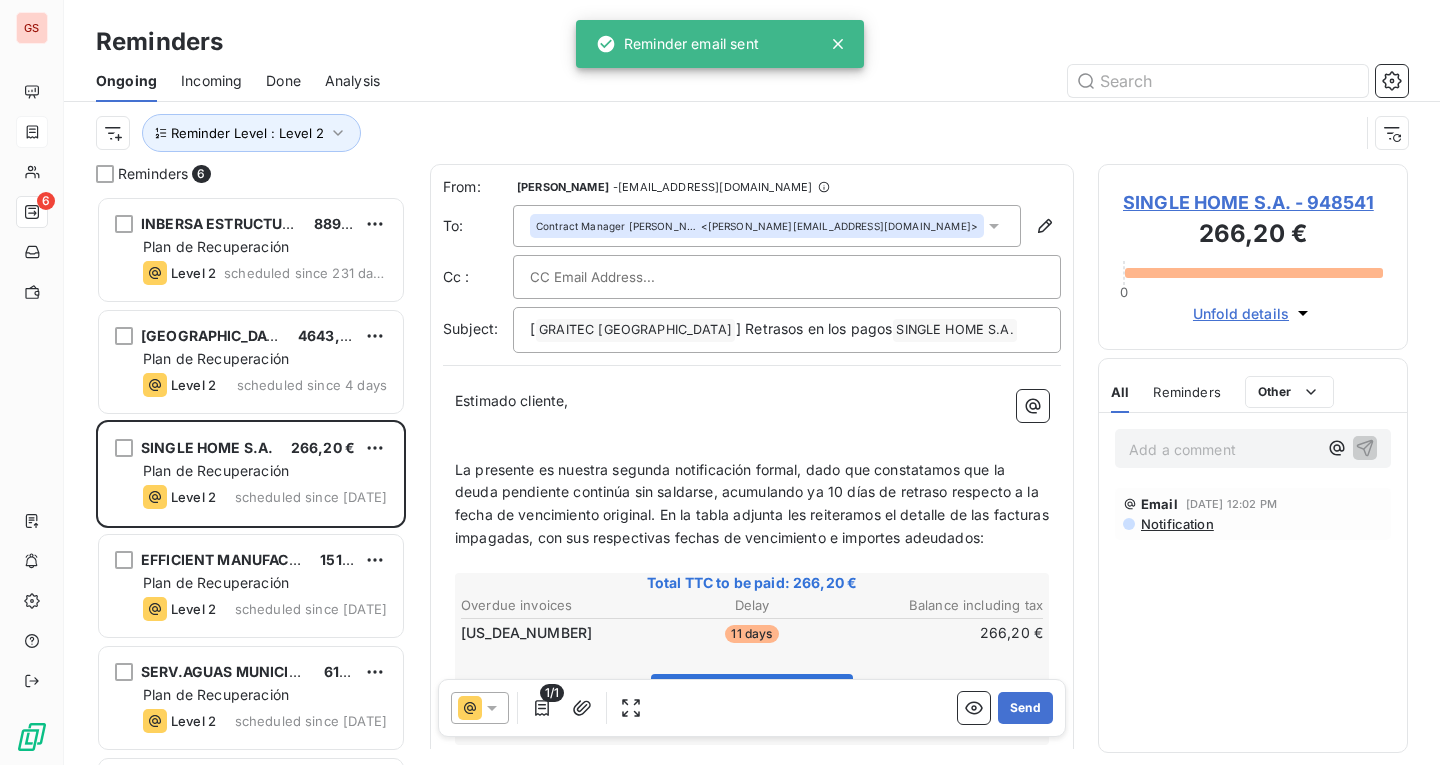 click 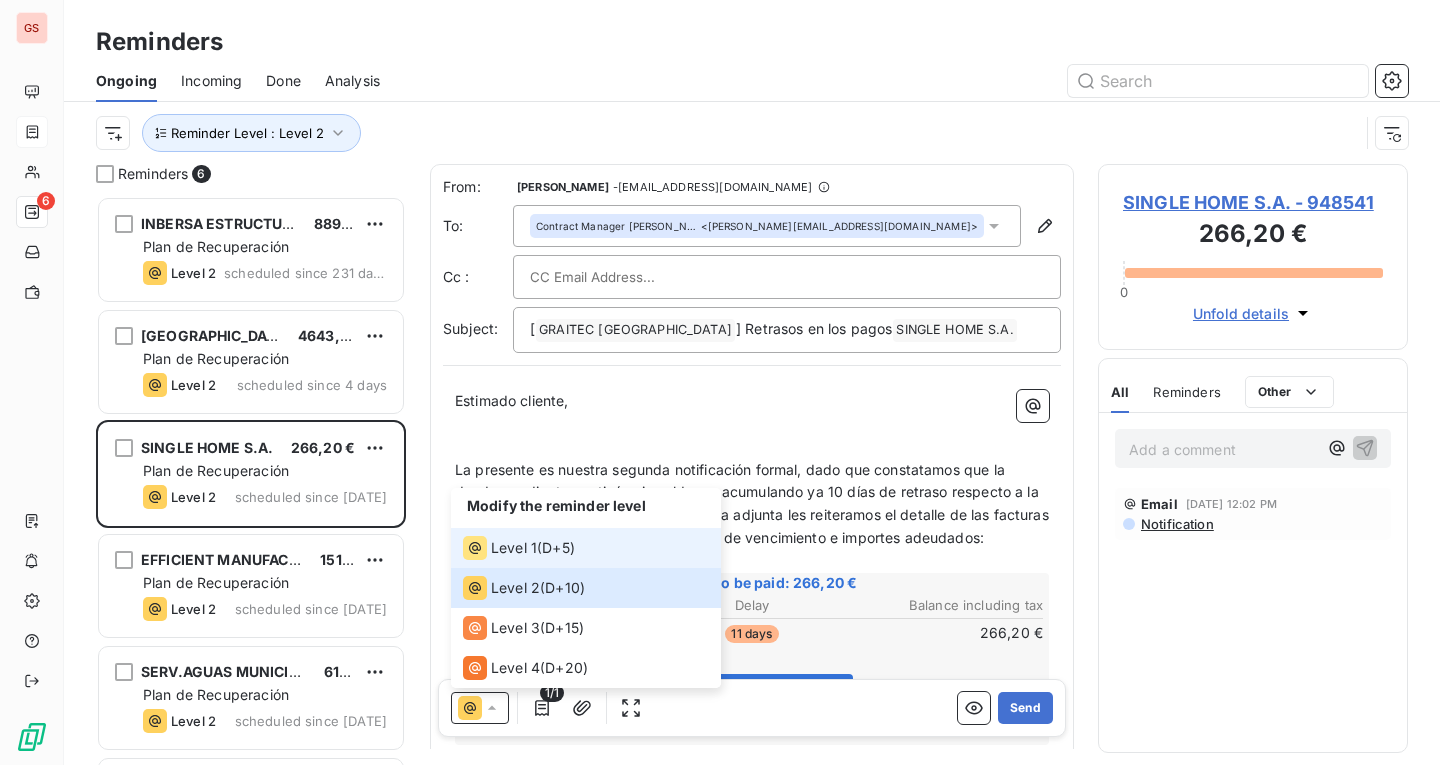 click on "Level 1" at bounding box center [514, 548] 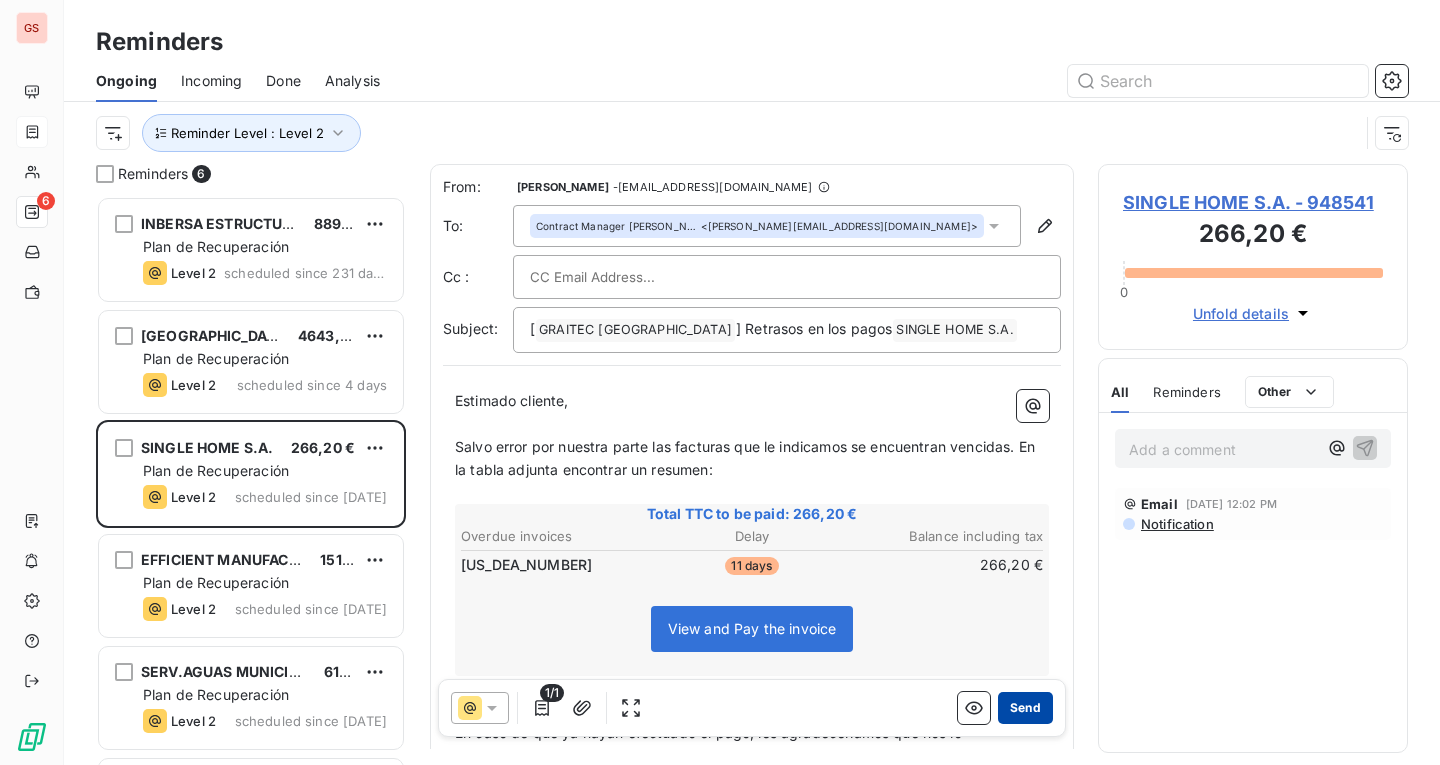click on "Send" at bounding box center (1025, 708) 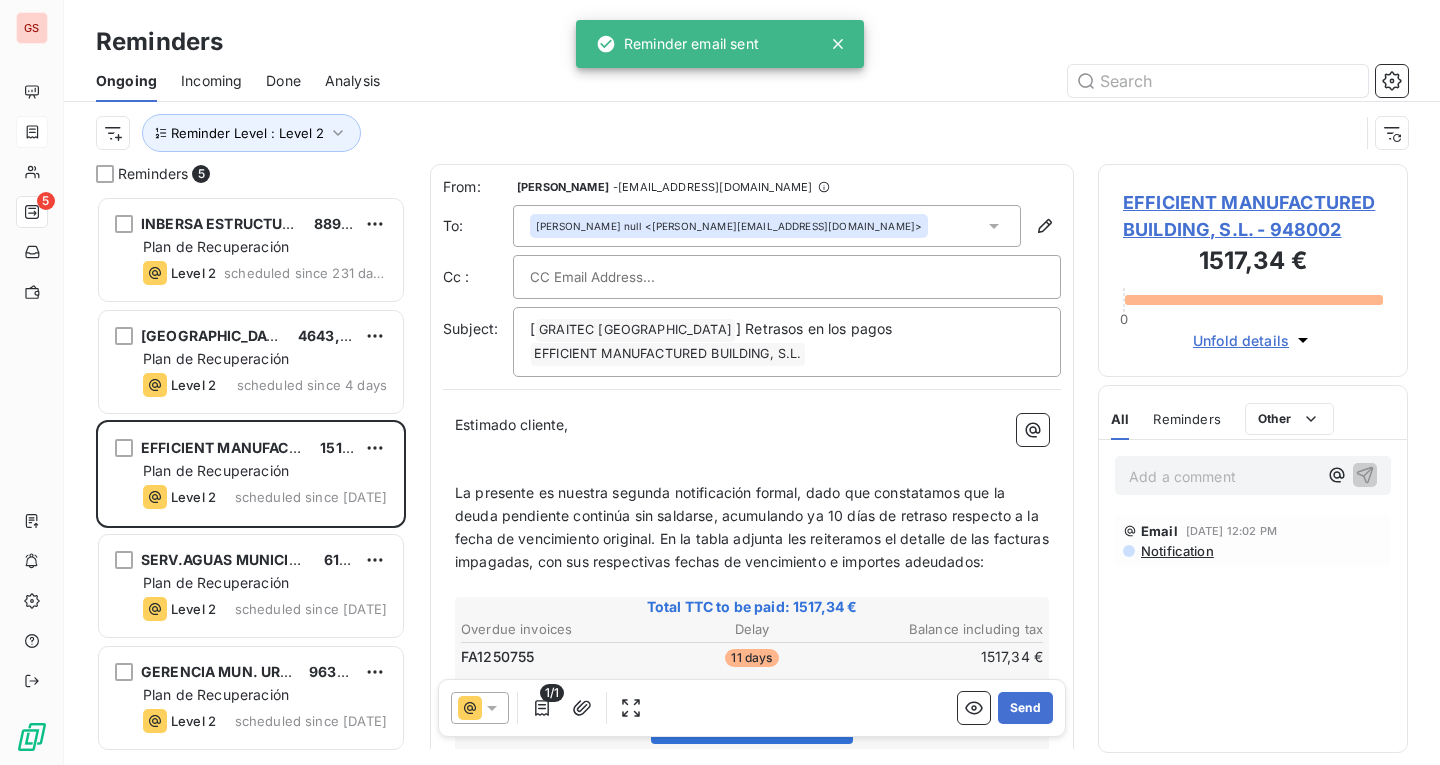 click 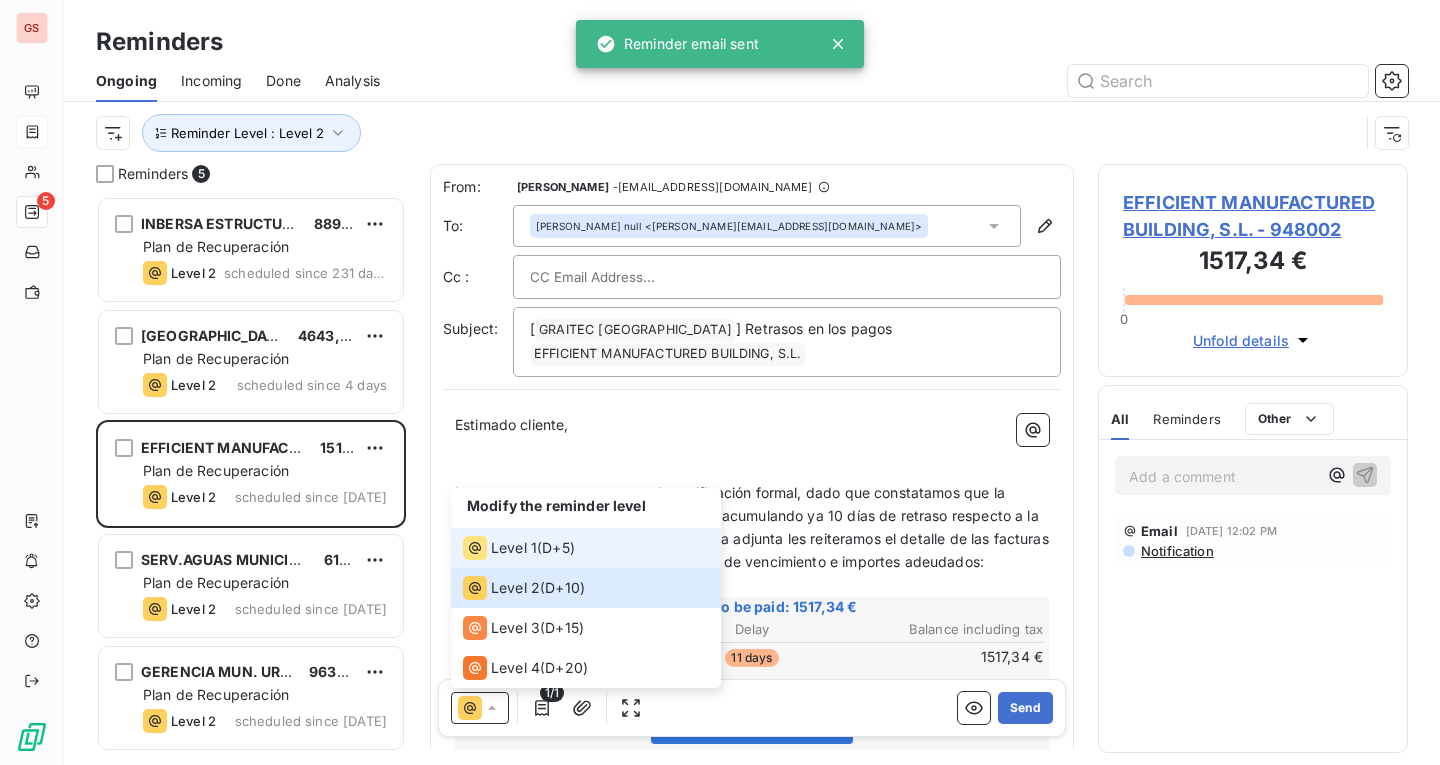 click on "D+5 )" at bounding box center [558, 548] 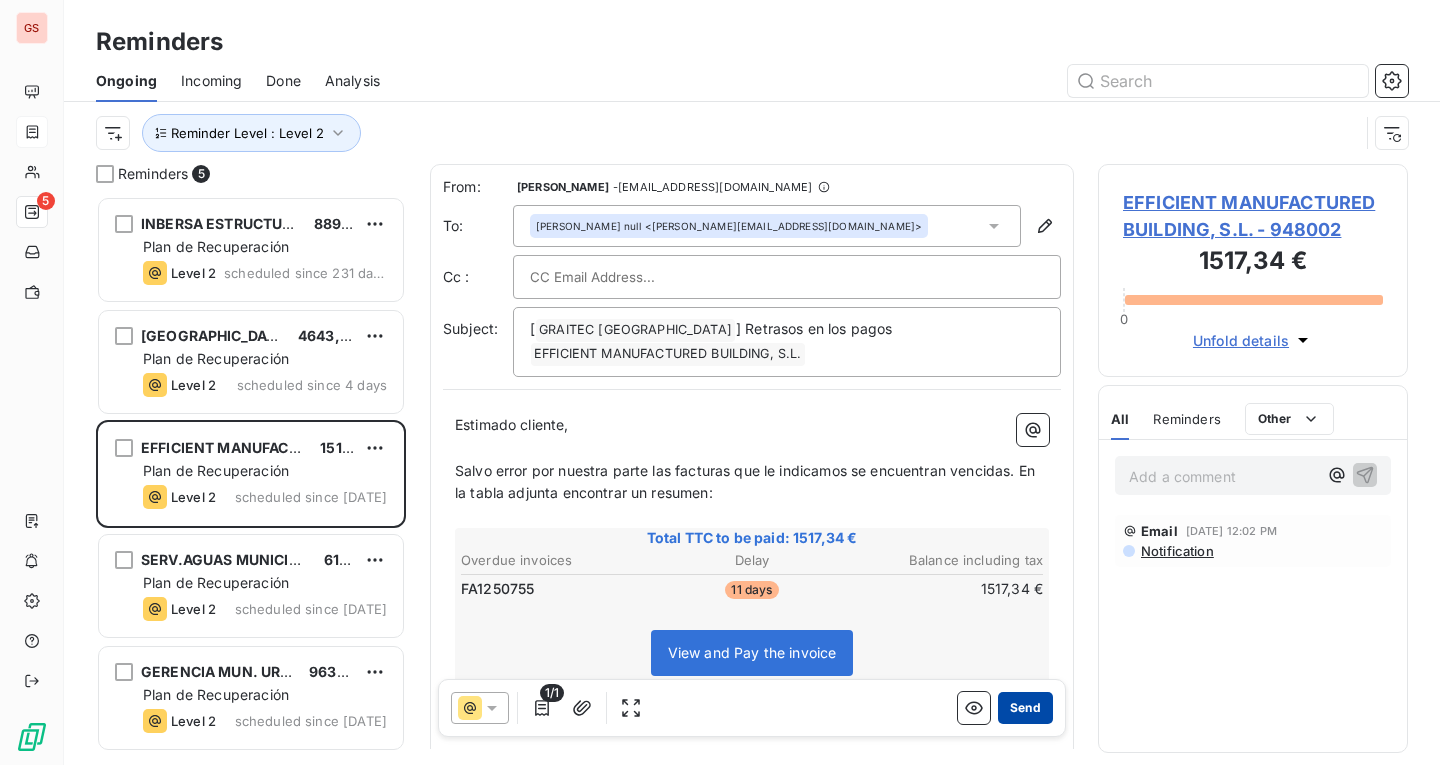 click on "Send" at bounding box center [1025, 708] 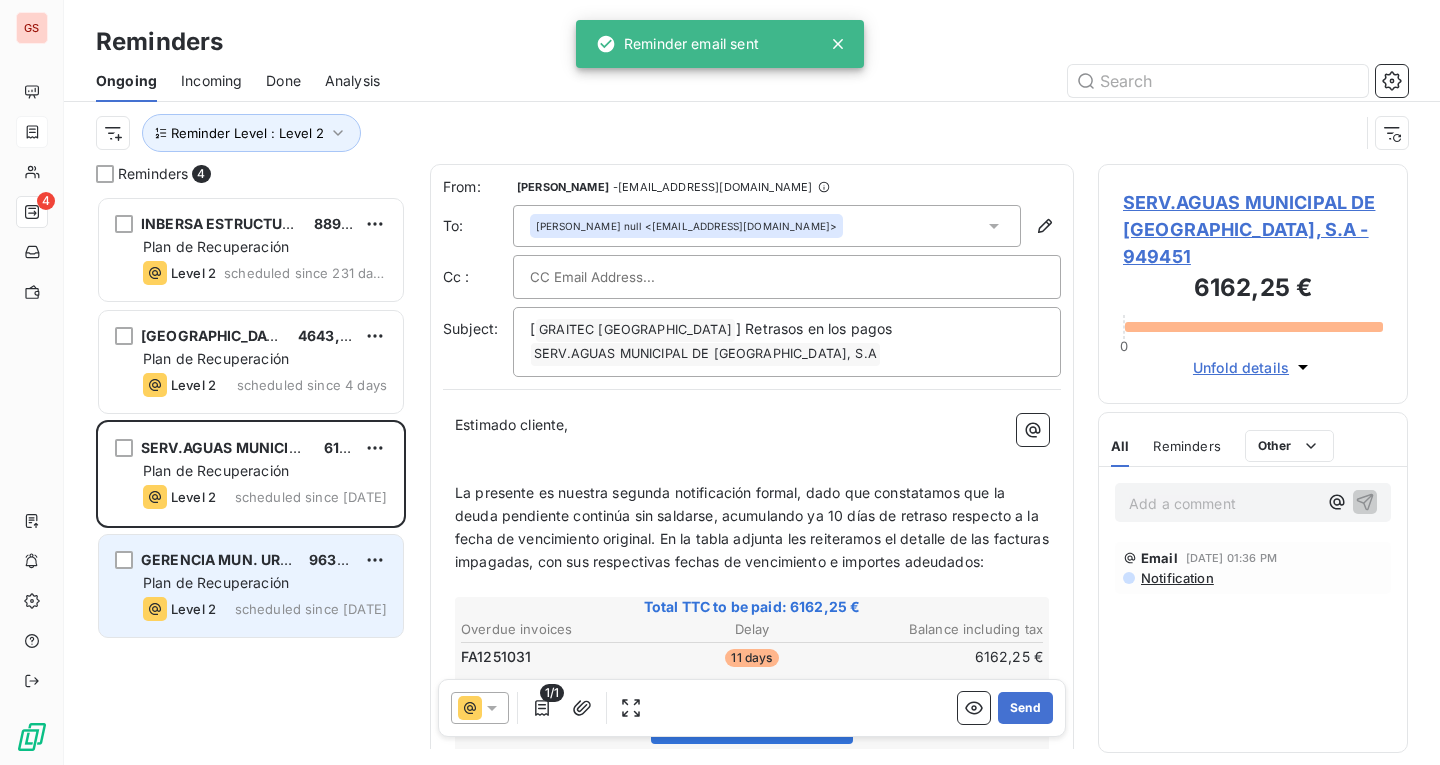 click on "9638,74 €" at bounding box center (344, 559) 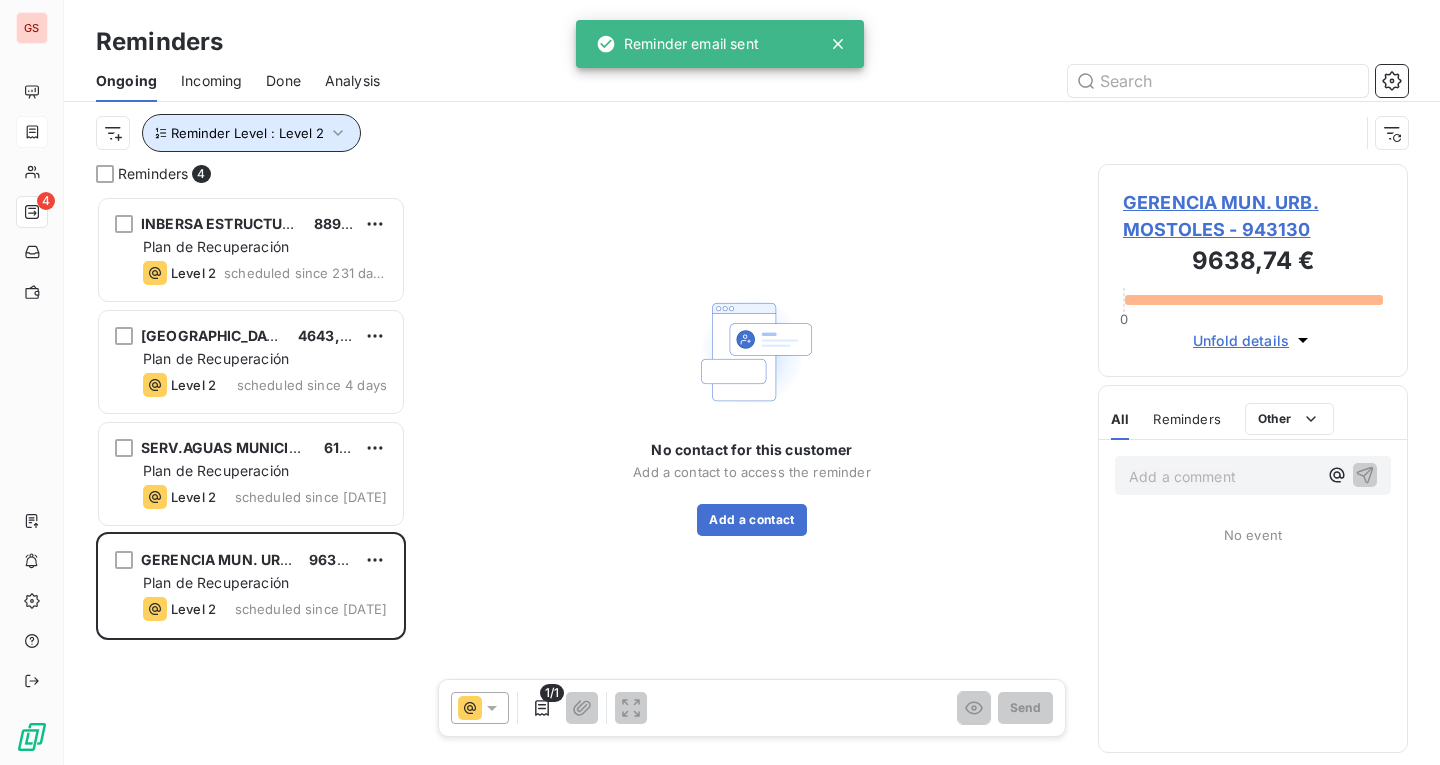 click on "Reminder Level  : Level 2" at bounding box center (247, 133) 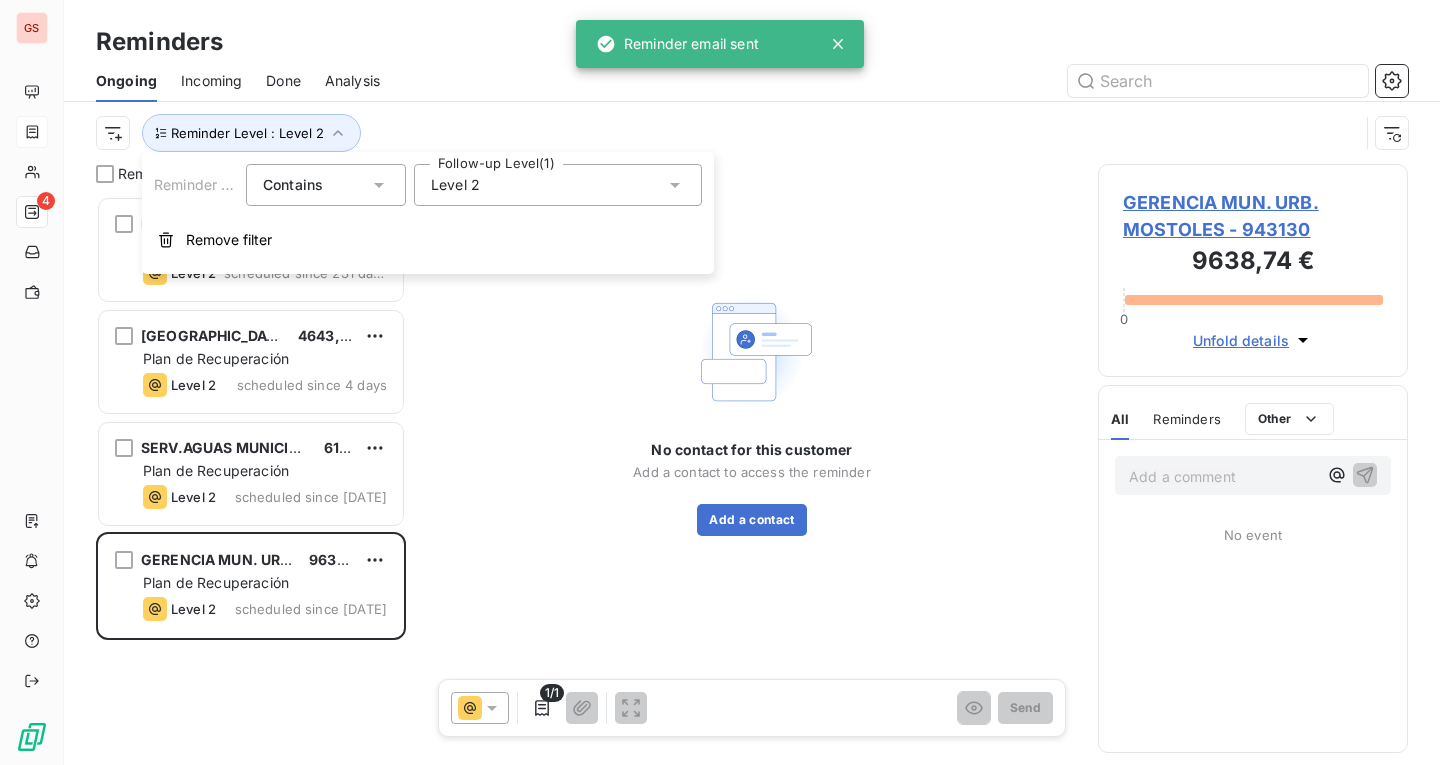 click on "Level 2" at bounding box center (558, 185) 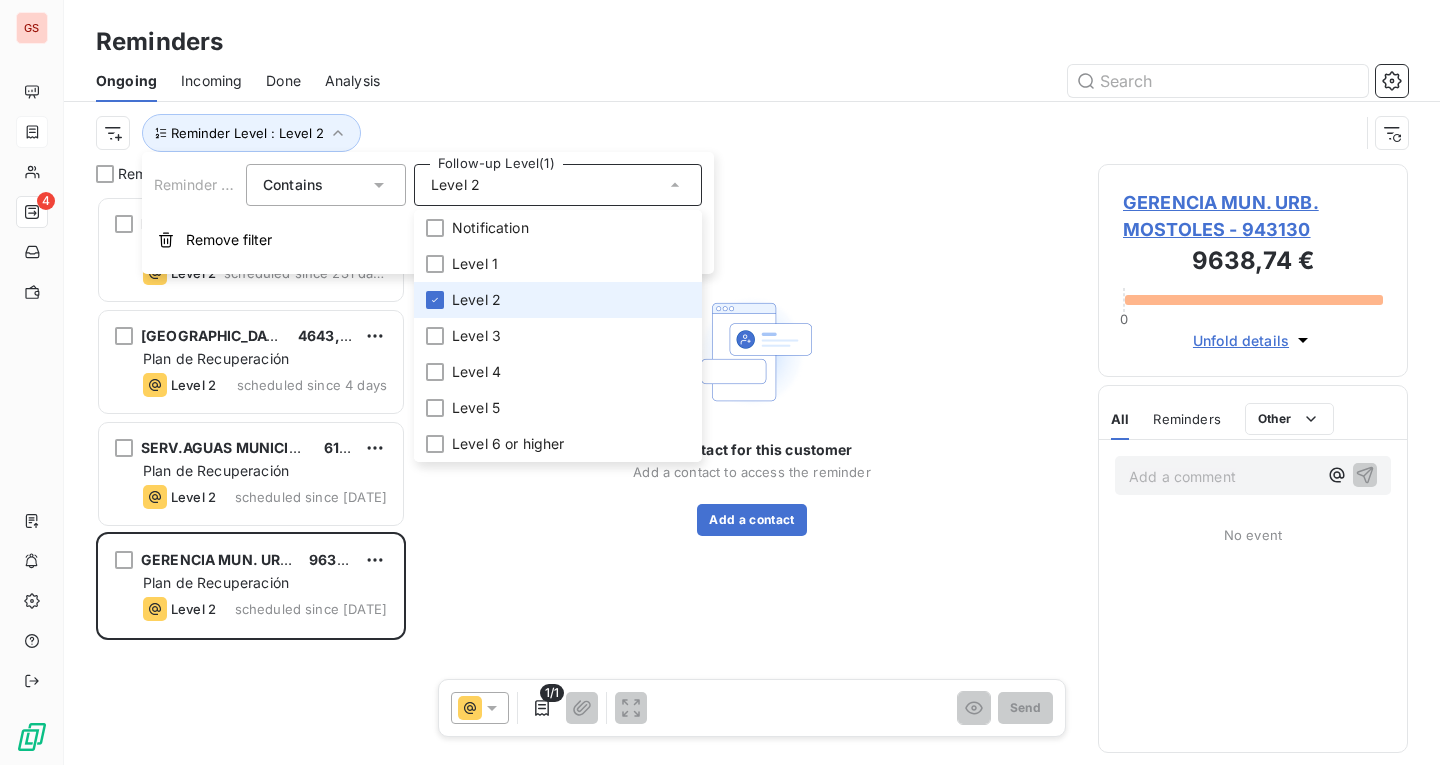 click on "Level 2" at bounding box center (558, 300) 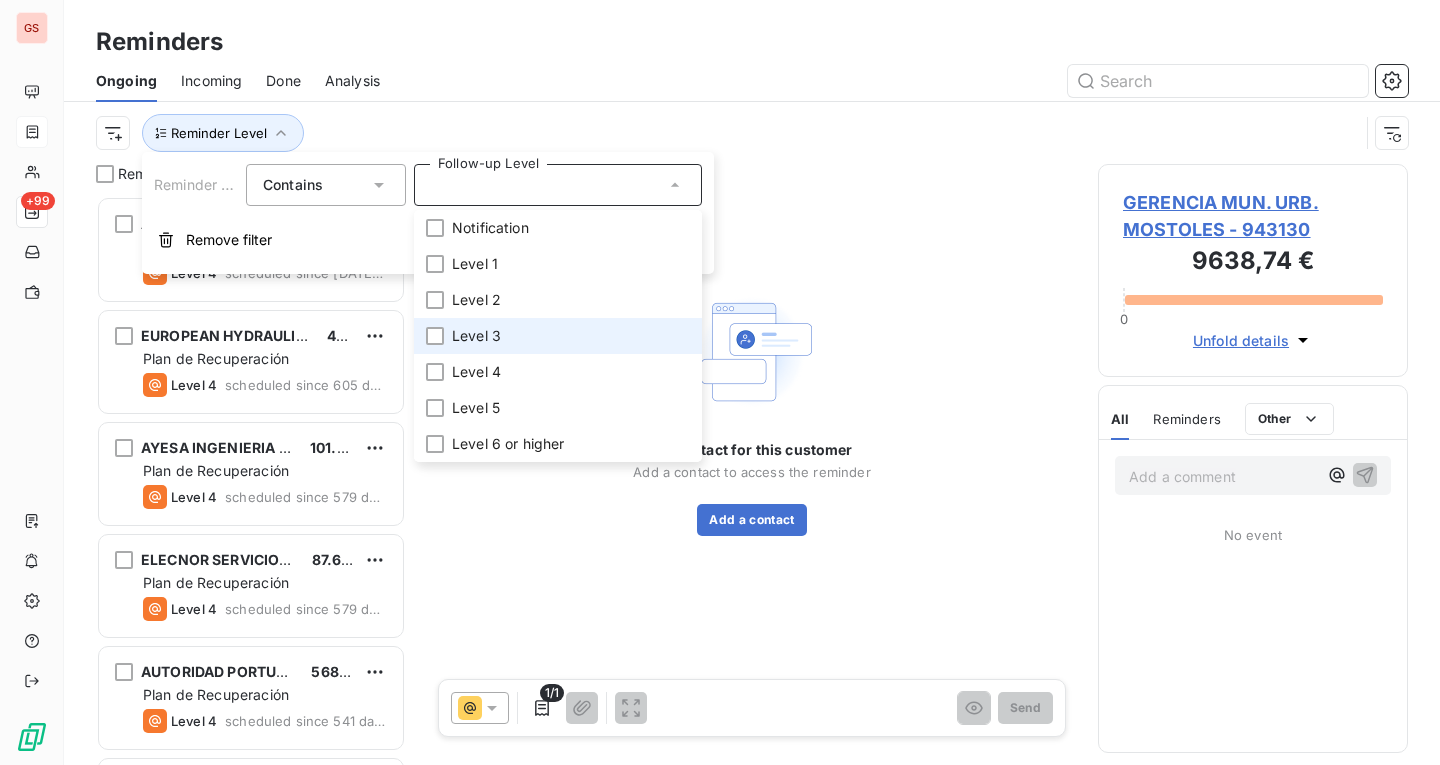 click on "Level 3" at bounding box center [558, 336] 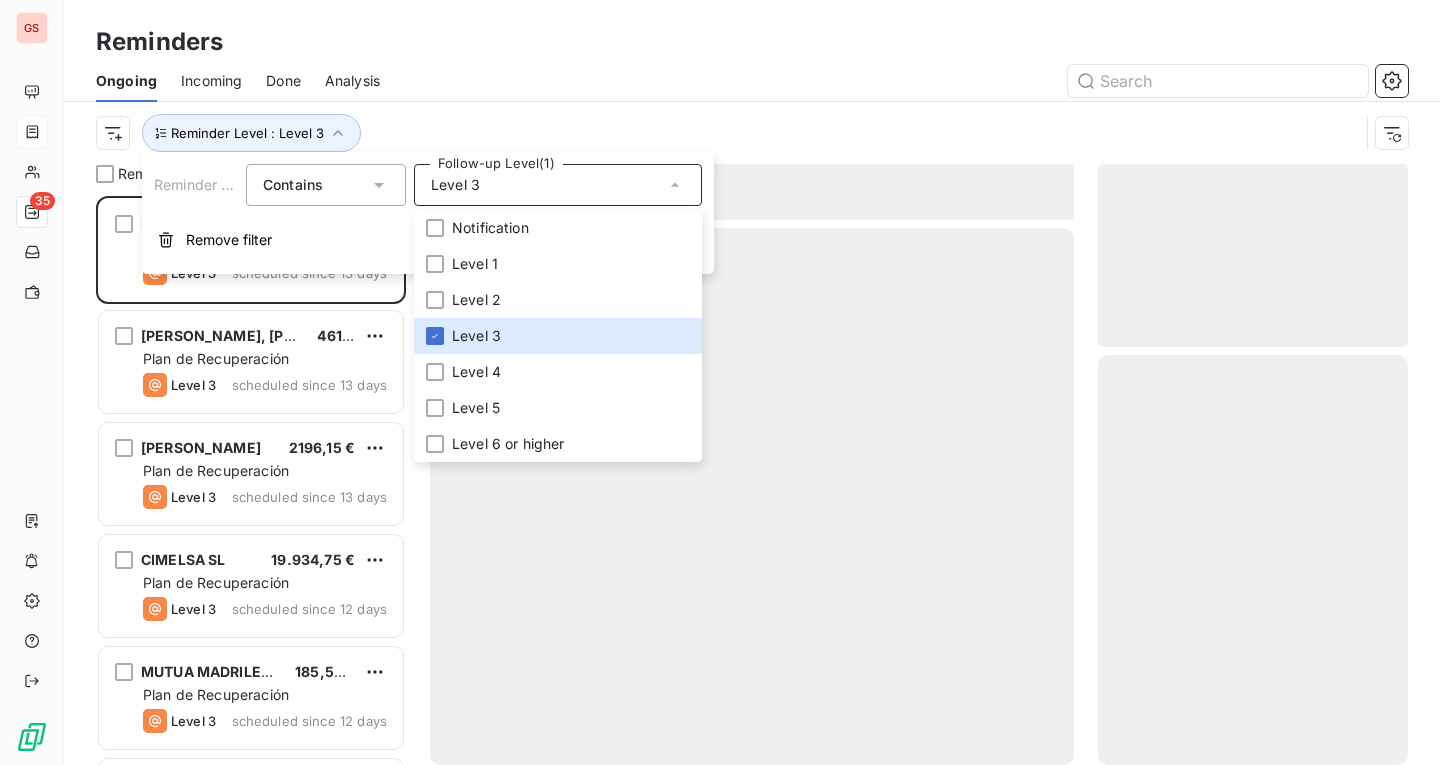 scroll, scrollTop: 16, scrollLeft: 16, axis: both 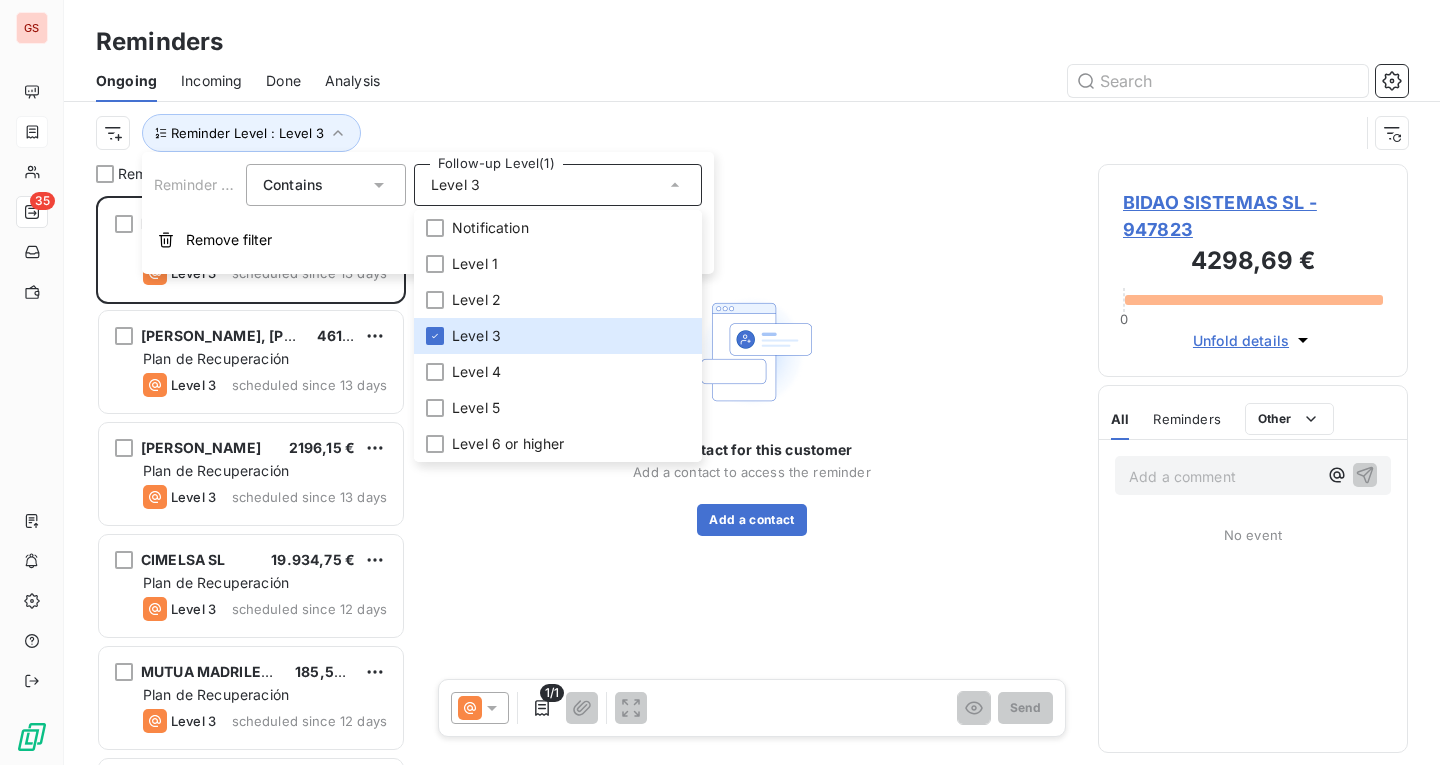 click at bounding box center [906, 81] 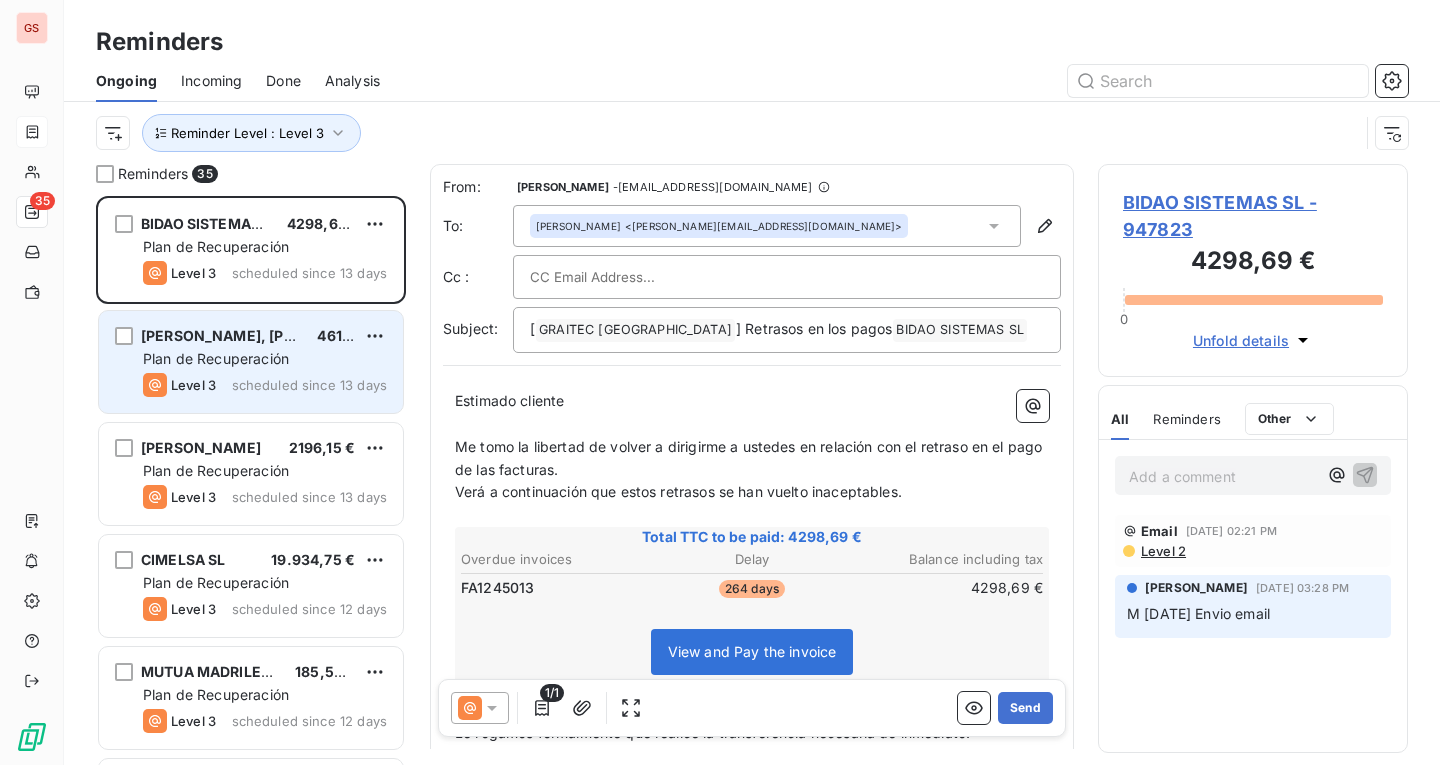 click on "scheduled since 13 days" at bounding box center (309, 385) 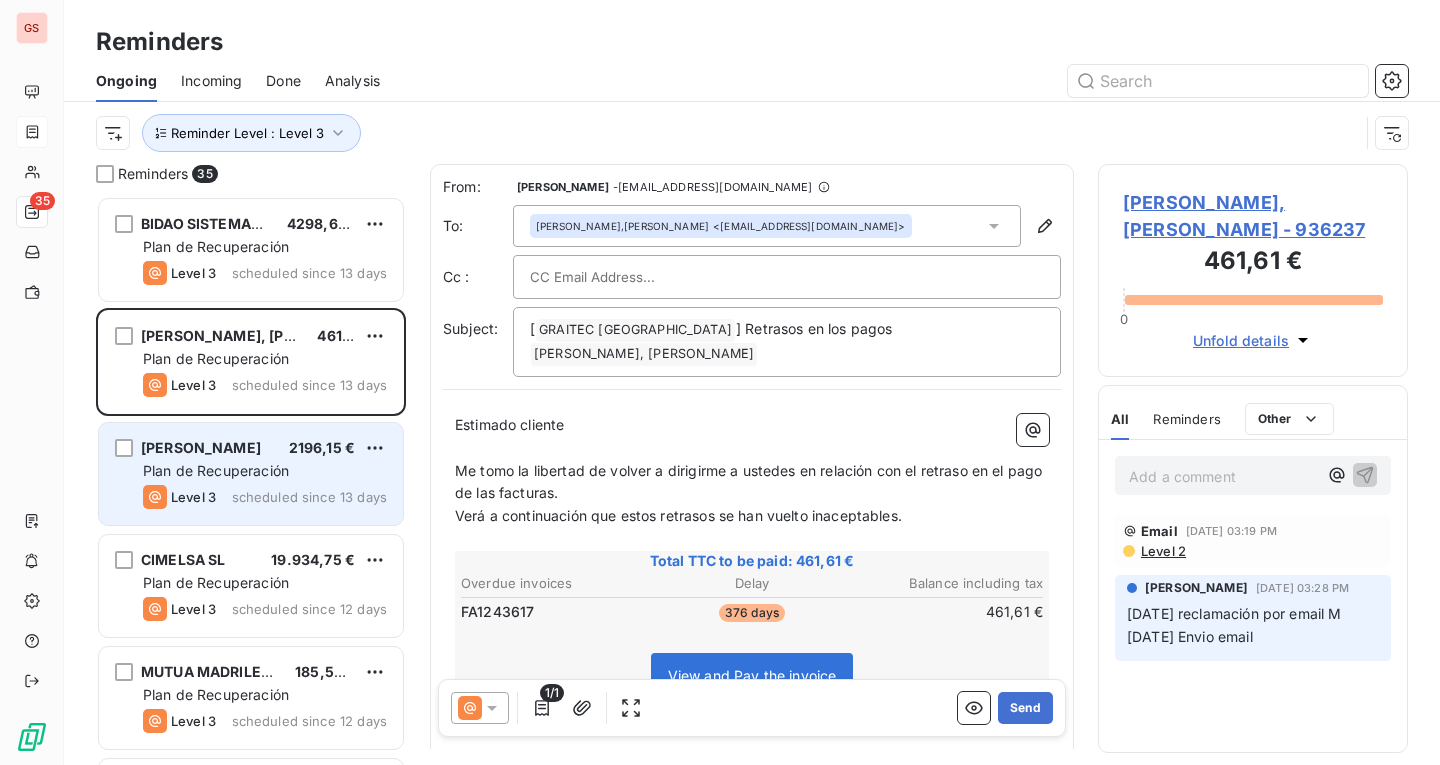 click on "[PERSON_NAME] 2196,15 € Plan de Recuperación Level 3 scheduled since 13 days" at bounding box center (251, 474) 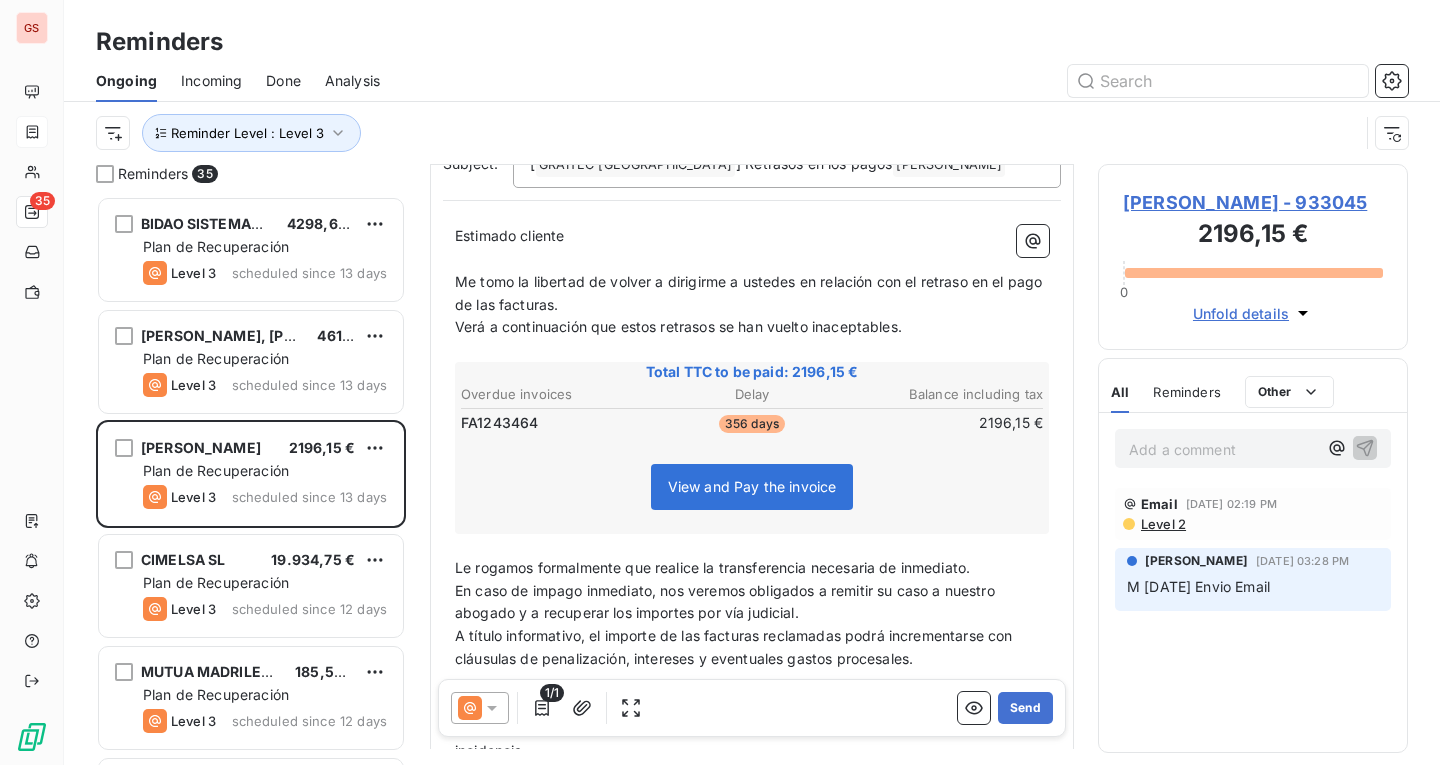 scroll, scrollTop: 203, scrollLeft: 0, axis: vertical 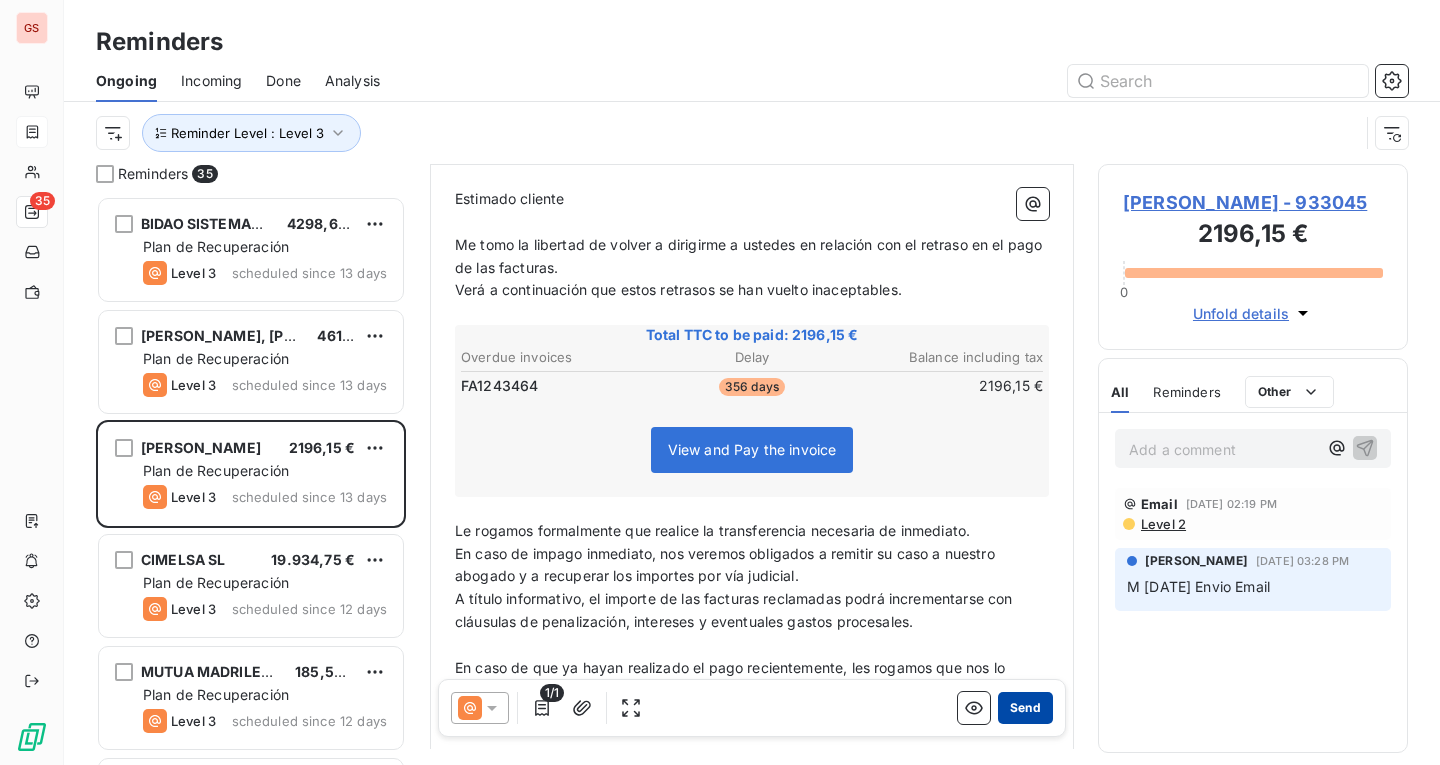 click on "Send" at bounding box center [1025, 708] 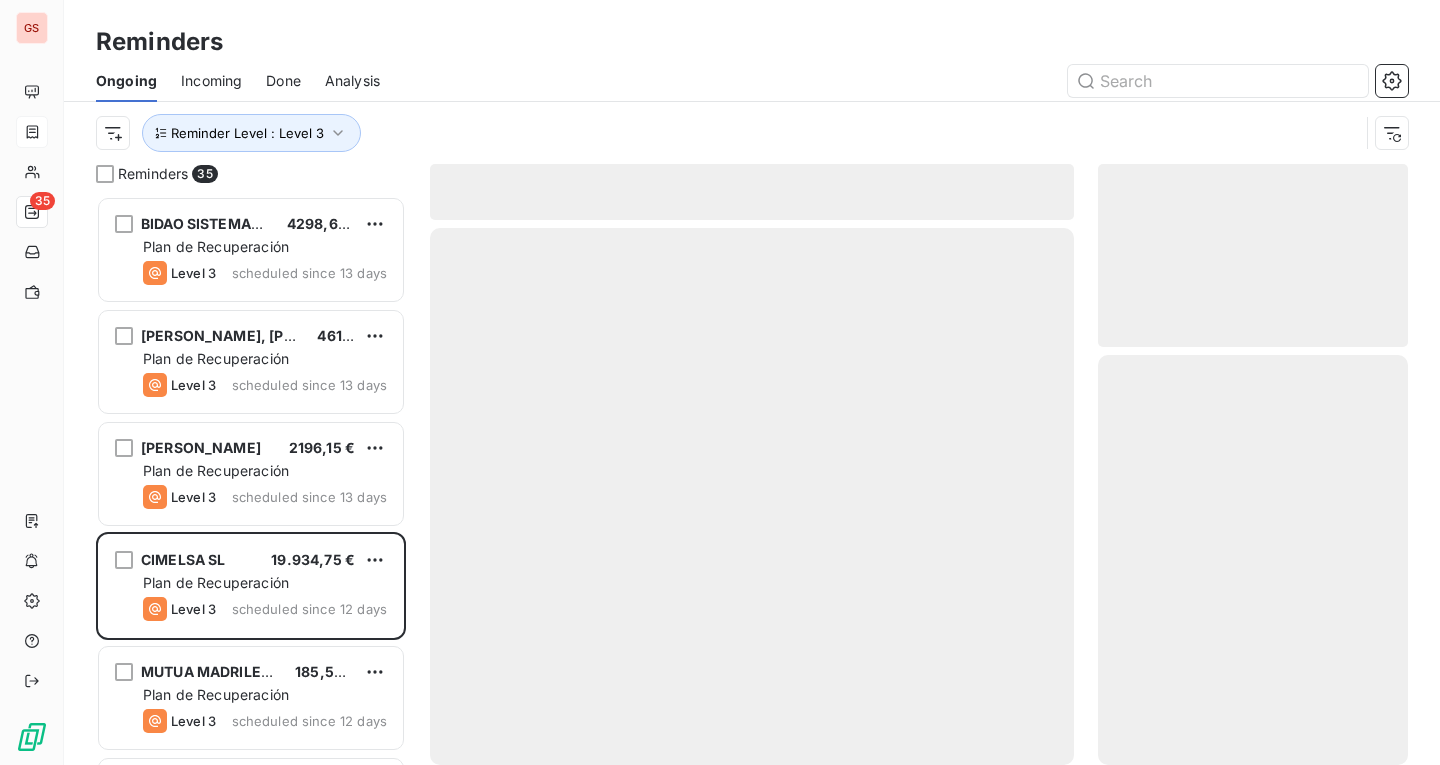 click at bounding box center [752, 496] 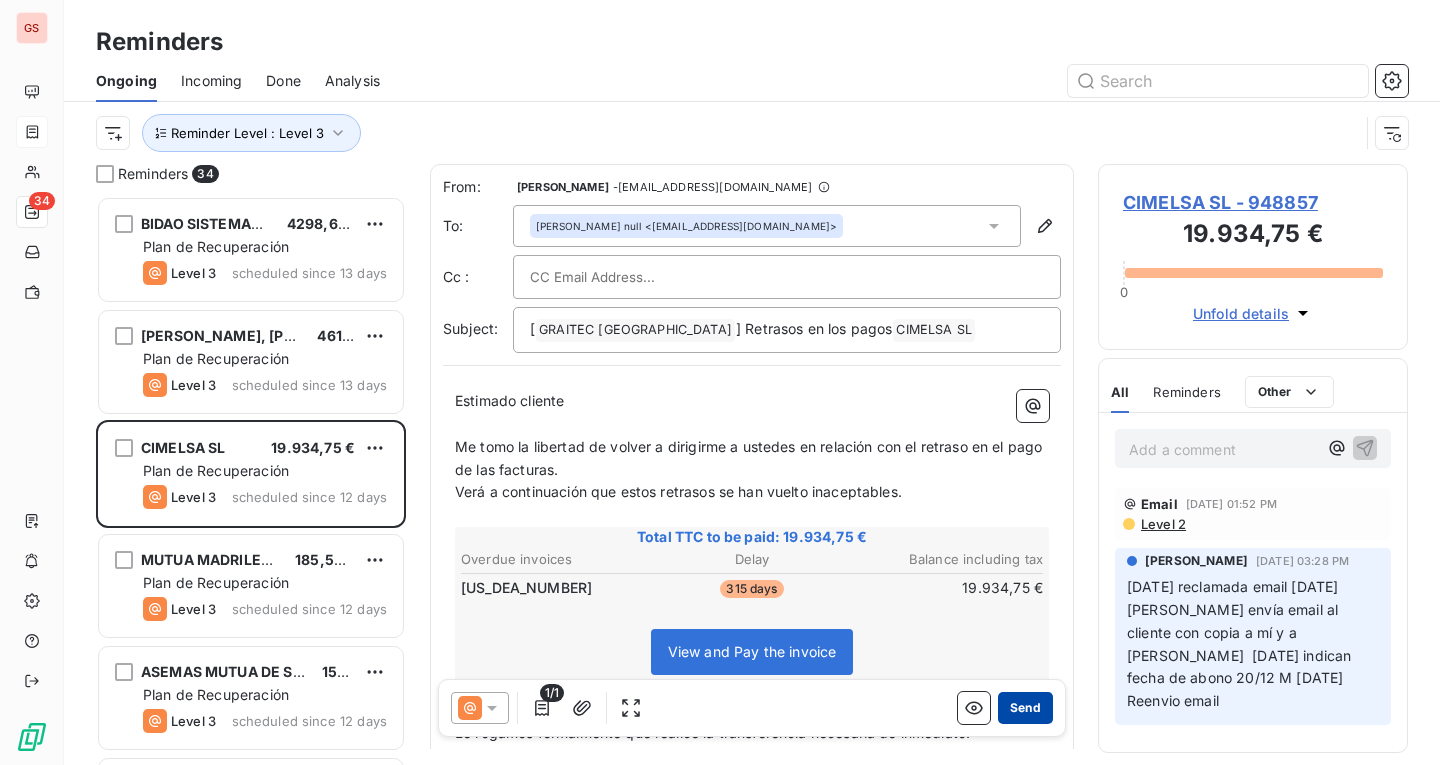 click on "Send" at bounding box center [1025, 708] 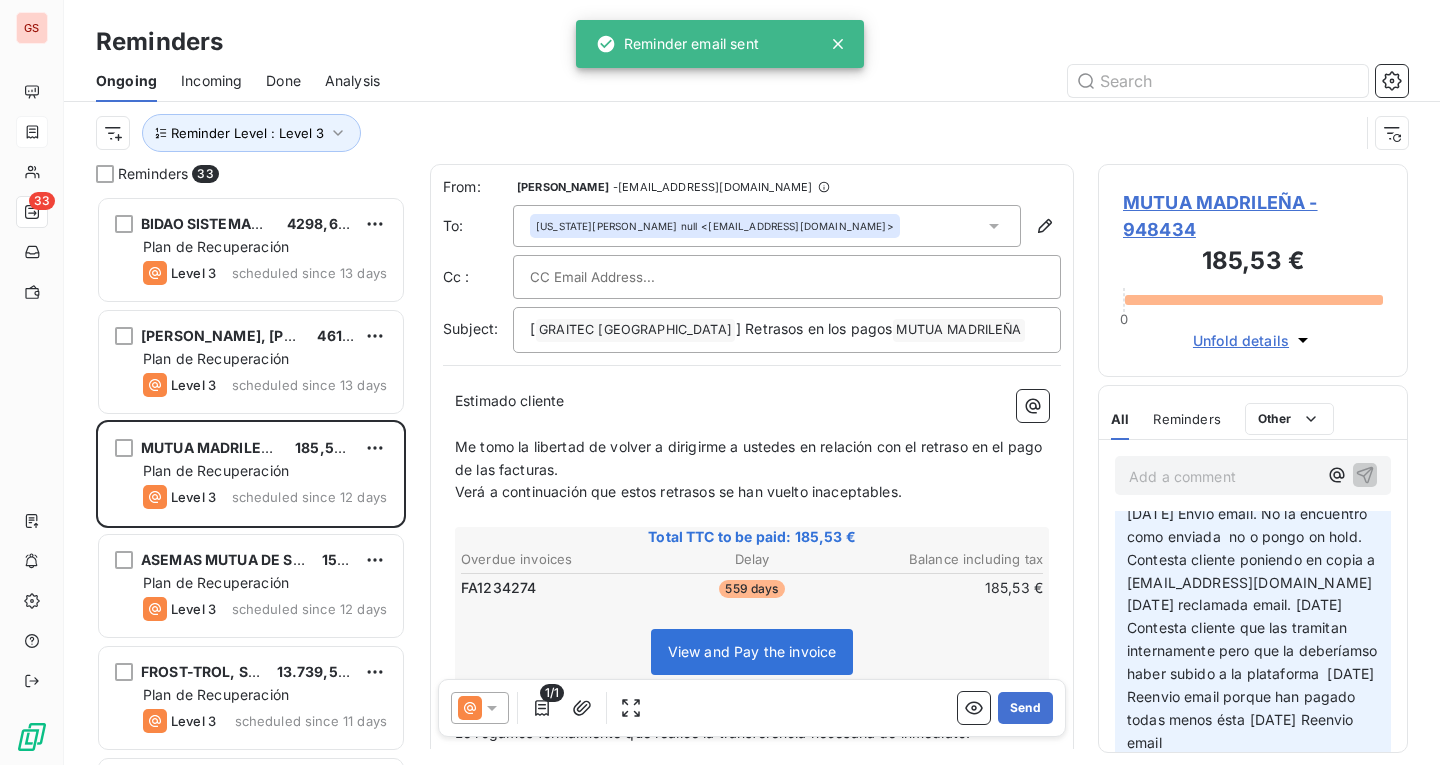 scroll, scrollTop: 165, scrollLeft: 0, axis: vertical 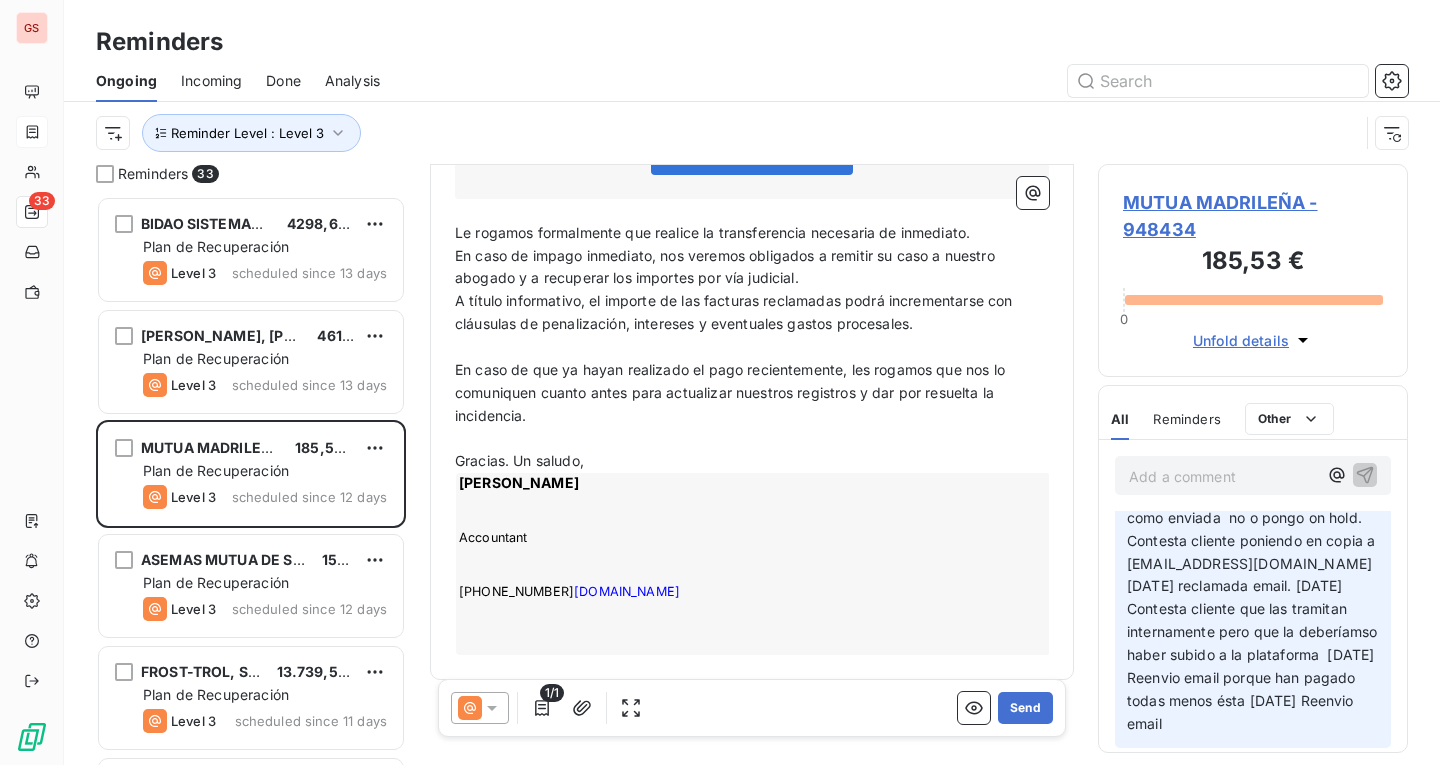 click 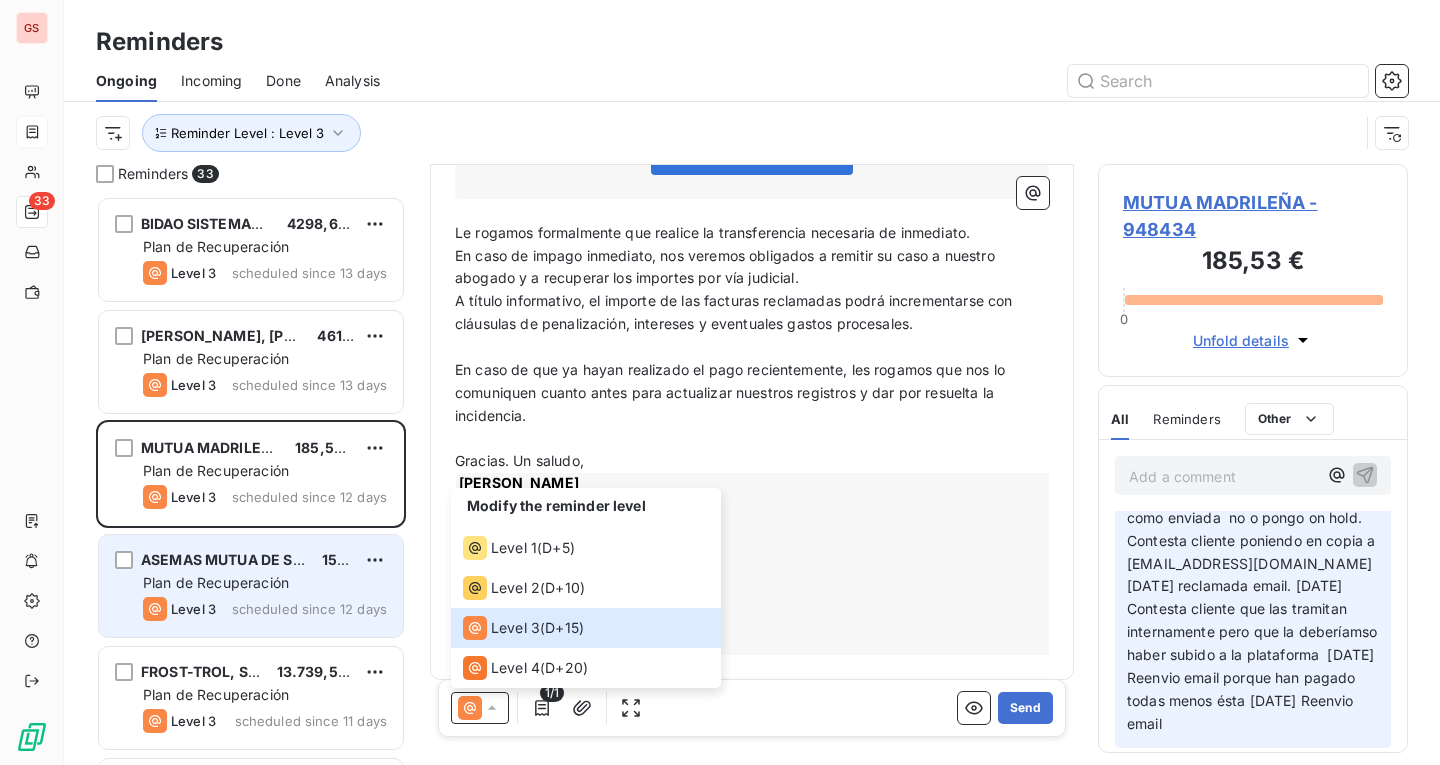 click on "Plan de Recuperación" at bounding box center [265, 583] 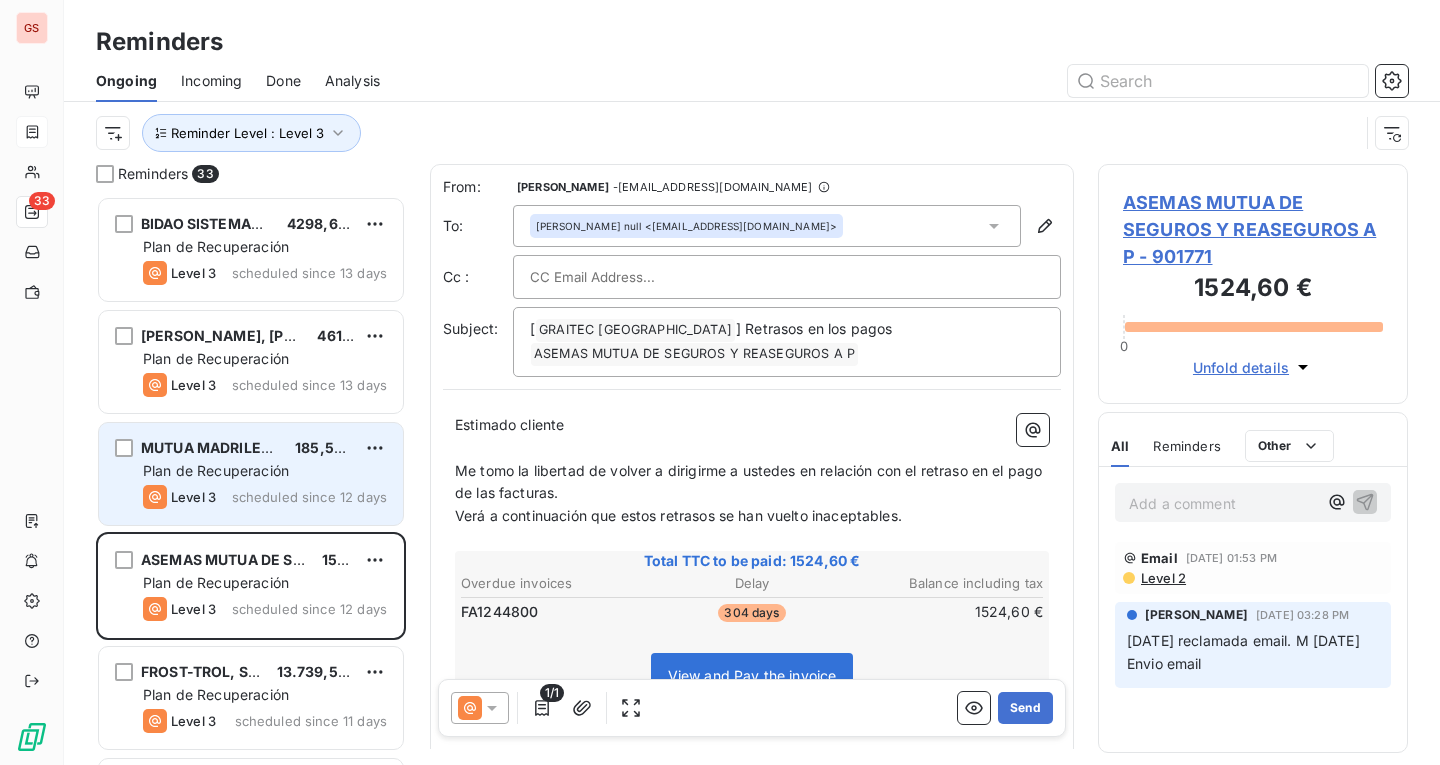 click on "Plan de Recuperación" at bounding box center [265, 471] 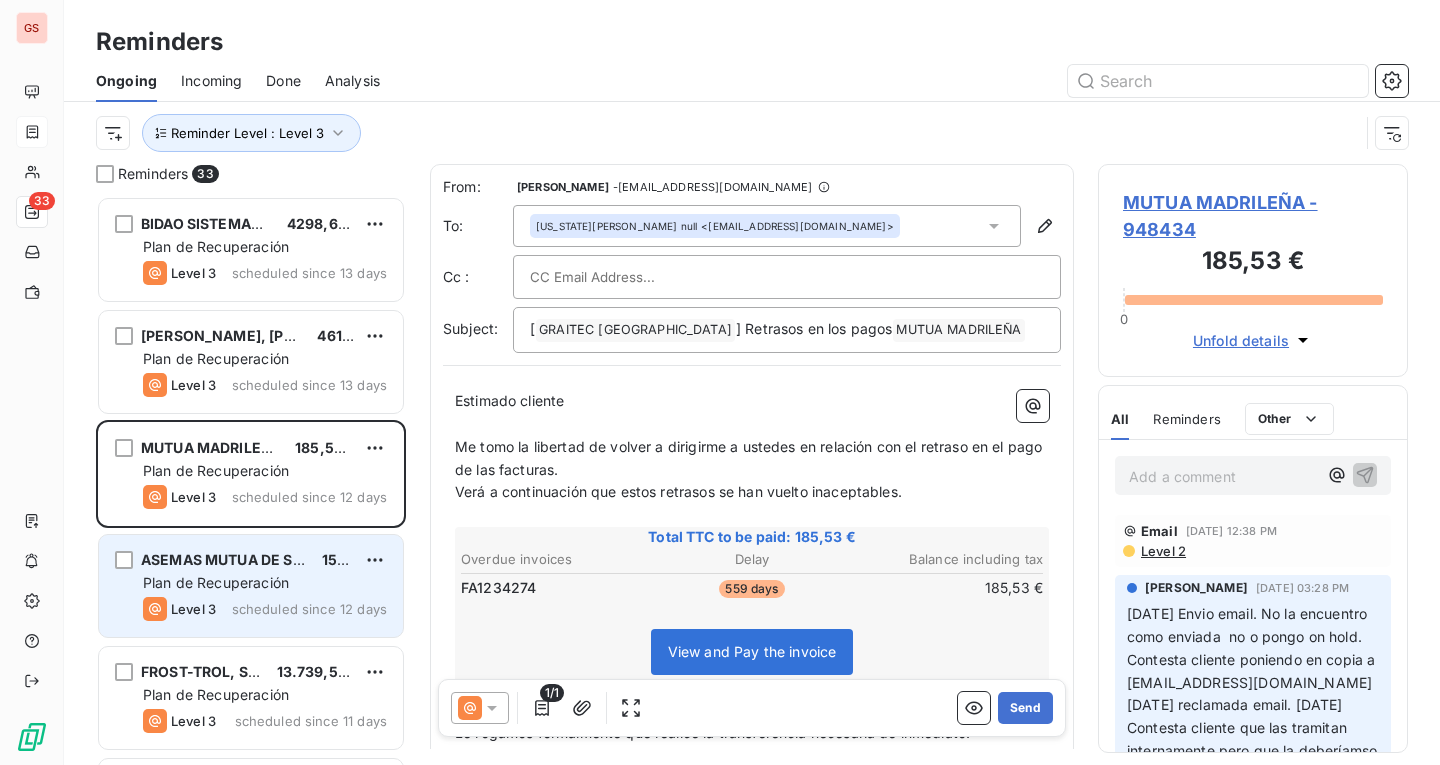 click on "ASEMAS MUTUA DE SEGUROS Y REASEGUROS A P 1524,60 € Plan de Recuperación Level 3 scheduled since 12 days" at bounding box center [251, 586] 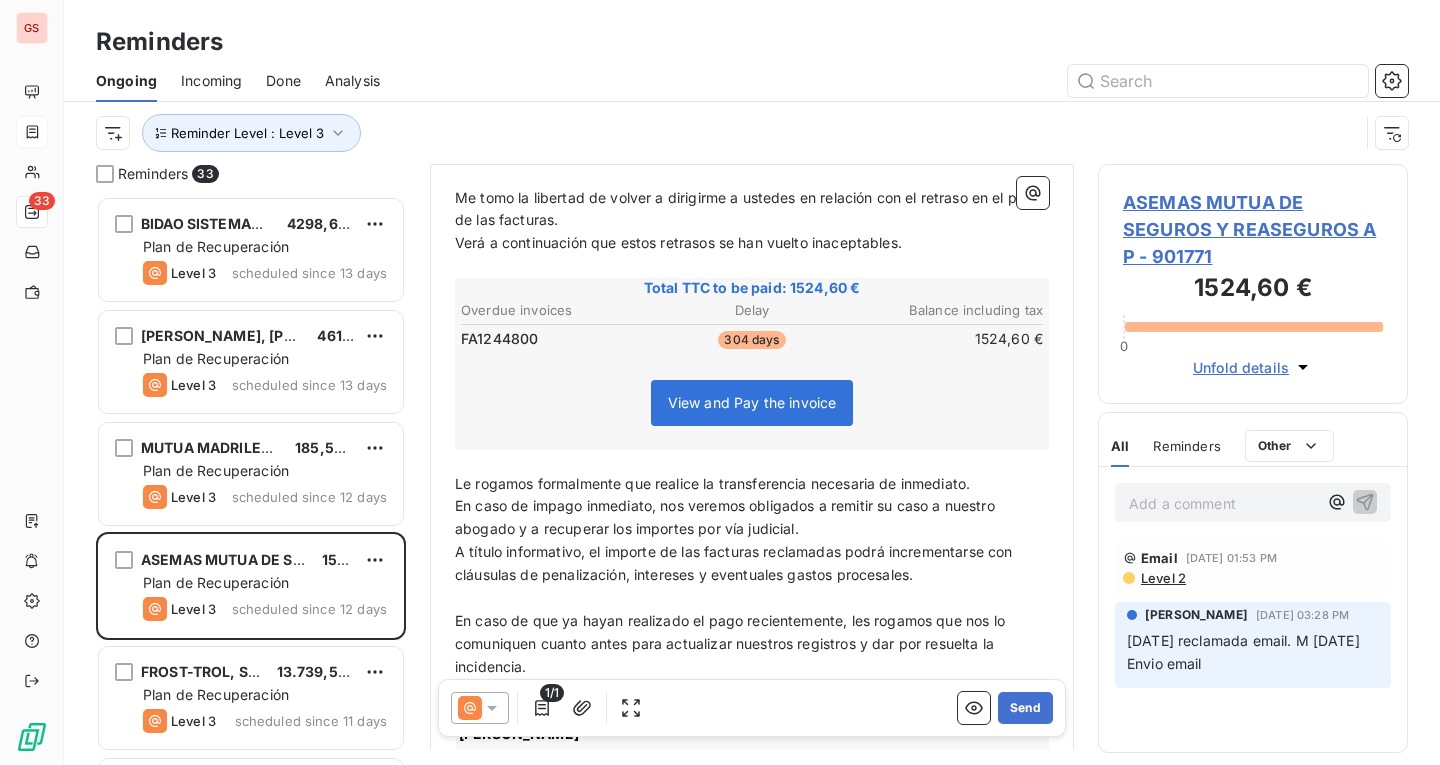 scroll, scrollTop: 303, scrollLeft: 0, axis: vertical 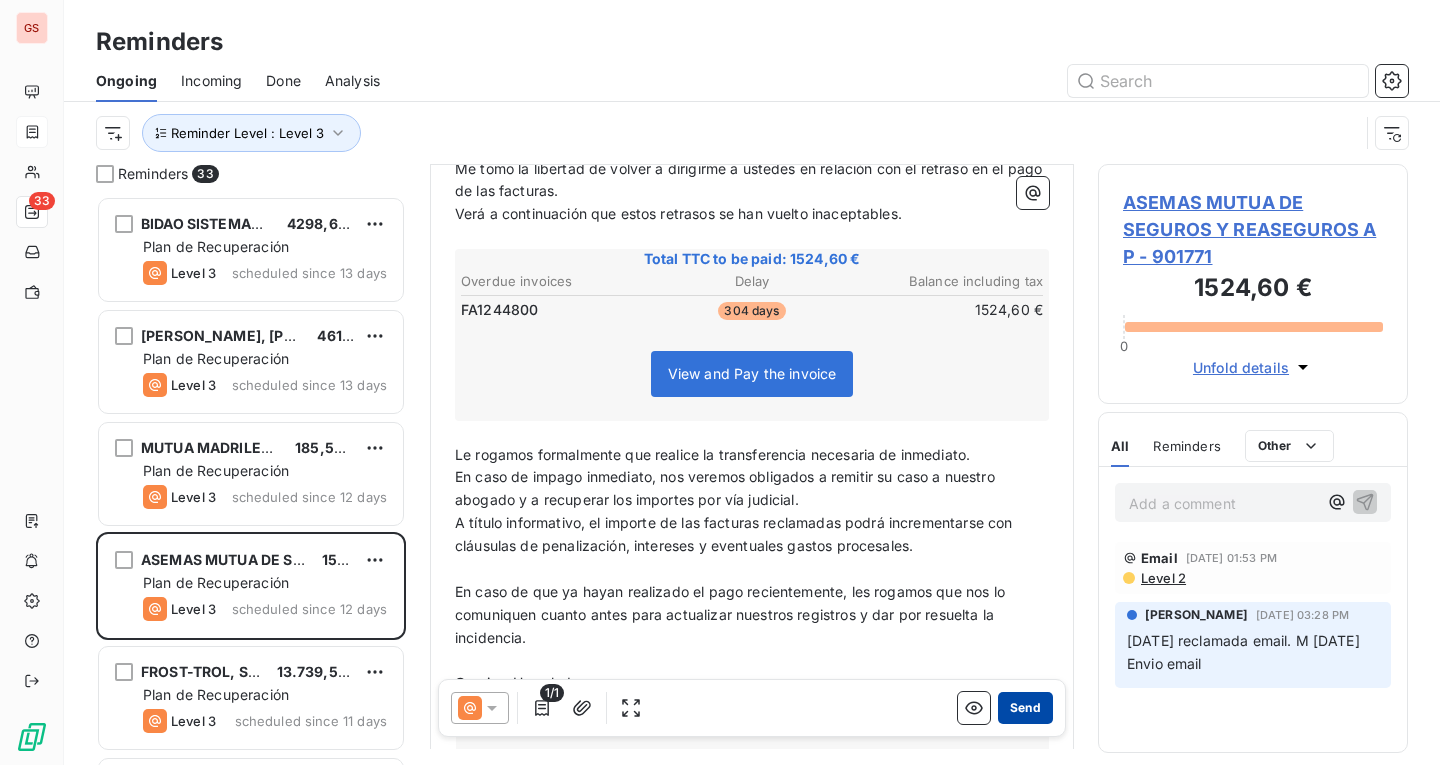 click on "Send" at bounding box center (1025, 708) 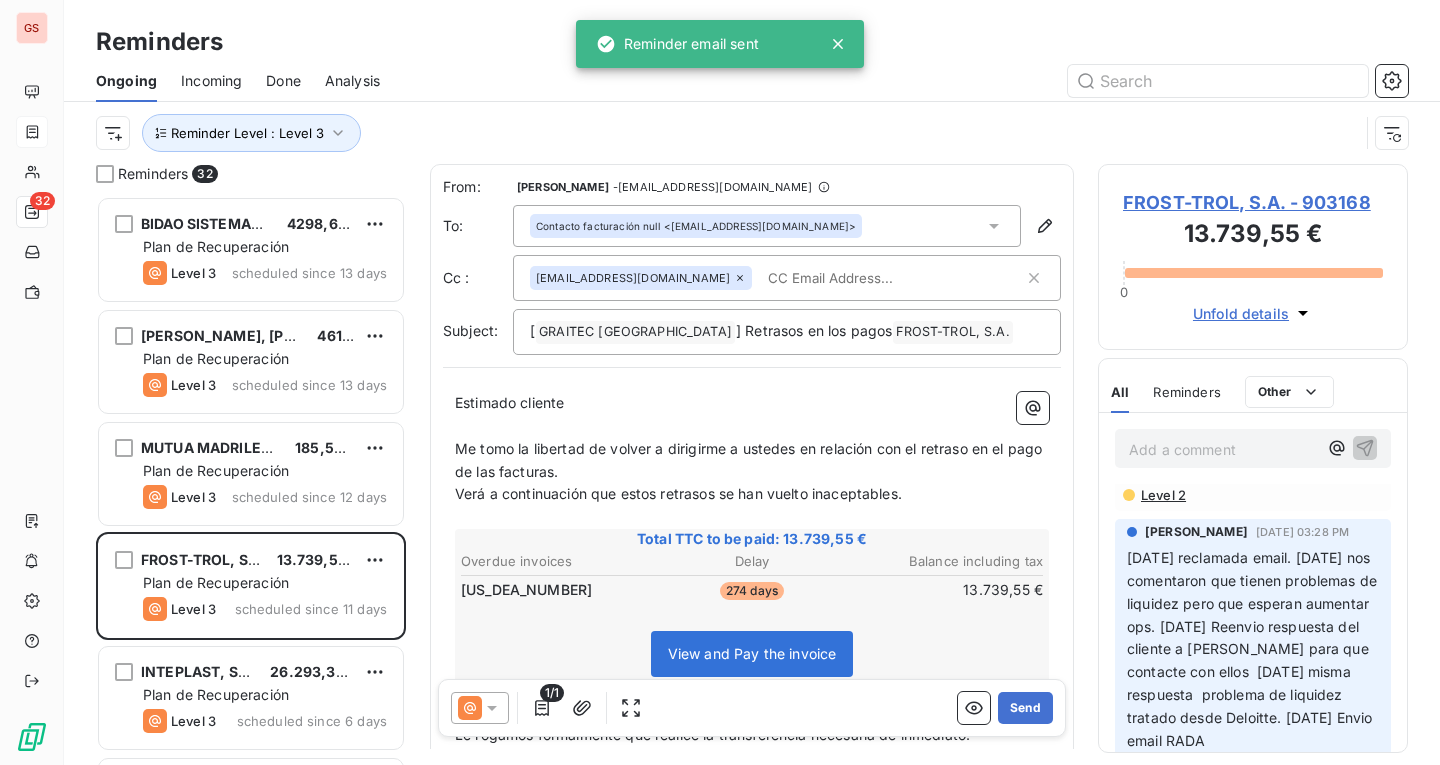 scroll, scrollTop: 69, scrollLeft: 0, axis: vertical 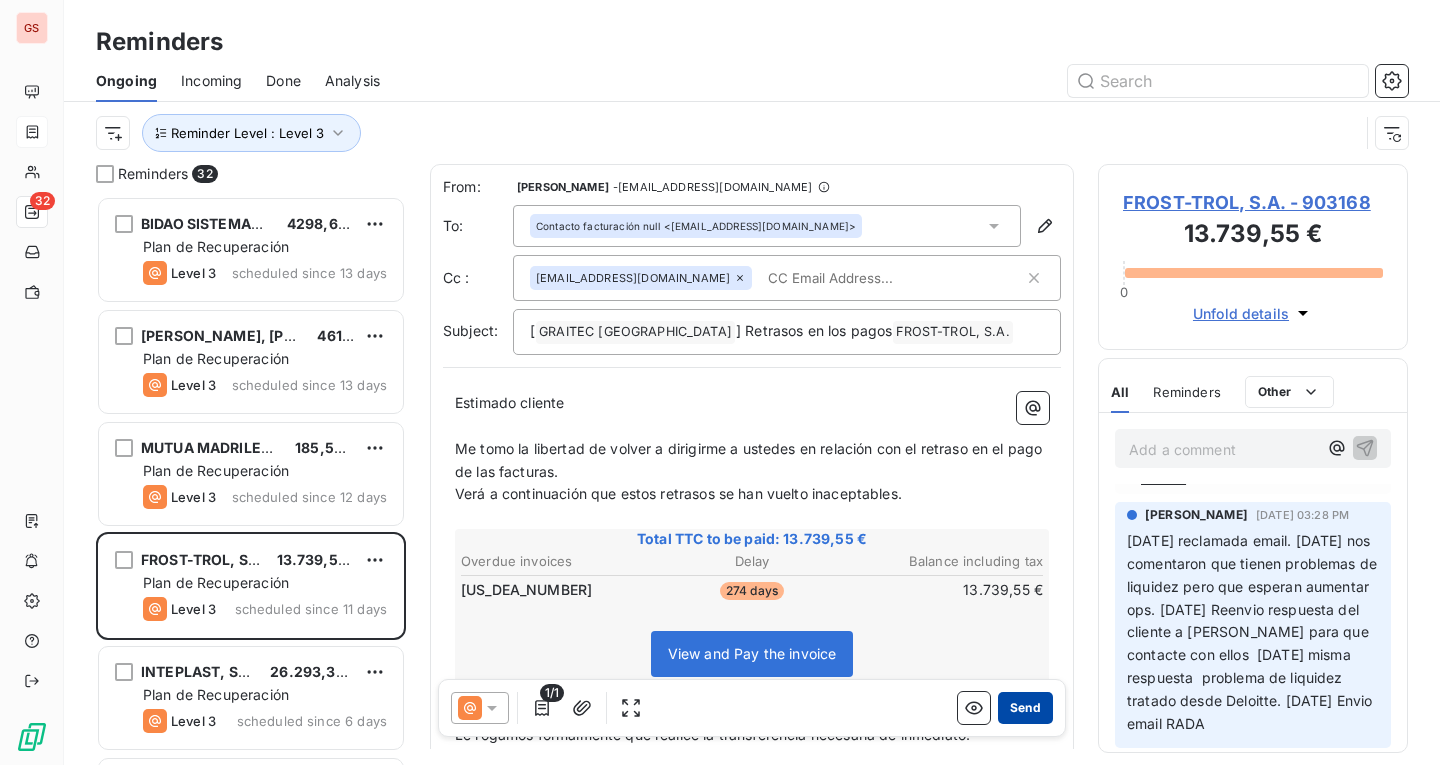 click on "Send" at bounding box center (1025, 708) 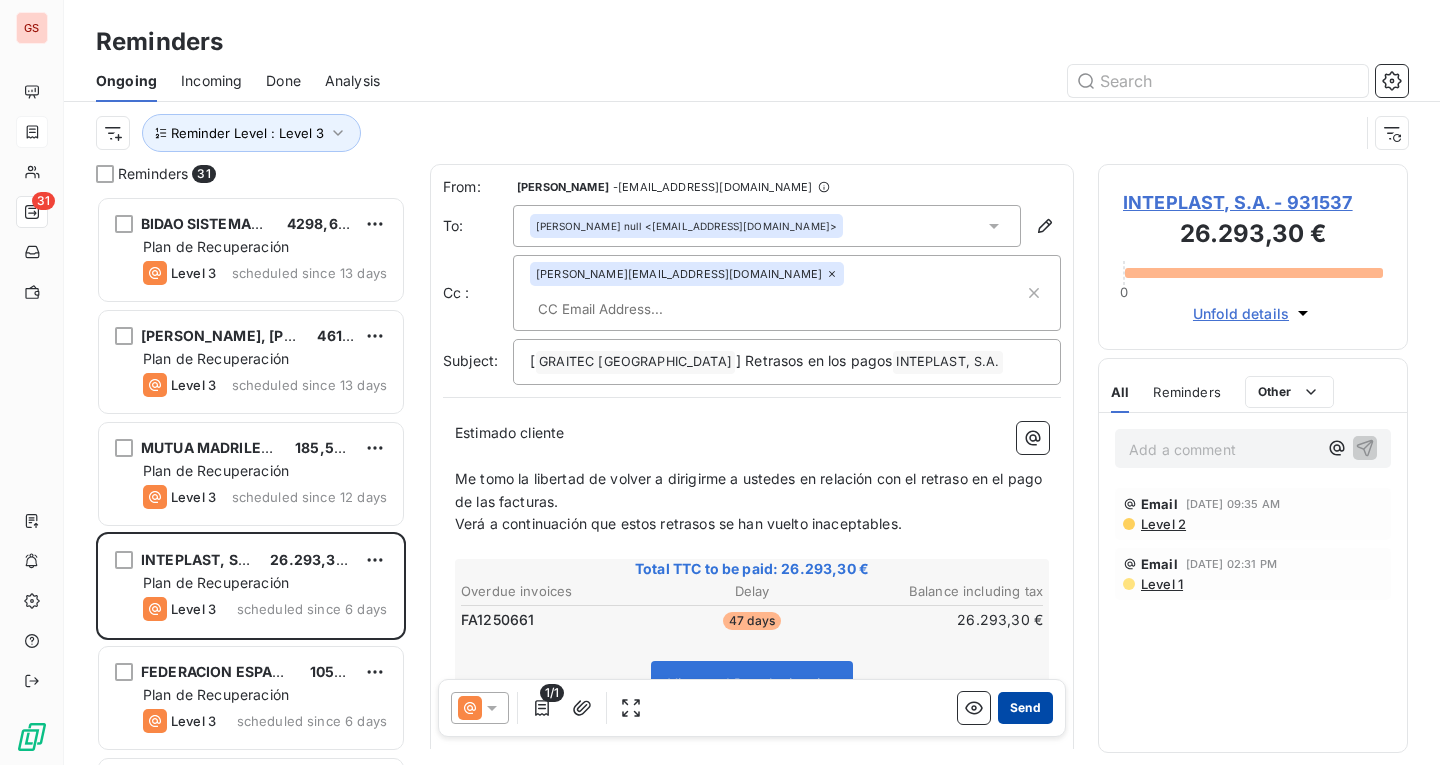click on "Send" at bounding box center [1025, 708] 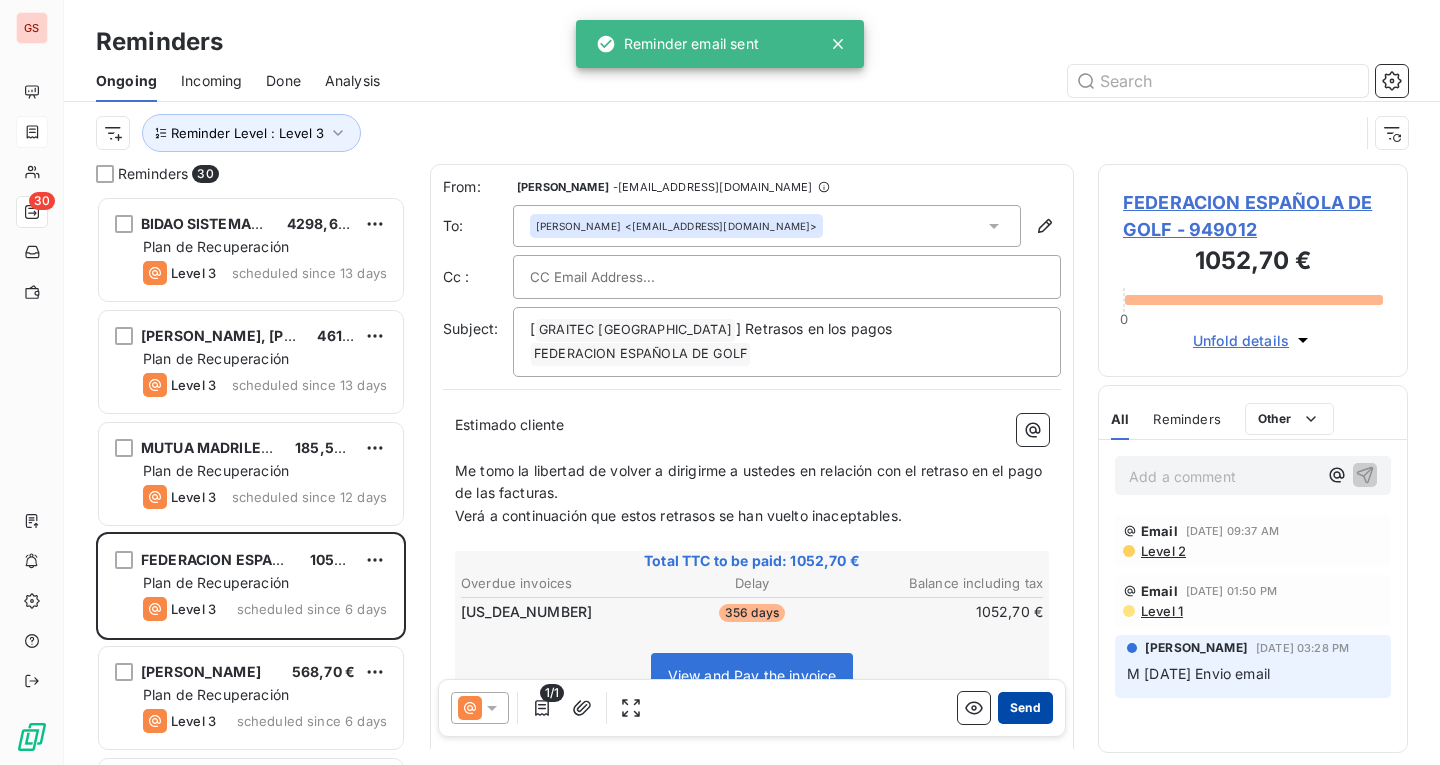 click on "Send" at bounding box center [1025, 708] 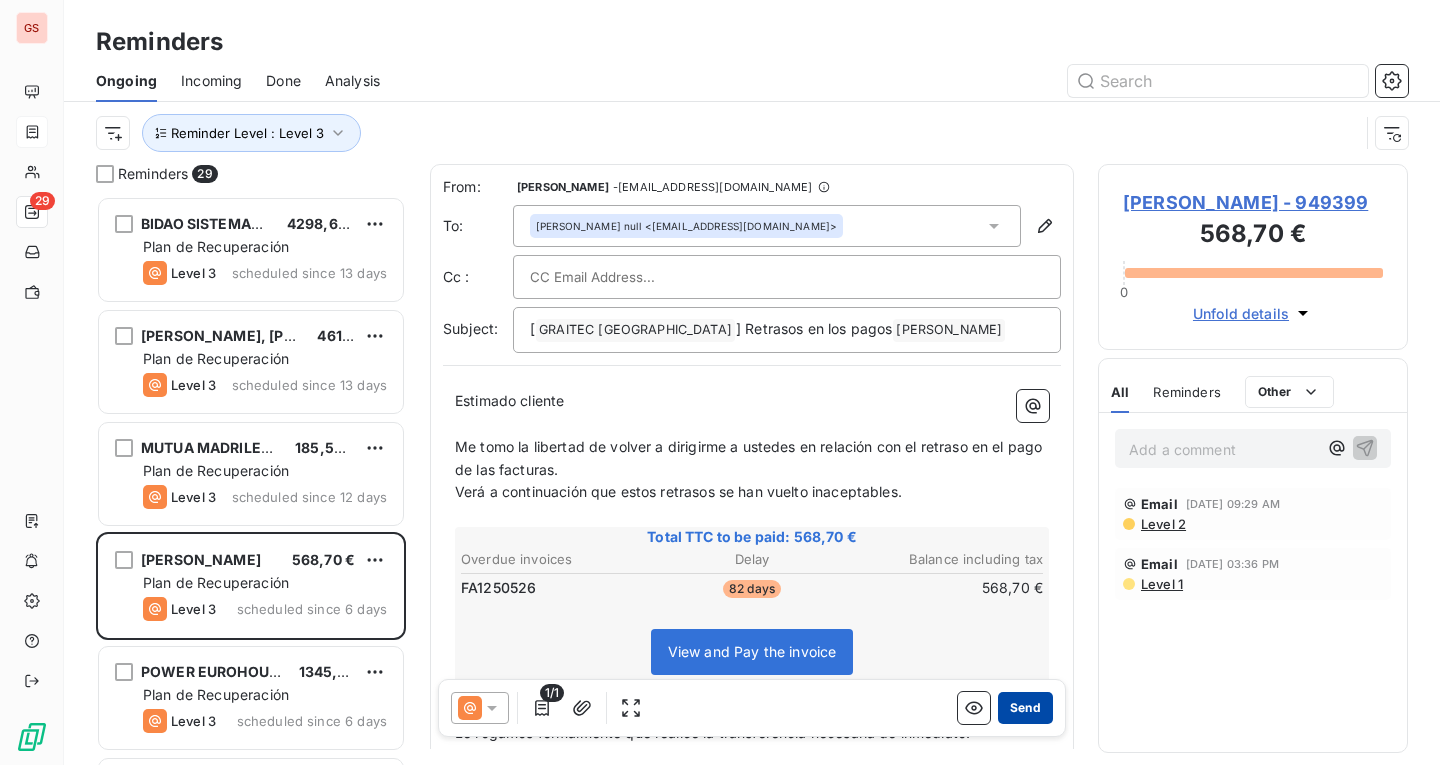 click on "Send" at bounding box center (1025, 708) 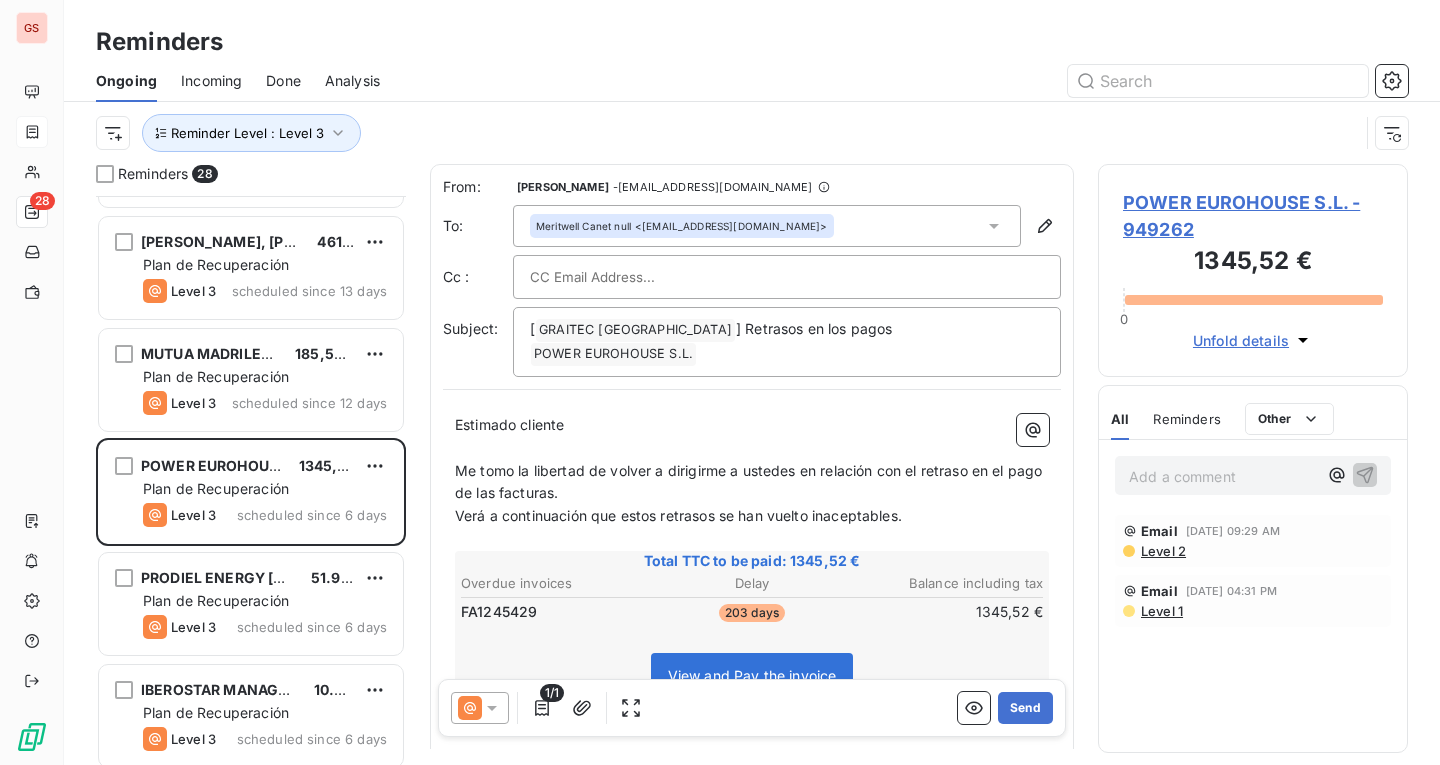 scroll, scrollTop: 201, scrollLeft: 0, axis: vertical 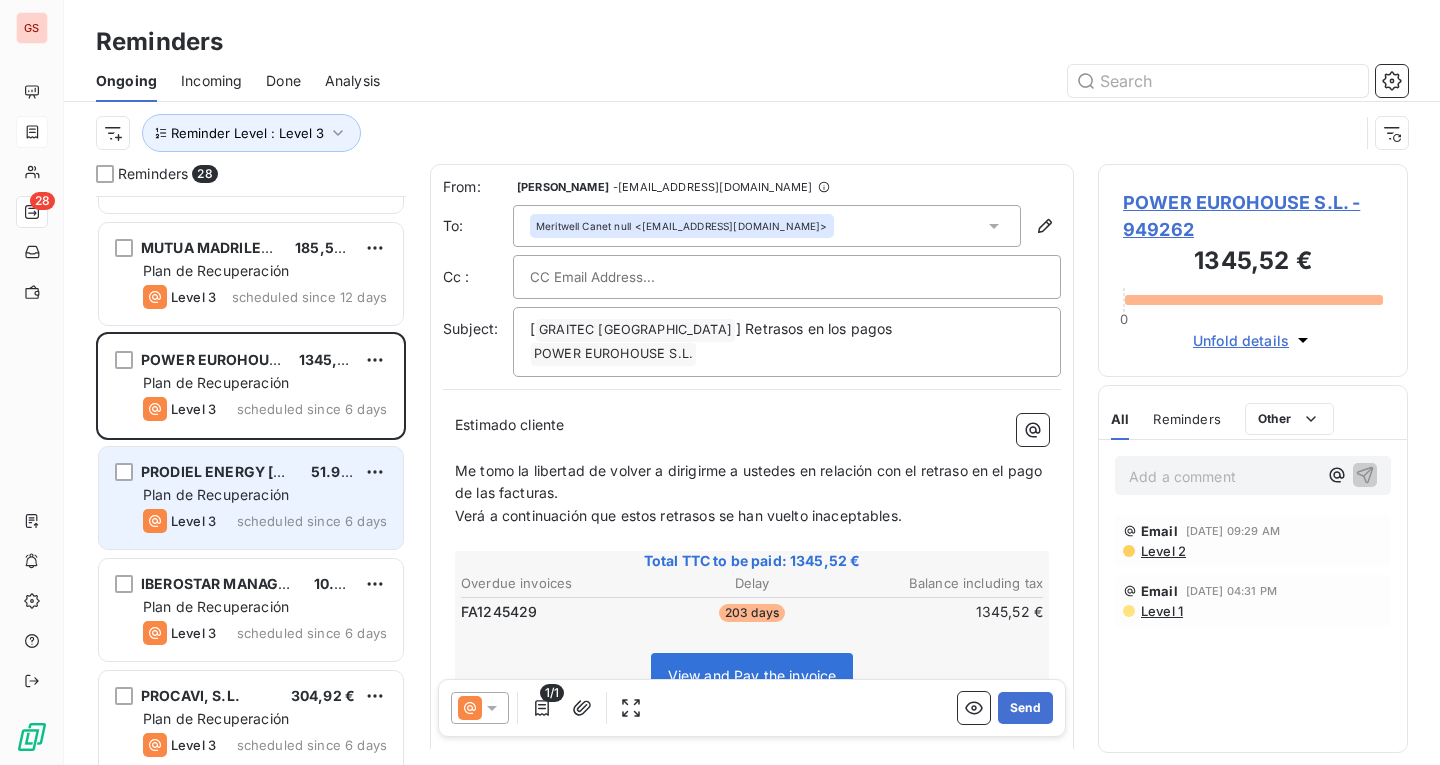 click on "PRODIEL ENERGY [GEOGRAPHIC_DATA] SL 51.995,26 €" at bounding box center [265, 472] 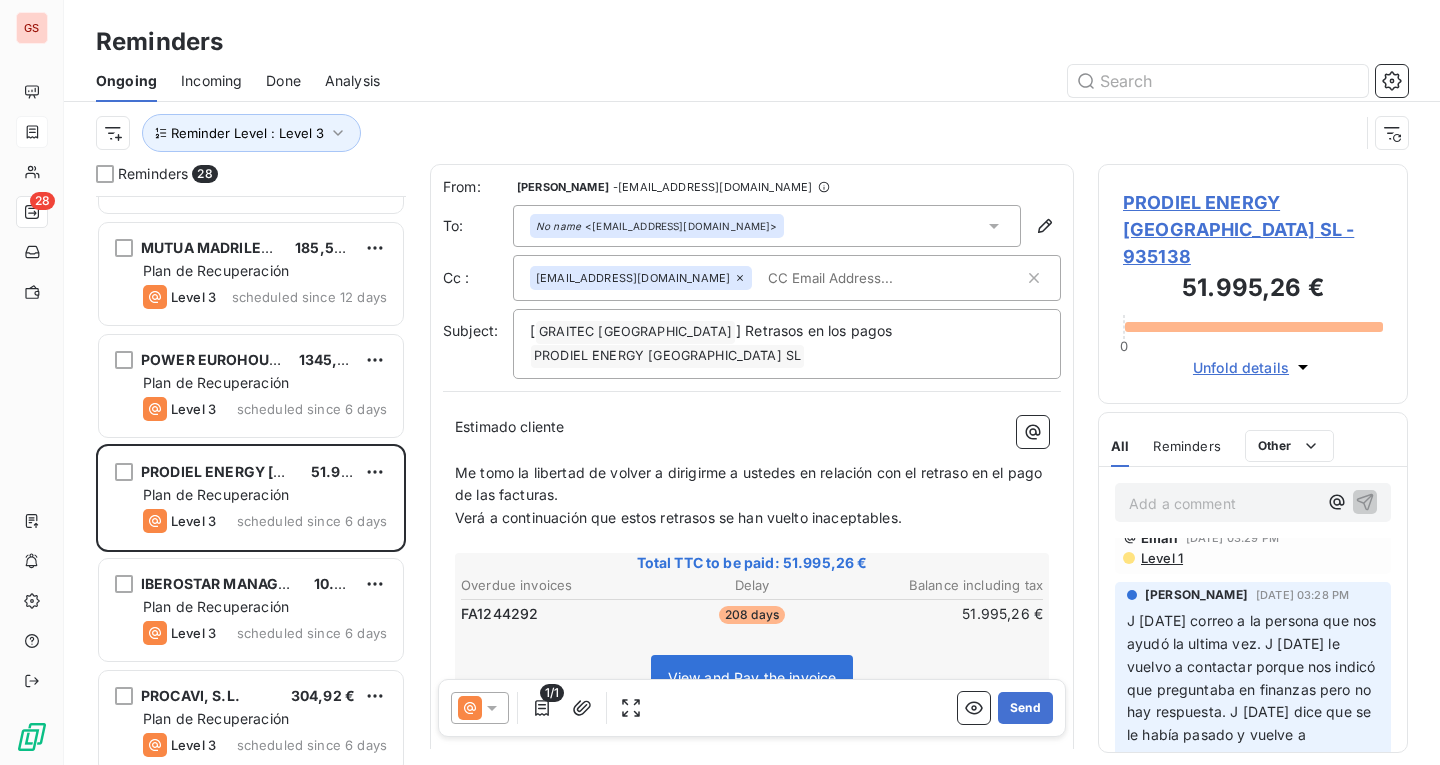 scroll, scrollTop: 100, scrollLeft: 0, axis: vertical 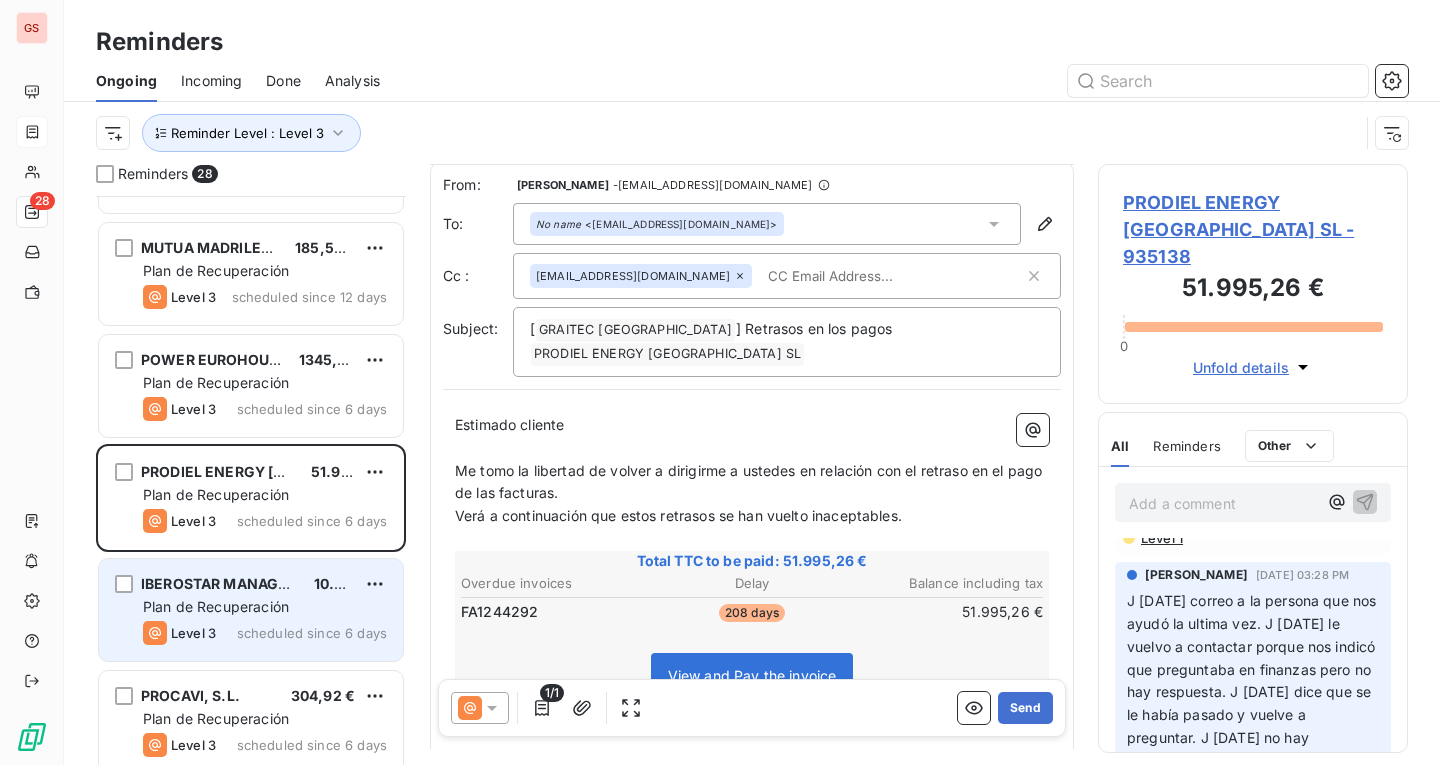 click on "IBEROSTAR MANAGEMENT S.A.U.   IBEROSTAR" at bounding box center [301, 583] 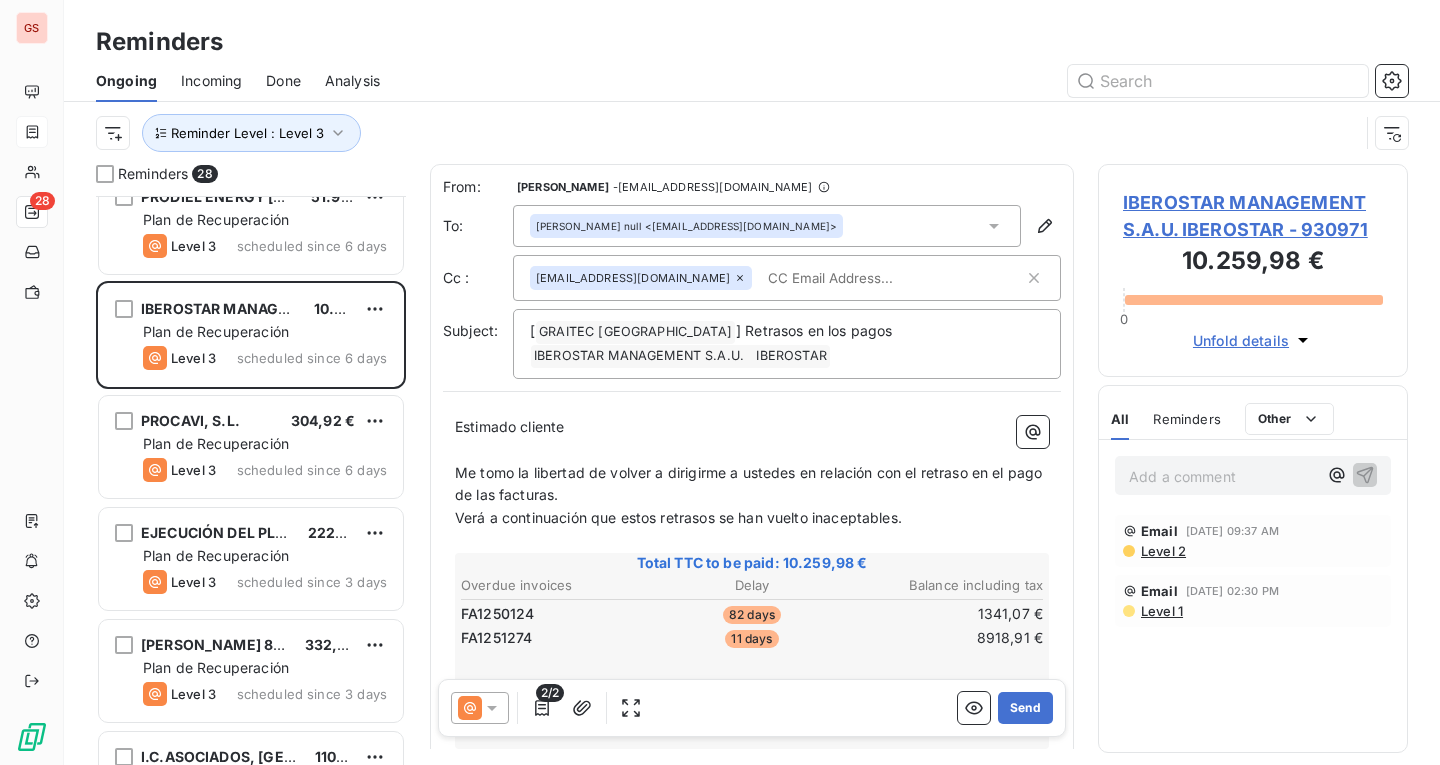 scroll, scrollTop: 501, scrollLeft: 0, axis: vertical 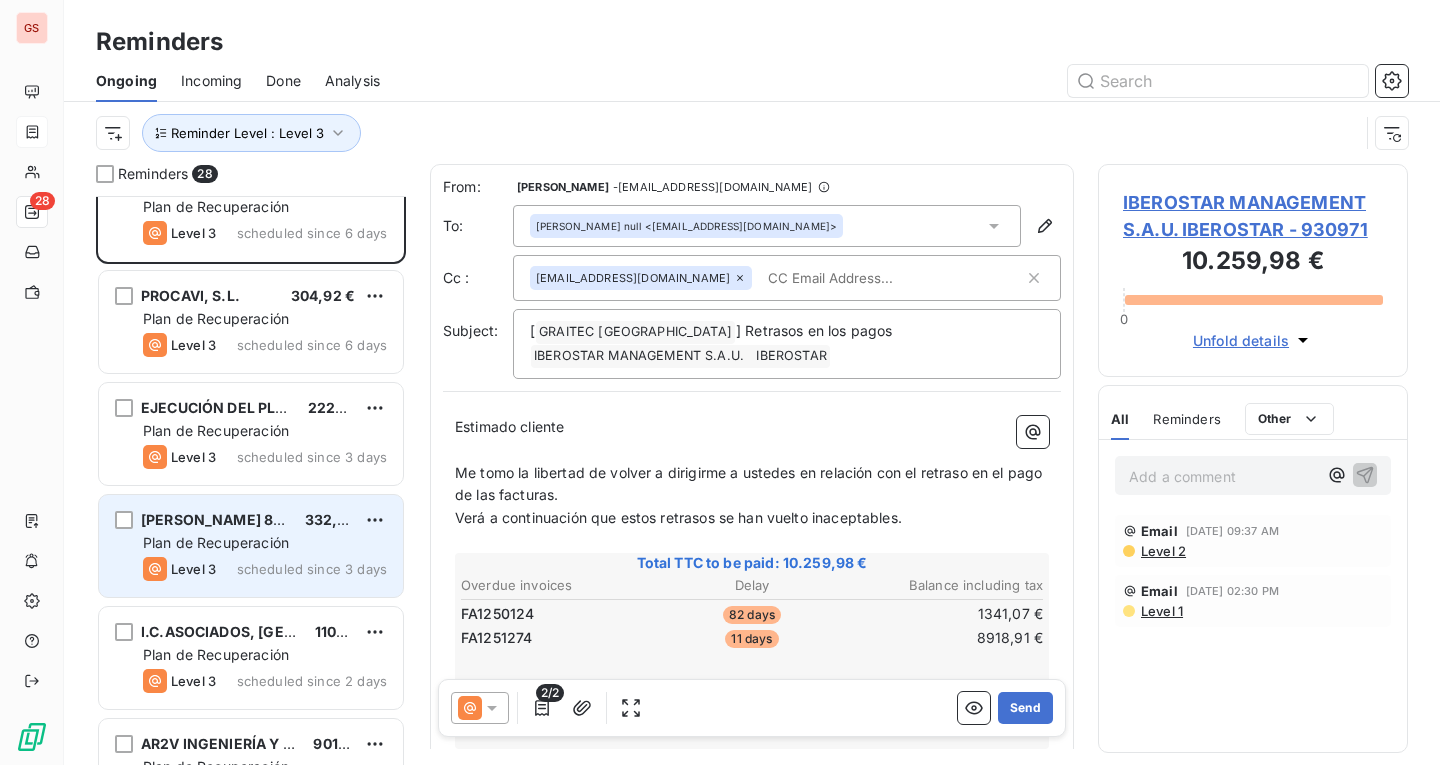 click on "Plan de Recuperación" at bounding box center [265, 543] 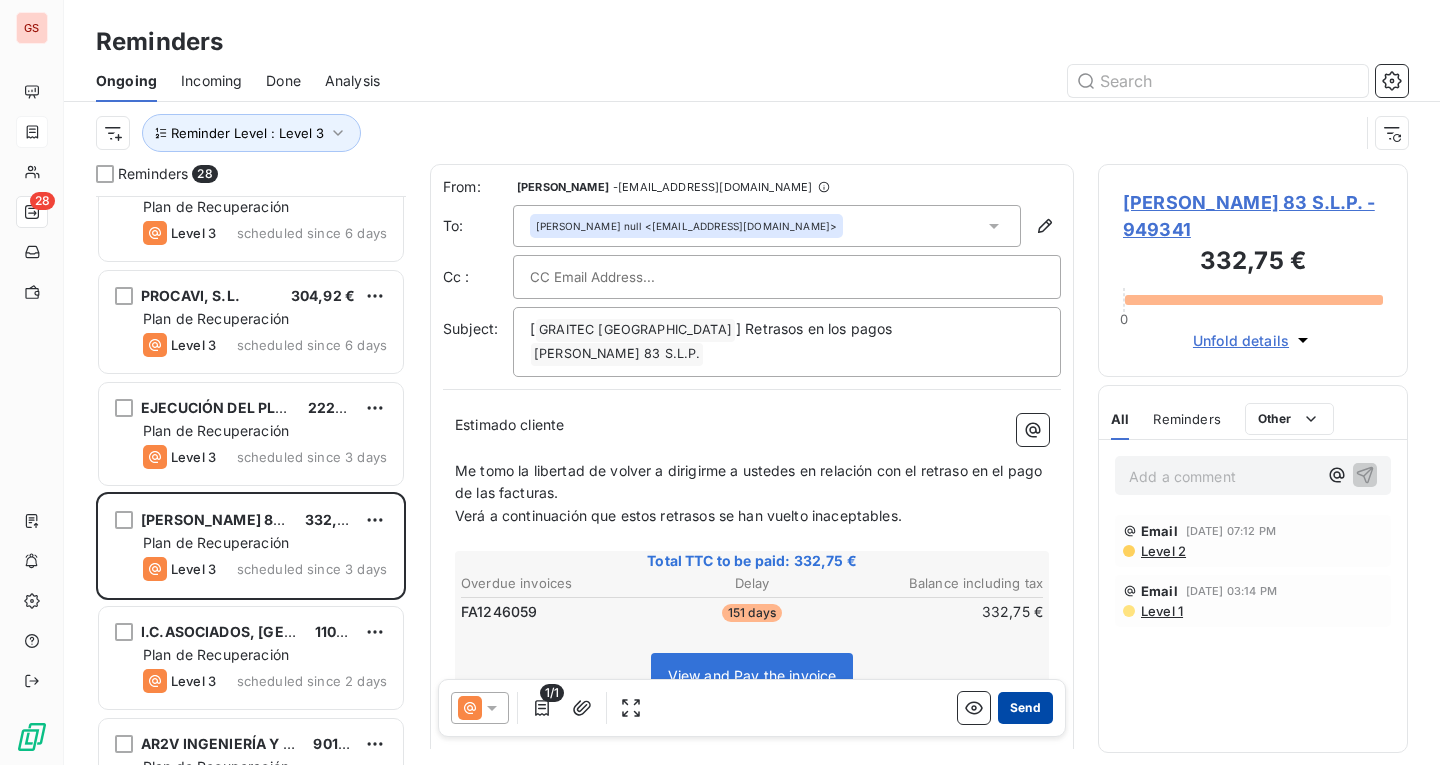 click on "Send" at bounding box center [1025, 708] 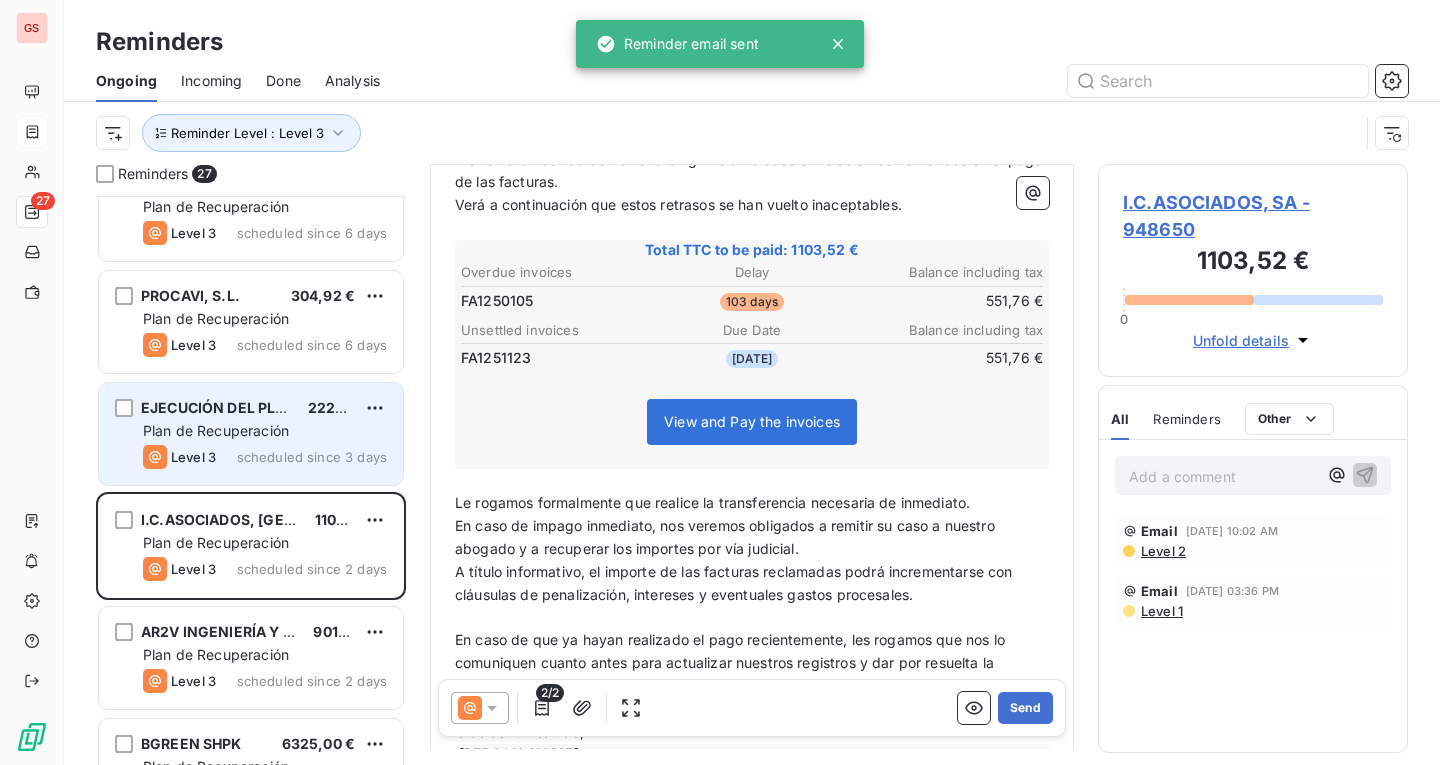 scroll, scrollTop: 401, scrollLeft: 0, axis: vertical 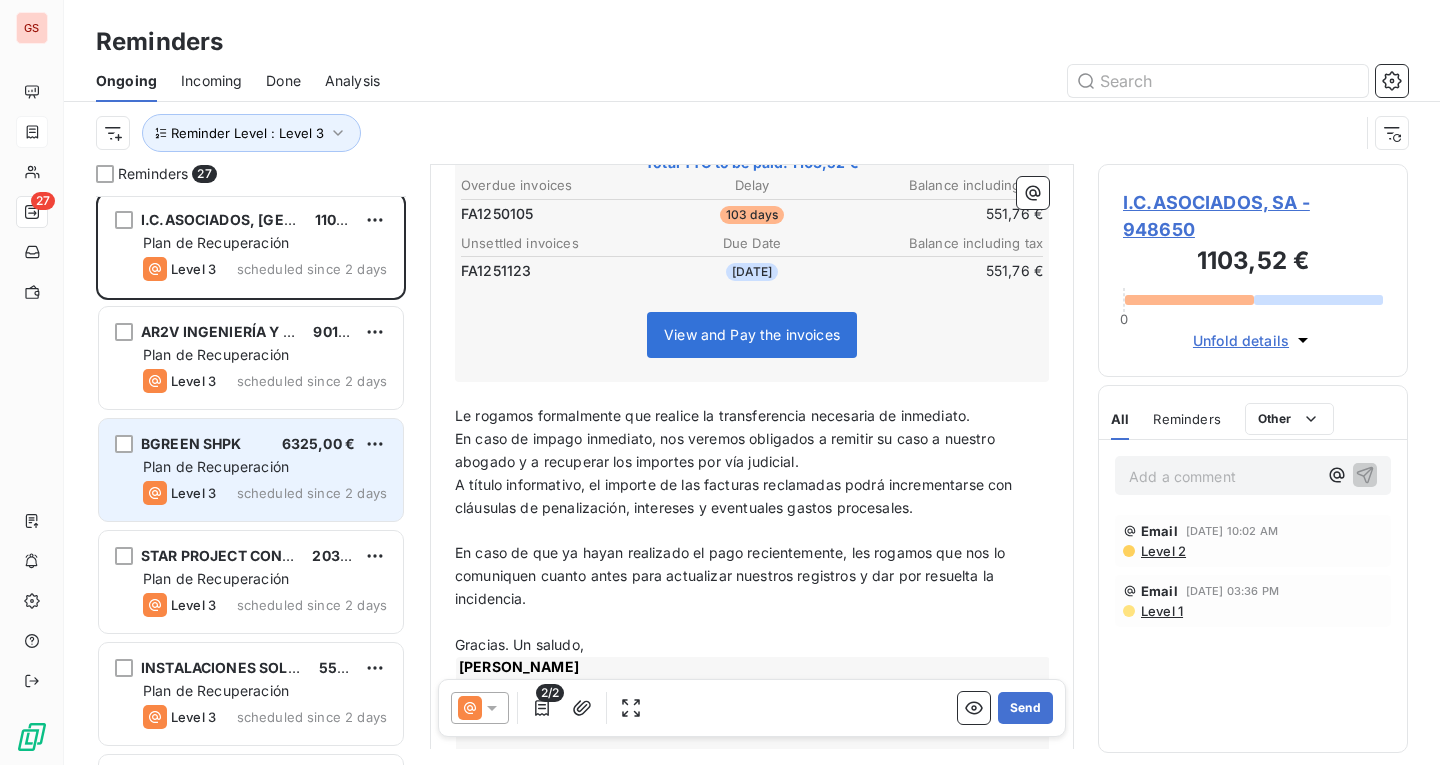 click on "Plan de Recuperación" at bounding box center (265, 467) 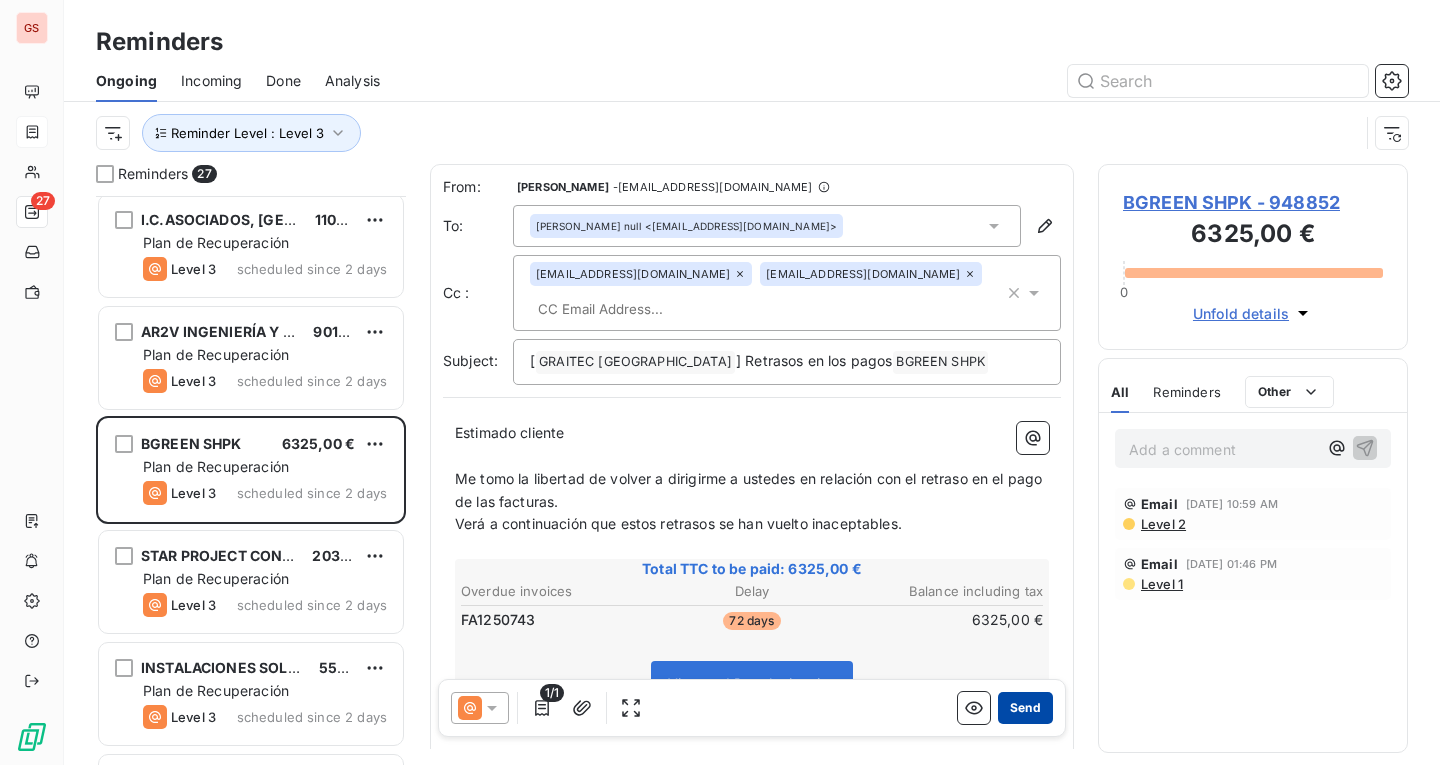 click on "Send" at bounding box center (1025, 708) 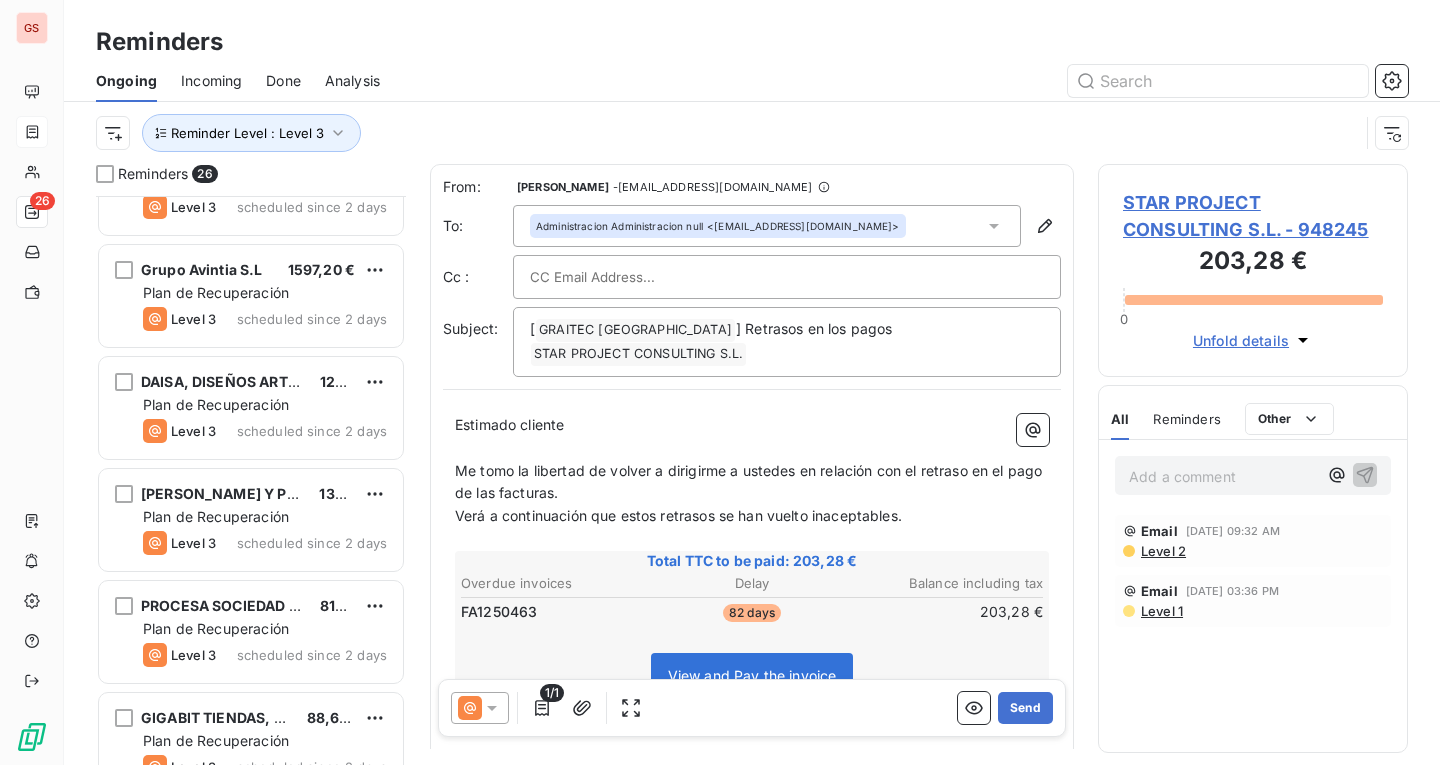 scroll, scrollTop: 1601, scrollLeft: 0, axis: vertical 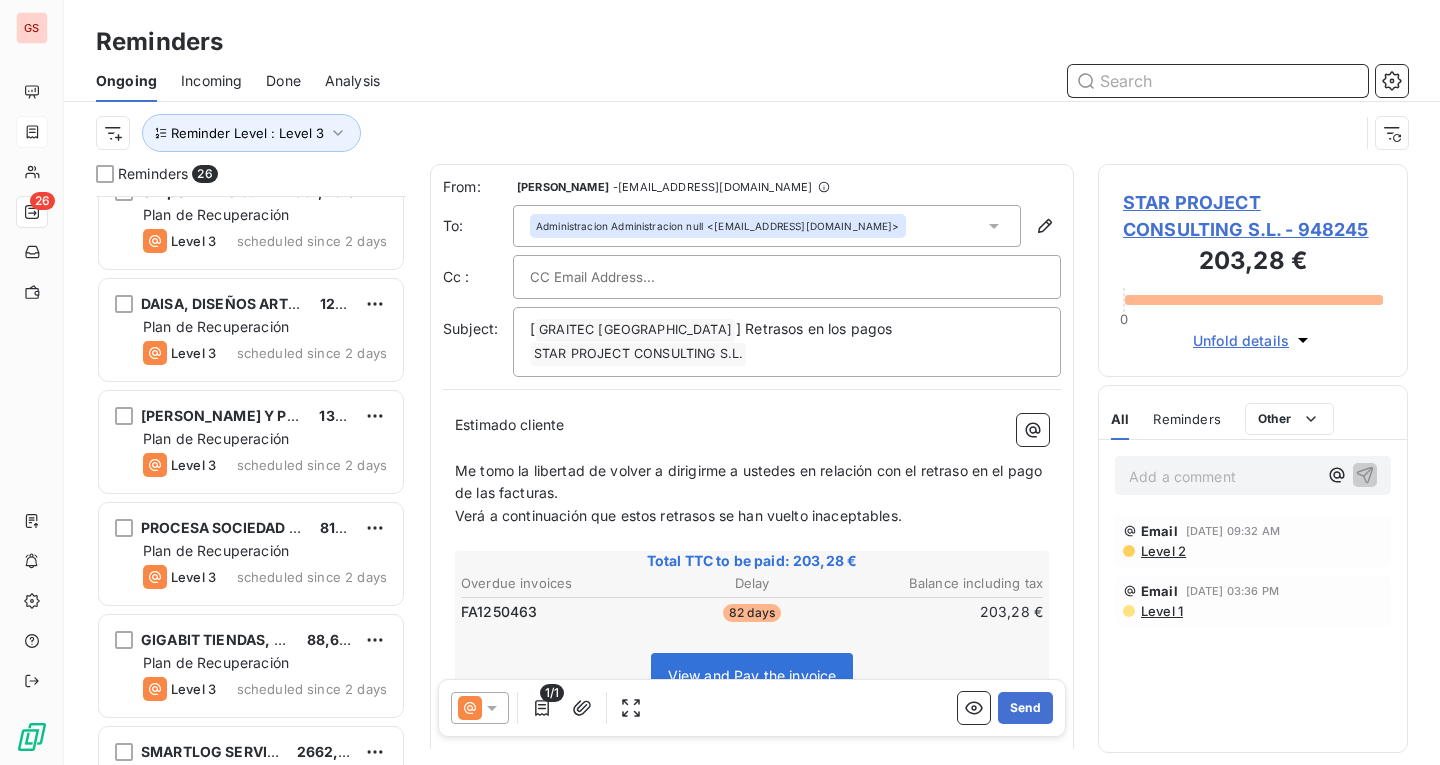 click at bounding box center (1218, 81) 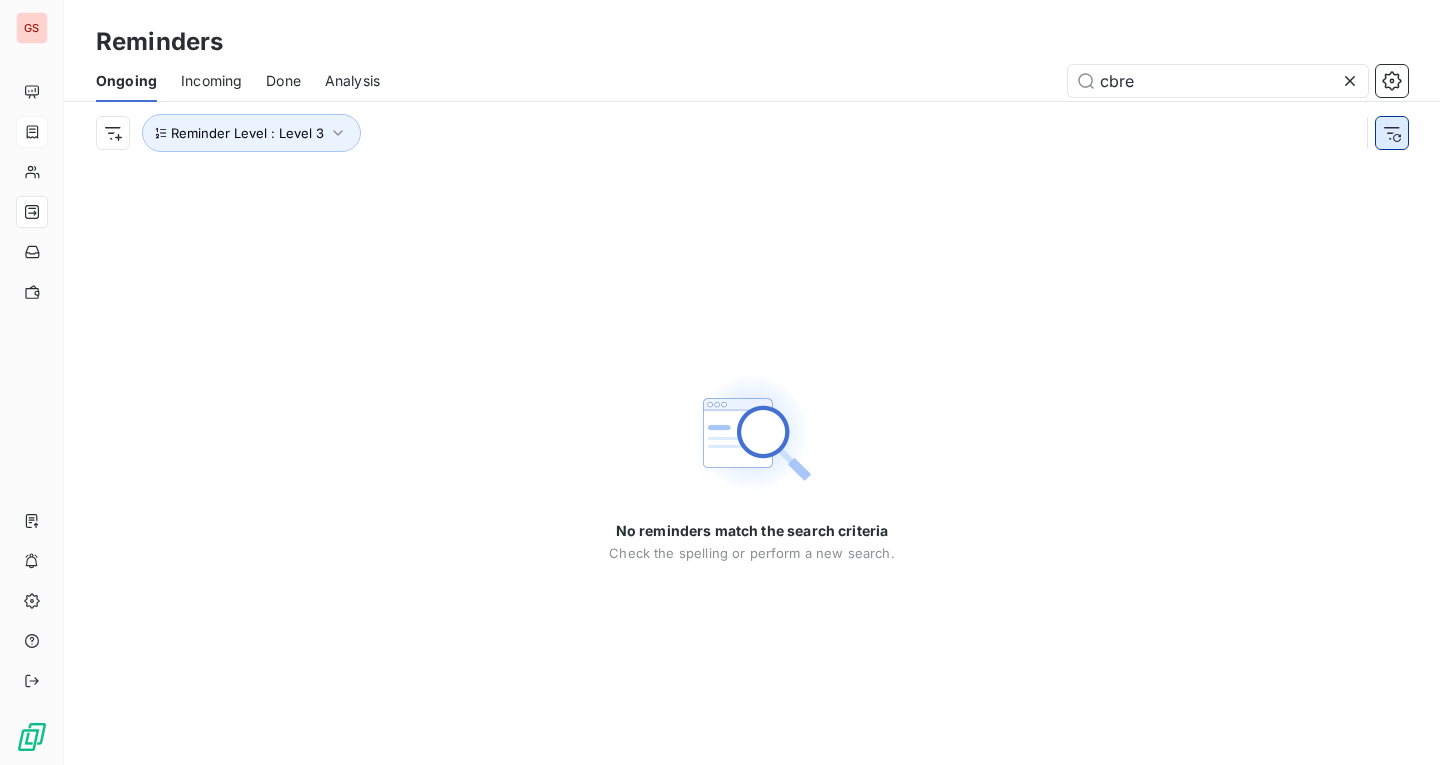 click at bounding box center (1392, 133) 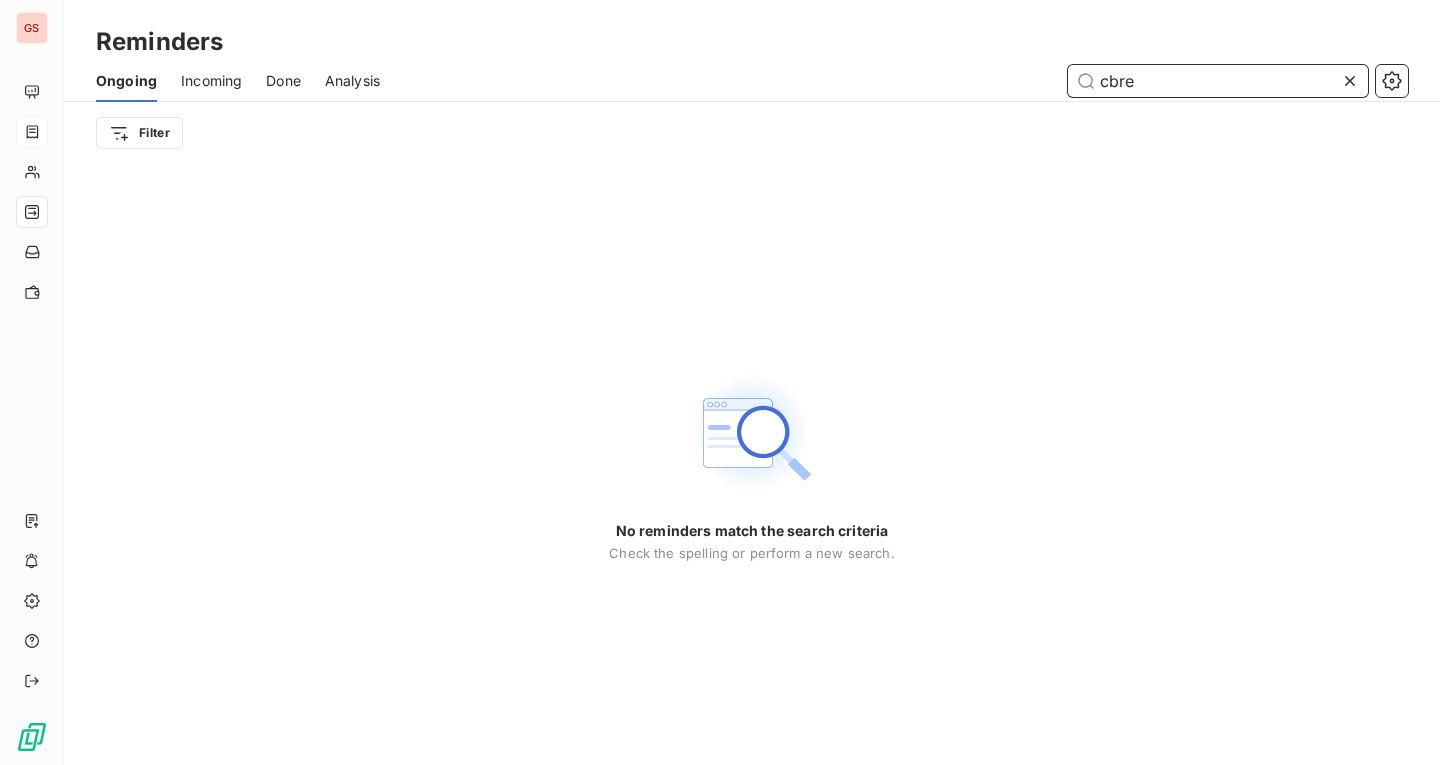click on "cbre" at bounding box center (1218, 81) 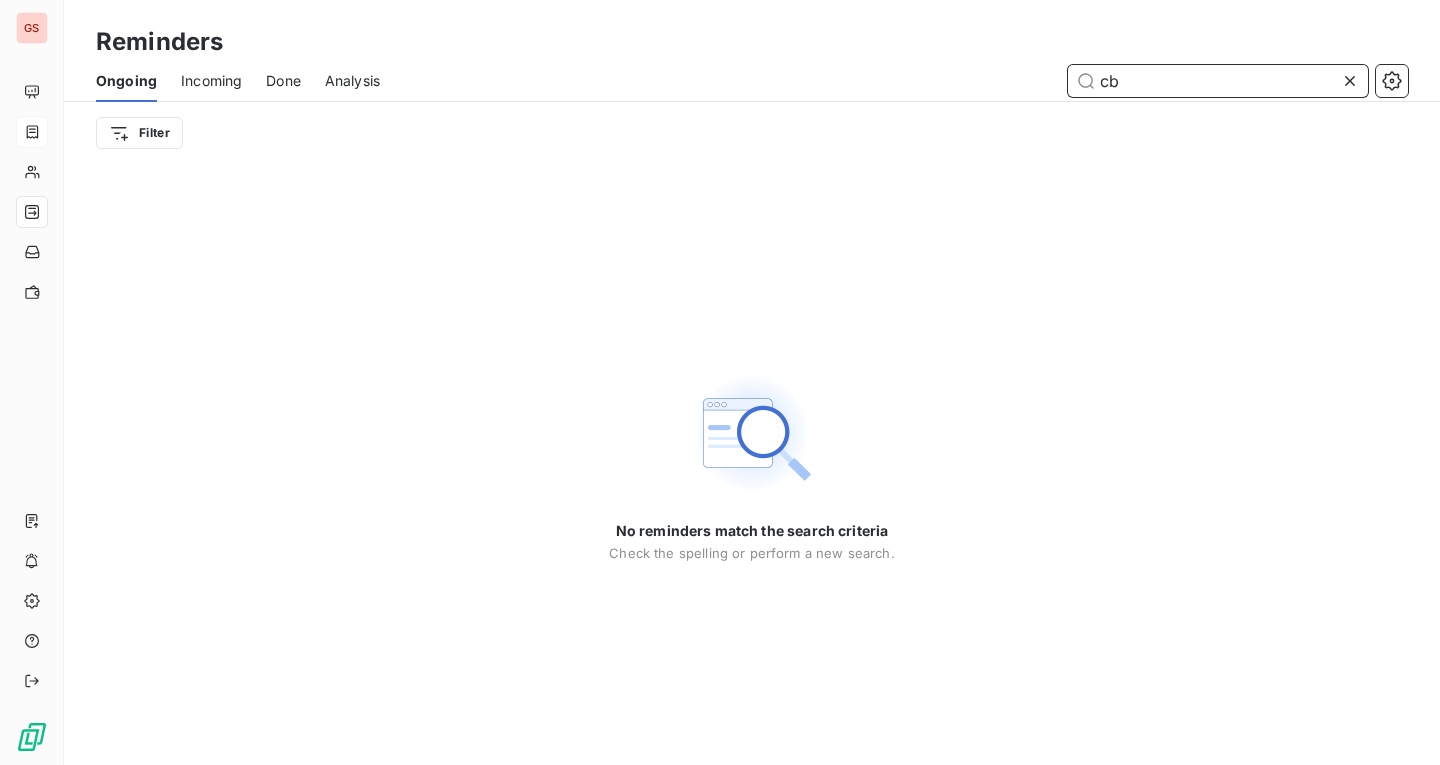 type on "c" 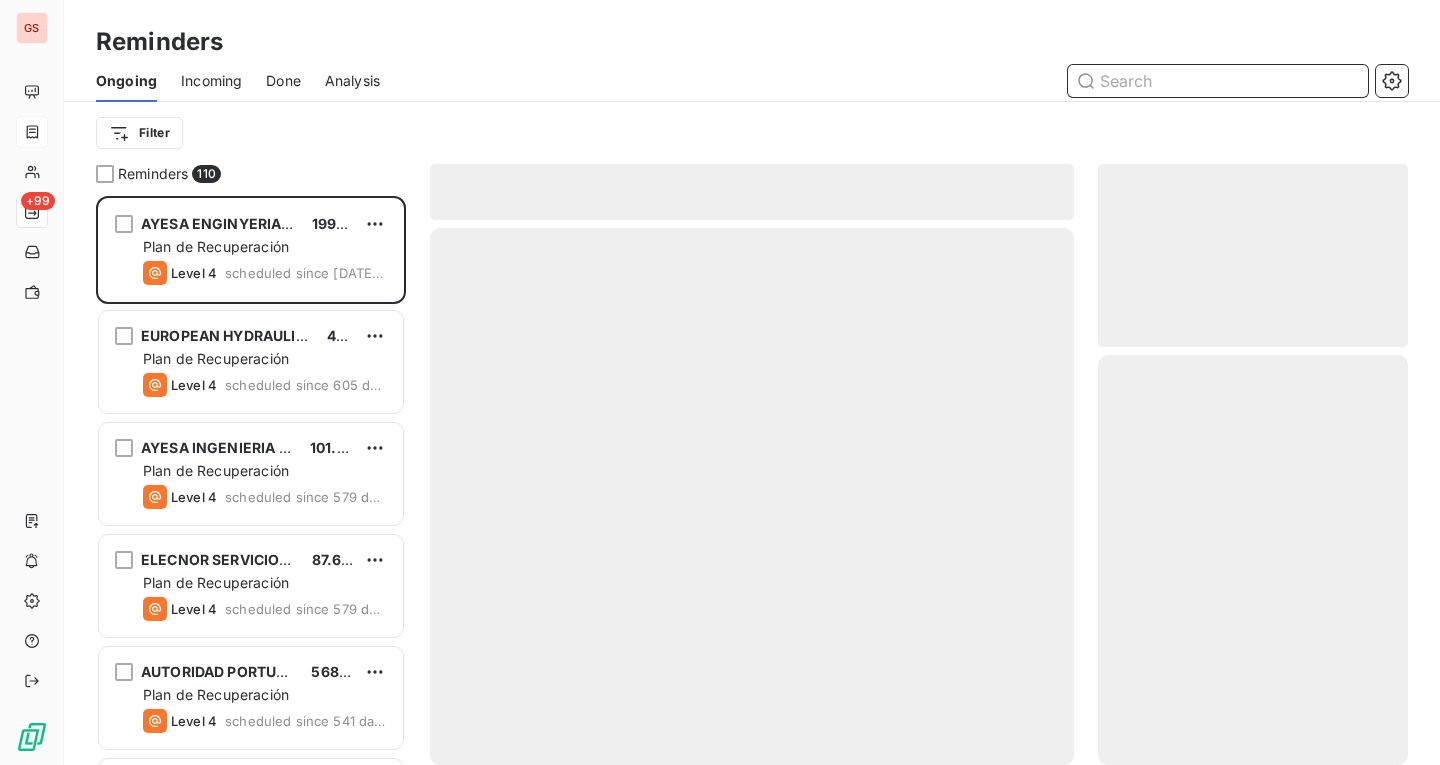 scroll, scrollTop: 16, scrollLeft: 16, axis: both 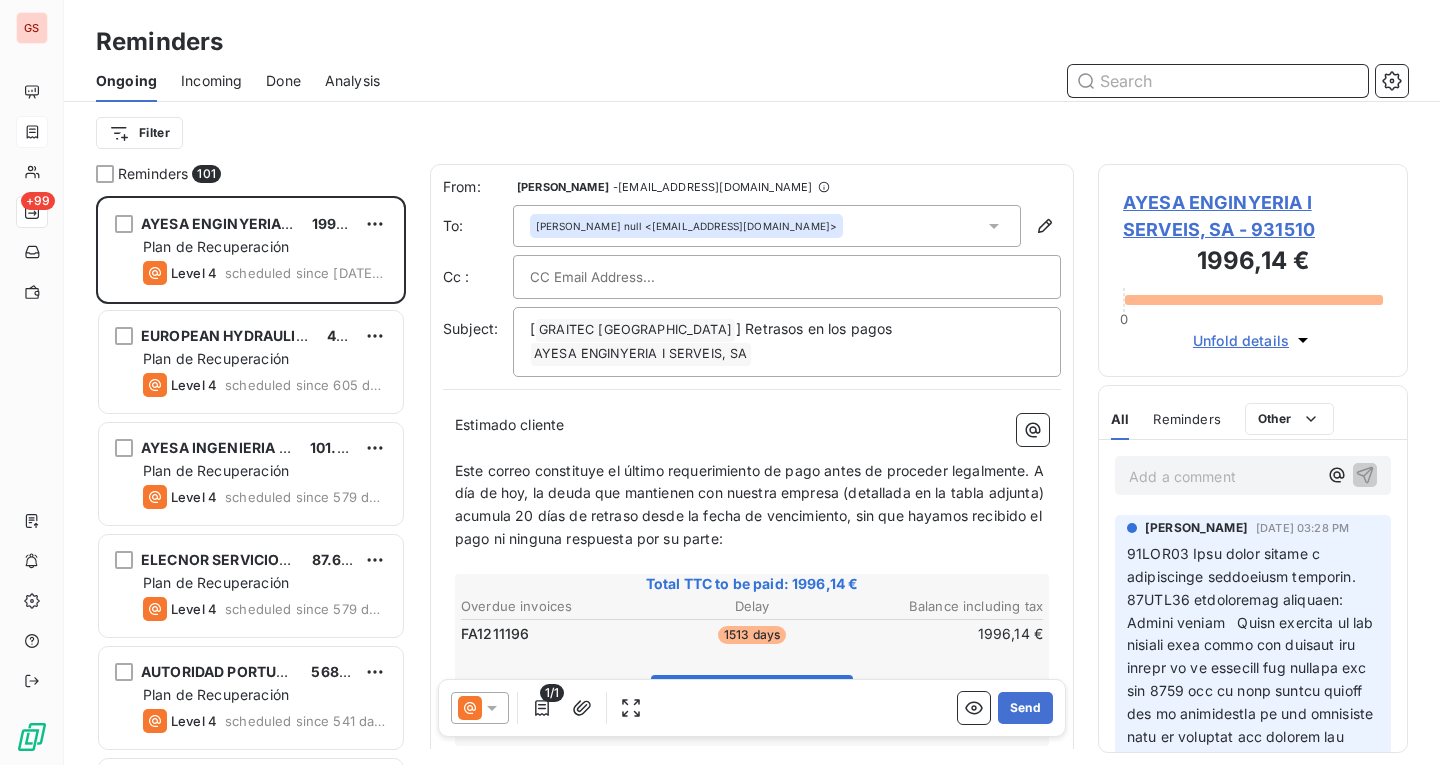 type 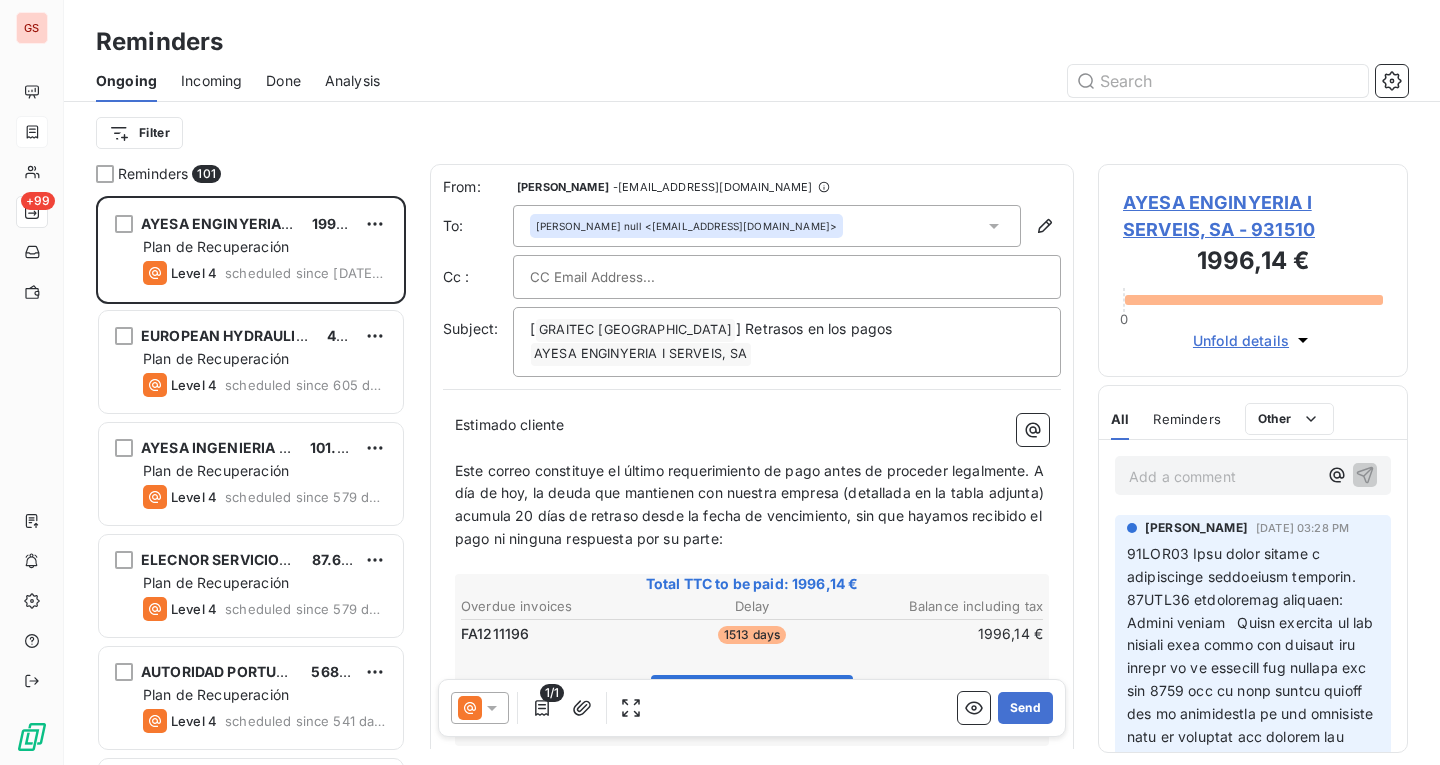 click on "GS +99 Reminders Ongoing Incoming Done Analysis Filter Reminders 101 AYESA ENGINYERIA I SERVEIS, SA 1996,14 € Plan de Recuperación Level 4 scheduled since [DATE] days EUROPEAN HYDRAULIC AND ENVIRONMENTAL ENG 441,65 € Plan de Recuperación Level 4 scheduled since 605 days AYESA INGENIERIA Y ARQUITECTURA S.A. 101.950,15 € Plan de Recuperación Level 4 scheduled since 579 days ELECNOR SERVICIOS Y PROYECTOS,S.A.U. 87.604,29 € Plan de Recuperación Level 4 scheduled since 579 days AUTORIDAD PORTUARIA DE MOTRIL 5685,31 € Plan de Recuperación Level 4 scheduled since 541 days ELECNOR, S.A. 1016,40 € Plan de Recuperación Level 4 scheduled since 516 days CUNOVESA 11.052,14 € Plan de Recuperación Level 4 scheduled since 507 days EHISA CONSTRUCCIONES Y OBRAS S.A. 1016,40 € Plan de Recuperación Level 4 scheduled since 487 days OFITA INTERIORES S.A. 8472,76 € Plan de Recuperación Level 4 scheduled since 478 days REINOSA FORGINGS & CASTINGS S.L. 508,20 € Level 4 Level 4 -" at bounding box center (720, 382) 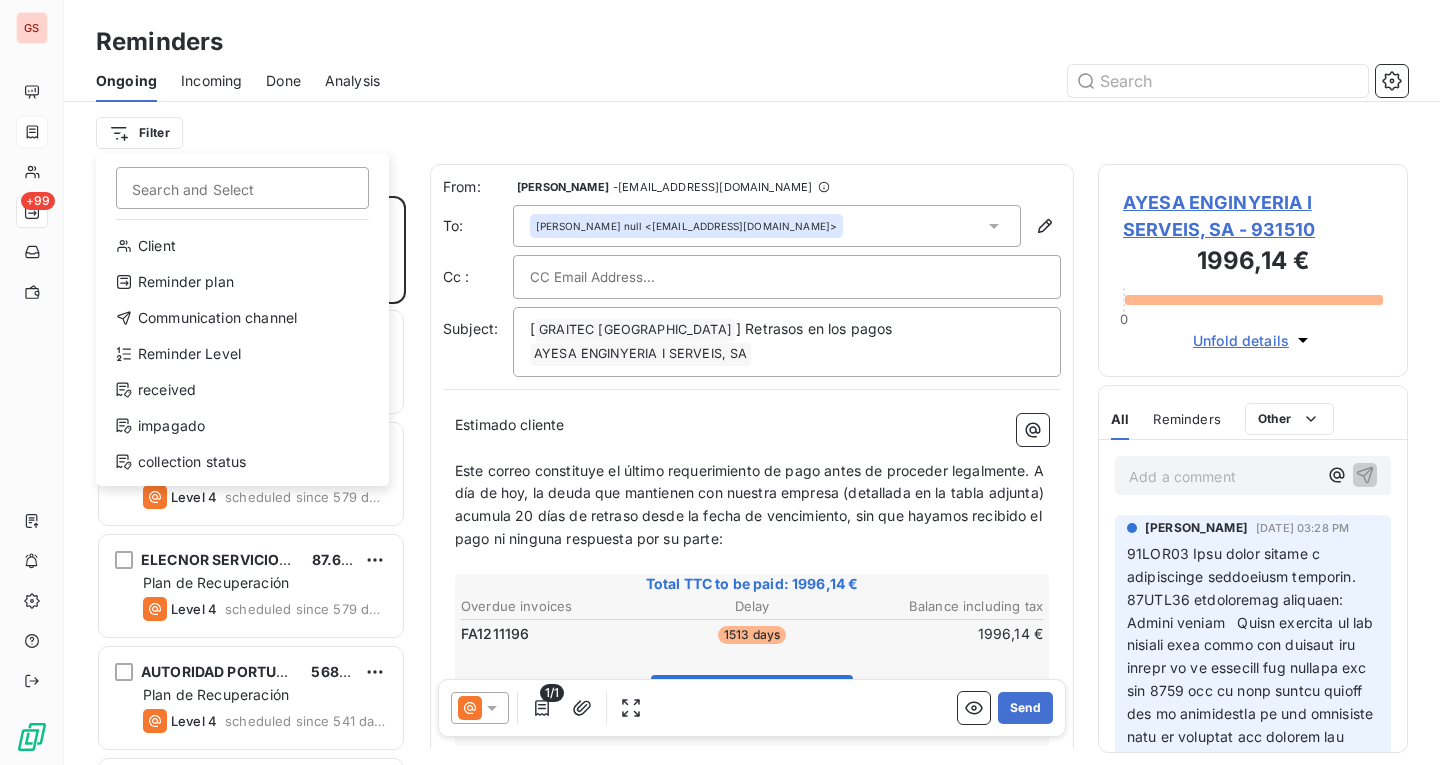 click on "GS +99 Reminders Ongoing Incoming Done Analysis Filter Search and Select Client Reminder plan Communication channel Reminder Level received impagado collection status Reminders 101 AYESA ENGINYERIA I SERVEIS, SA 1996,14 € Plan de Recuperación Level 4 scheduled since [DATE] days EUROPEAN HYDRAULIC AND ENVIRONMENTAL ENG 441,65 € Plan de Recuperación Level 4 scheduled since 605 days AYESA INGENIERIA Y ARQUITECTURA S.A. 101.950,15 € Plan de Recuperación Level 4 scheduled since 579 days ELECNOR SERVICIOS Y PROYECTOS,S.A.U. 87.604,29 € Plan de Recuperación Level 4 scheduled since 579 days AUTORIDAD PORTUARIA DE MOTRIL 5685,31 € Plan de Recuperación Level 4 scheduled since 541 days ELECNOR, S.A. 1016,40 € Plan de Recuperación Level 4 scheduled since 516 days CUNOVESA 11.052,14 € Plan de Recuperación Level 4 scheduled since 507 days EHISA CONSTRUCCIONES Y OBRAS S.A. 1016,40 € Plan de Recuperación Level 4 scheduled since 487 days OFITA INTERIORES S.A. 8472,76 € Level 4" at bounding box center [720, 382] 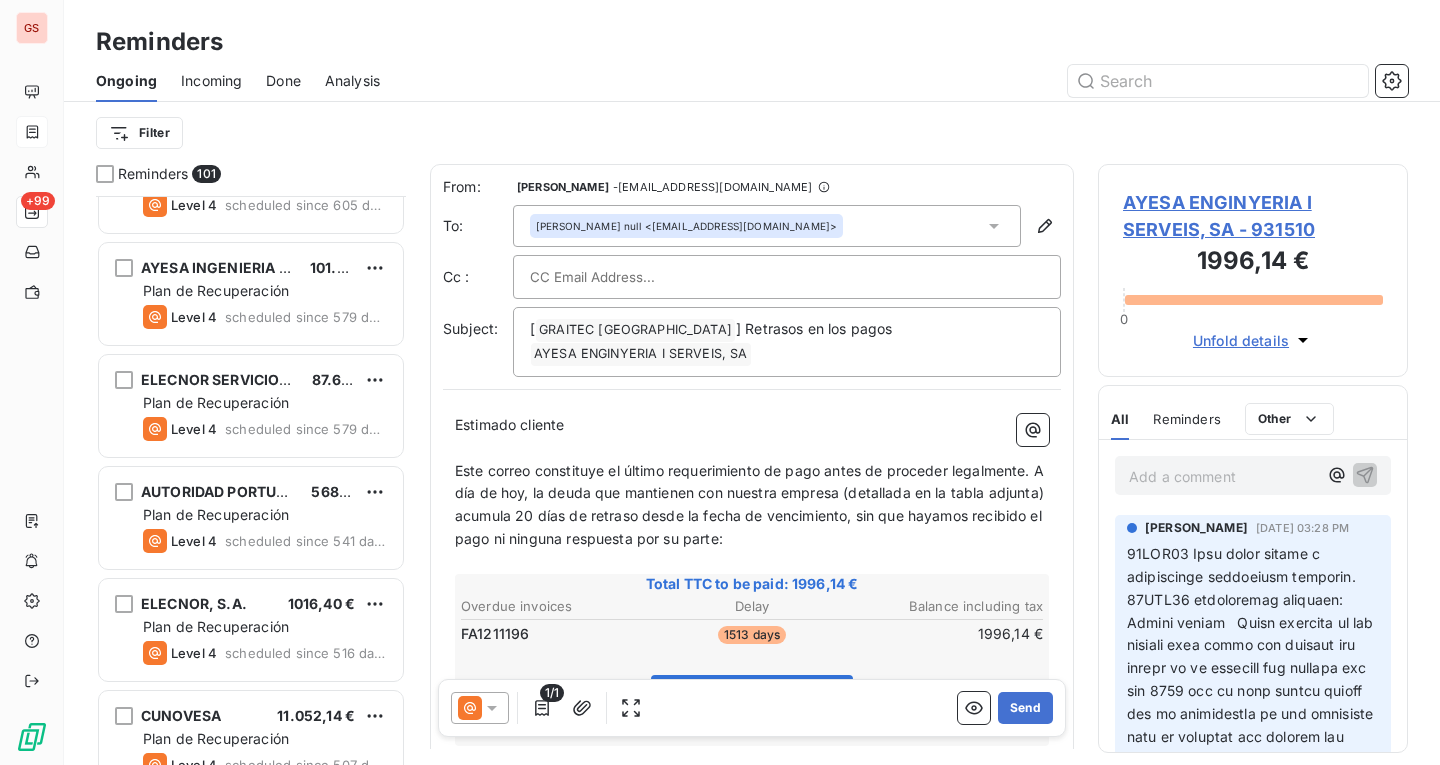 scroll, scrollTop: 401, scrollLeft: 0, axis: vertical 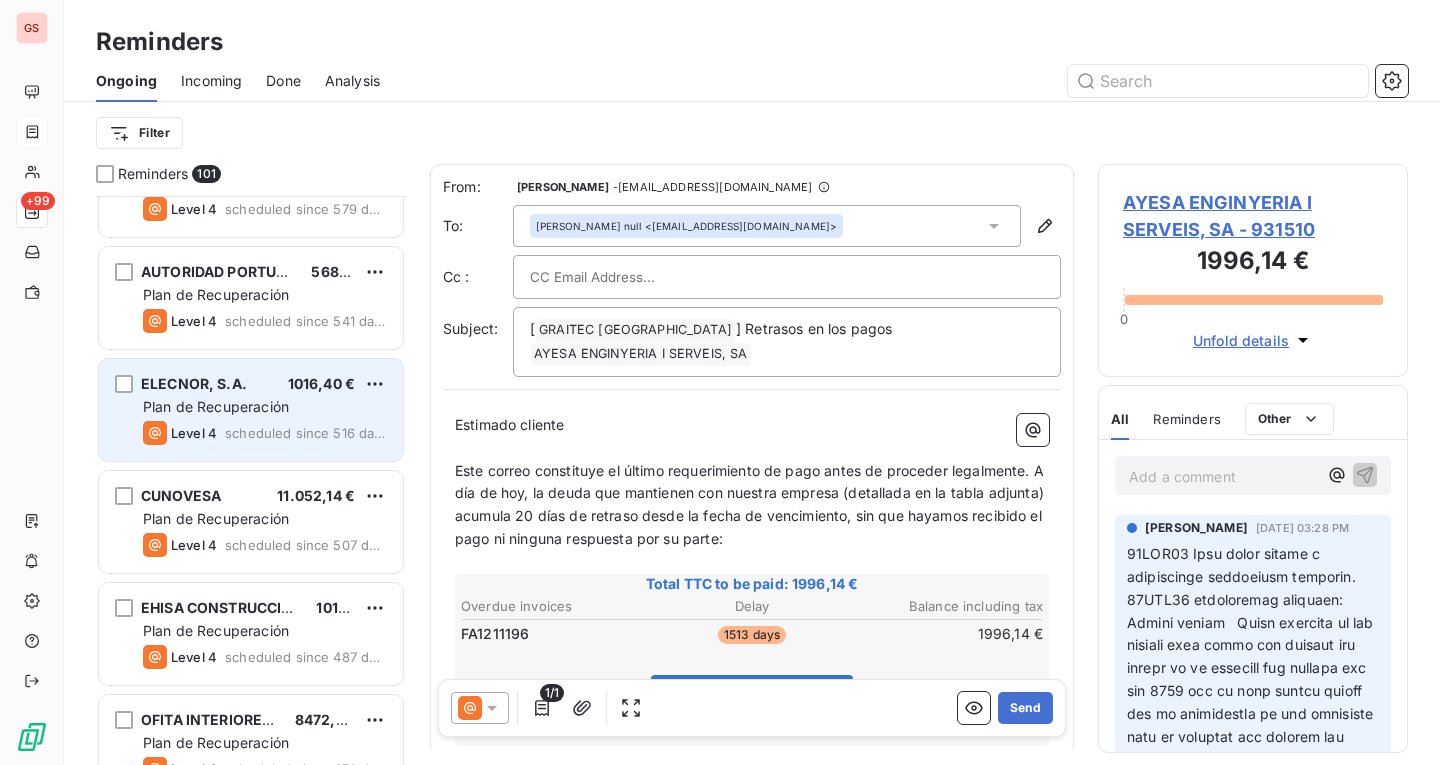 click on "scheduled since 516 days" at bounding box center [306, 433] 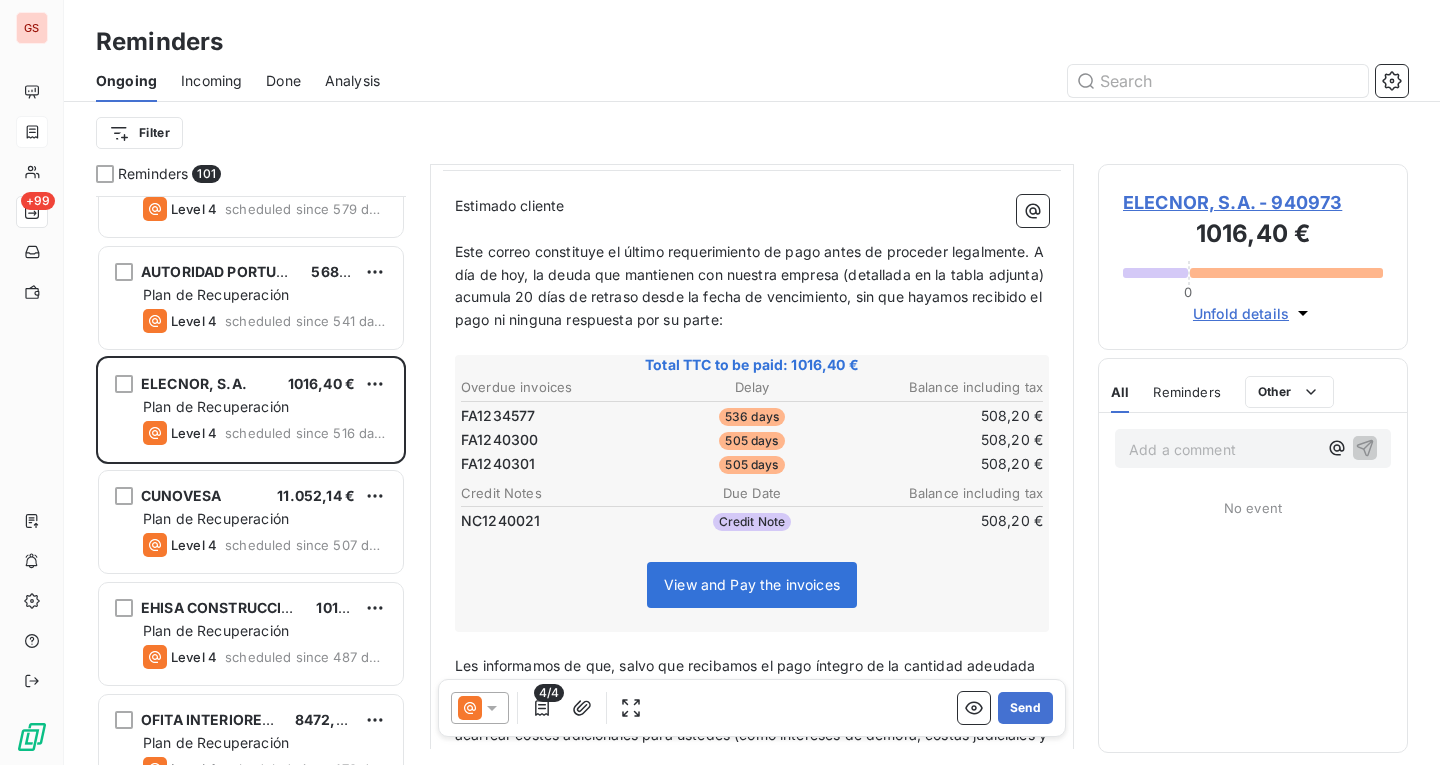 scroll, scrollTop: 201, scrollLeft: 0, axis: vertical 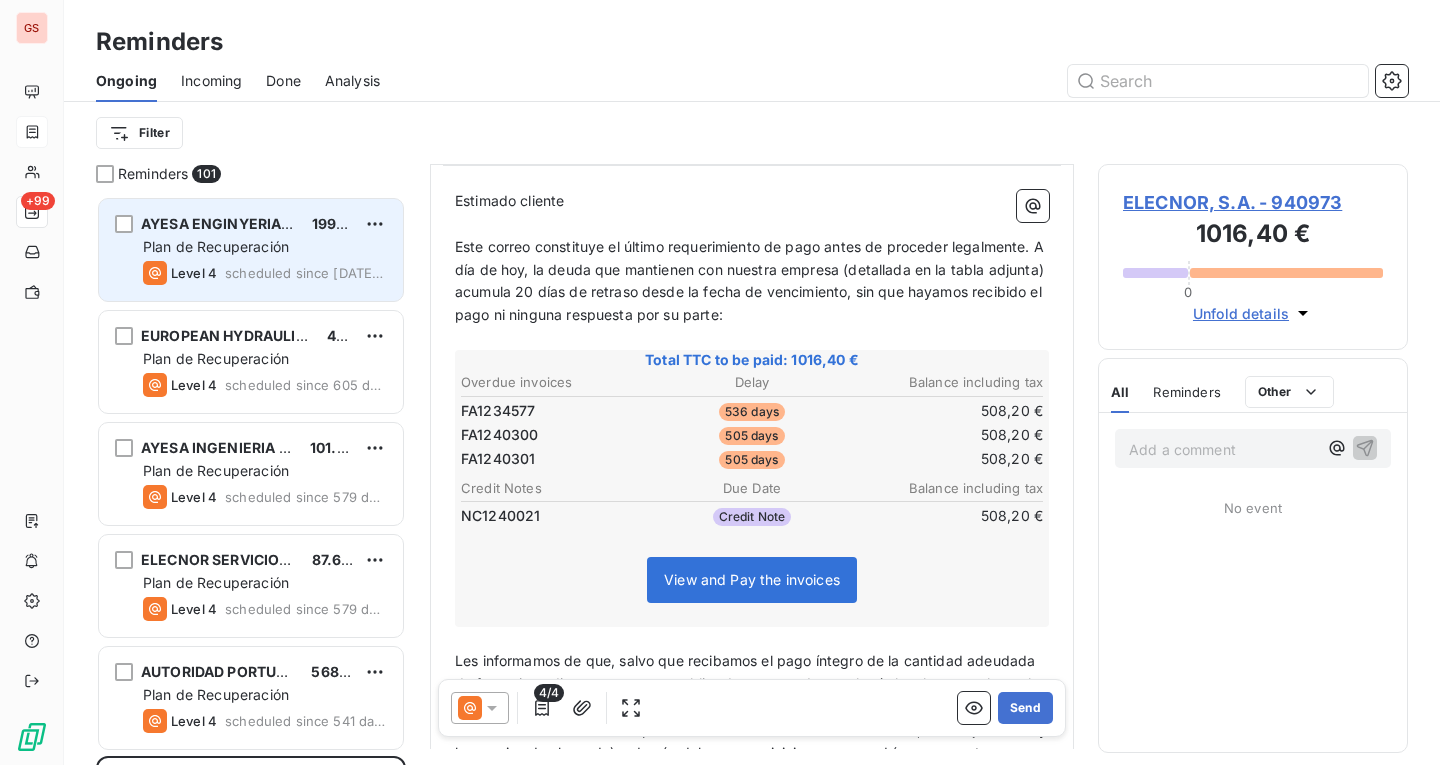 click on "Level 4 scheduled since [DATE] days" at bounding box center [265, 273] 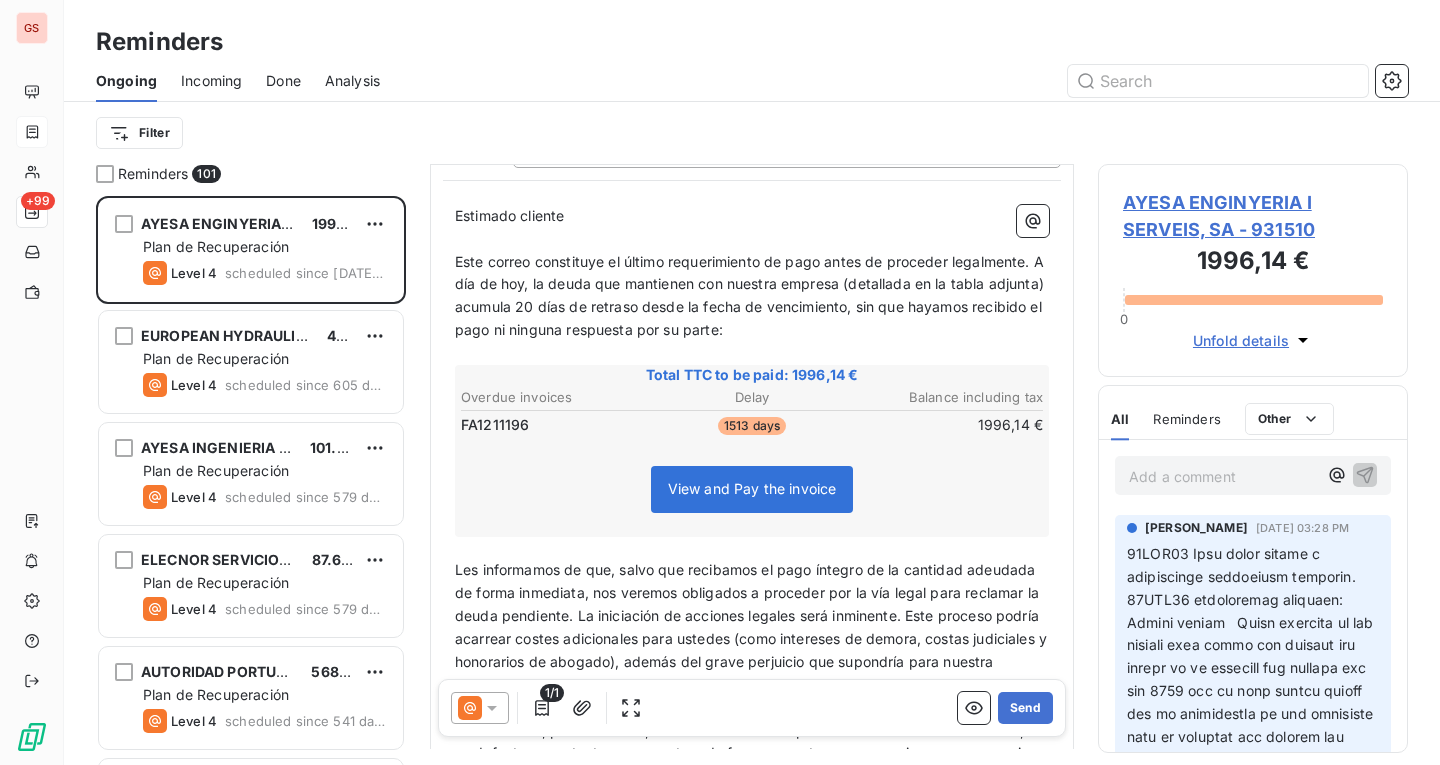 scroll, scrollTop: 329, scrollLeft: 0, axis: vertical 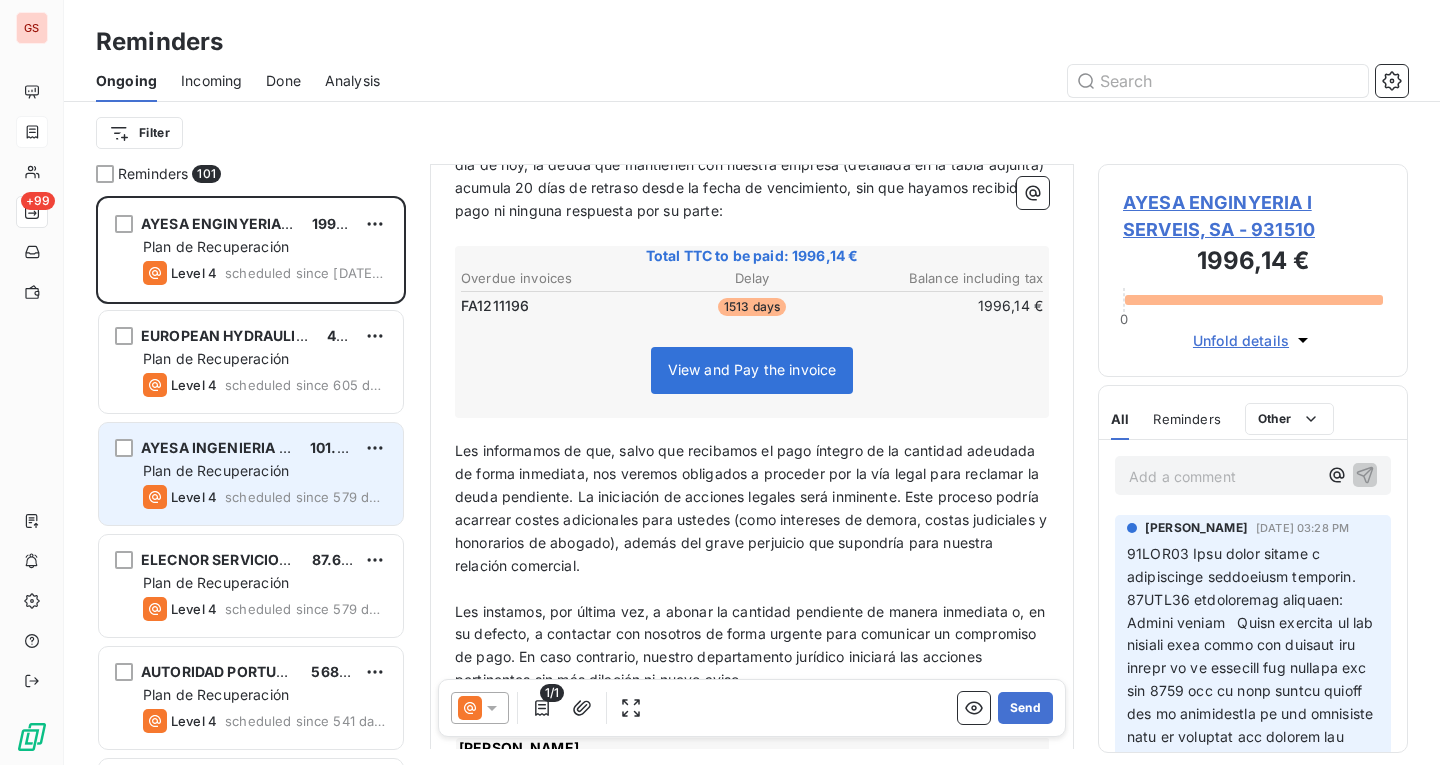 click on "AYESA INGENIERIA Y ARQUITECTURA S.A. 101.950,15 € Plan de Recuperación Level 4 scheduled since 579 days" at bounding box center [251, 474] 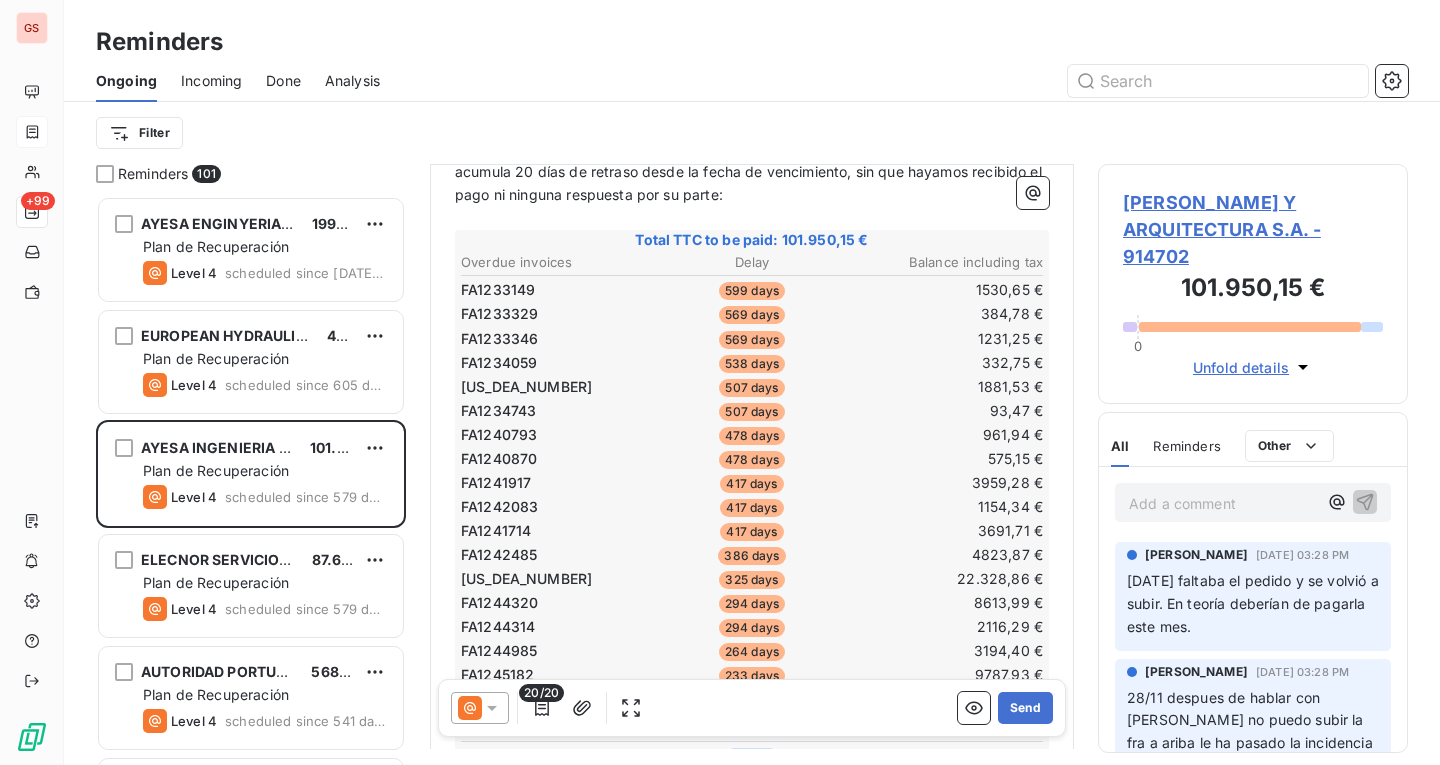 scroll, scrollTop: 301, scrollLeft: 0, axis: vertical 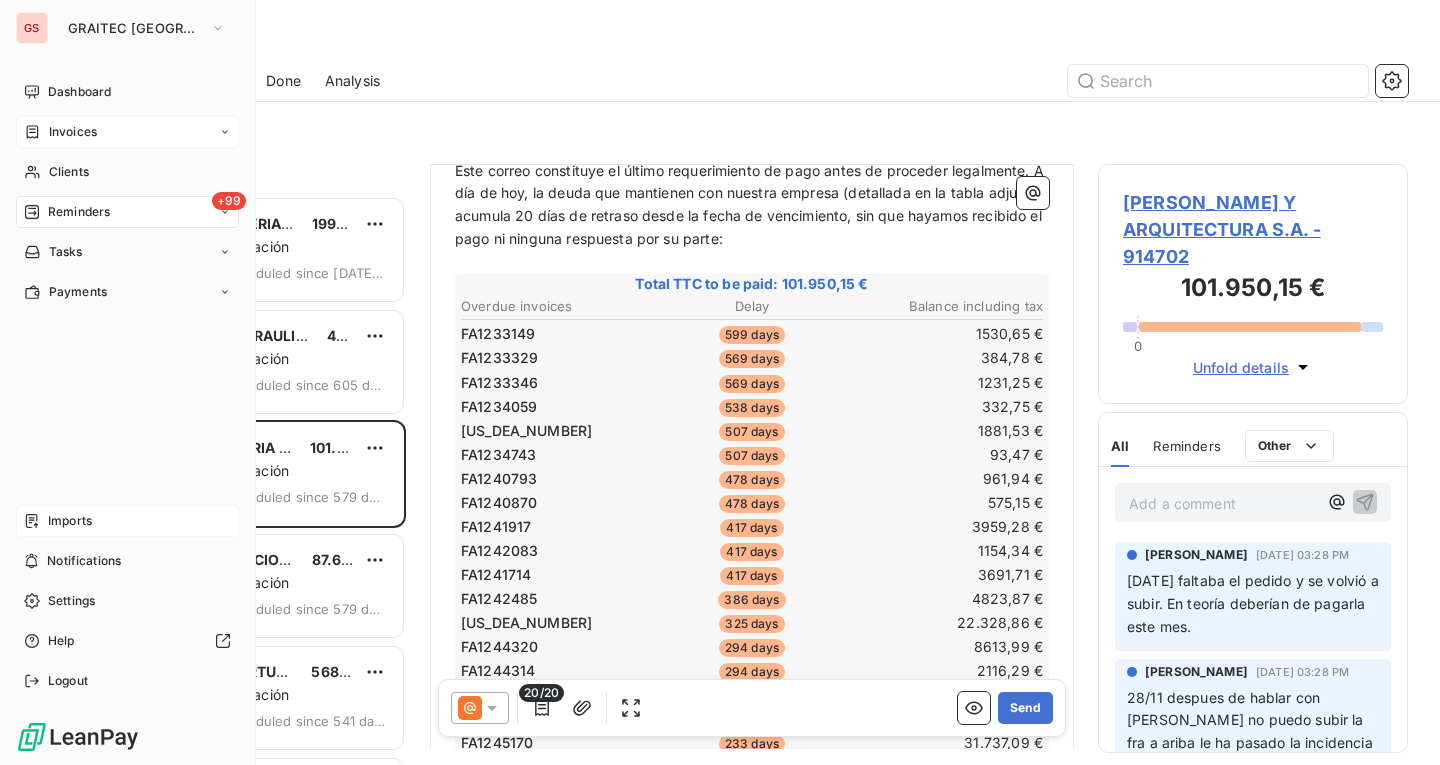 click on "Imports" at bounding box center [70, 521] 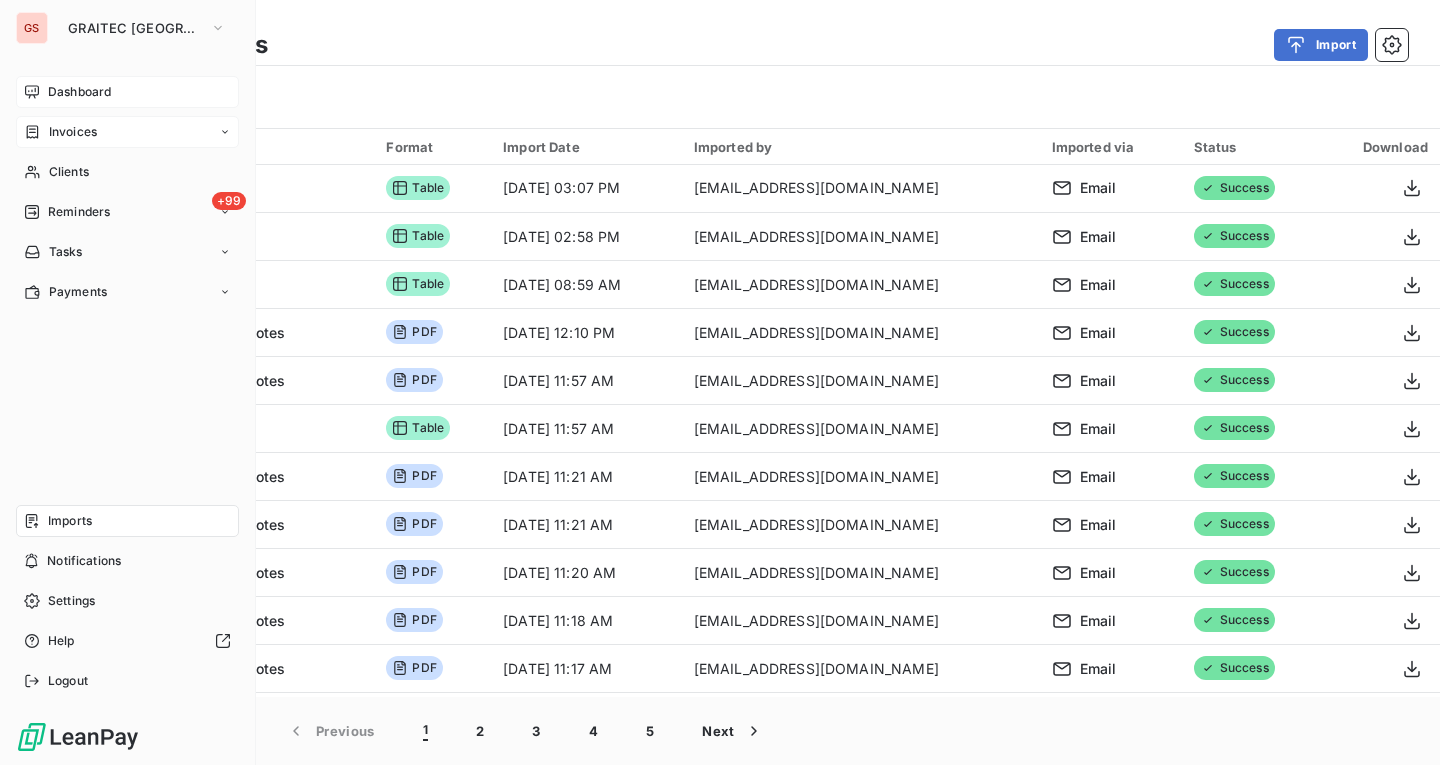 click 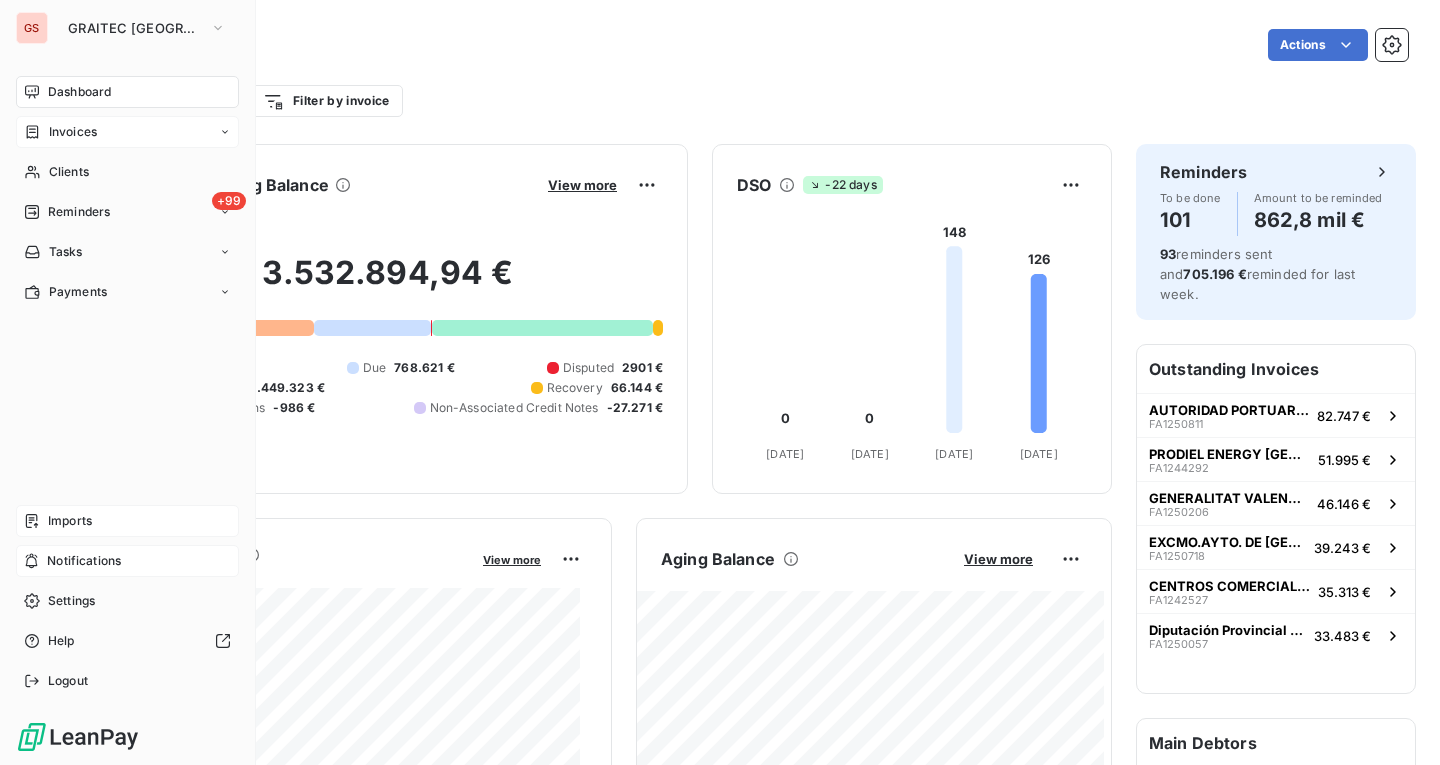 click on "Notifications" at bounding box center (127, 561) 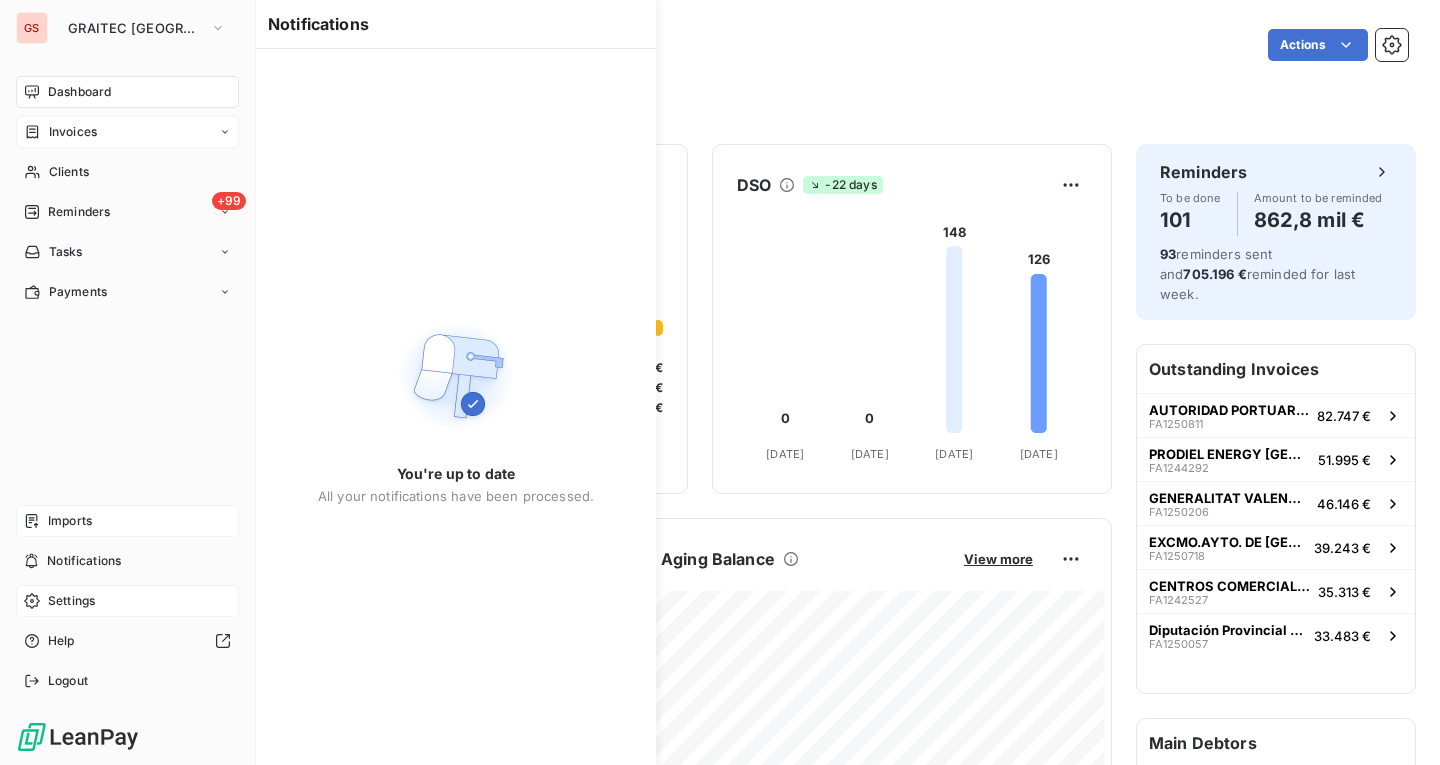click on "Settings" at bounding box center [127, 601] 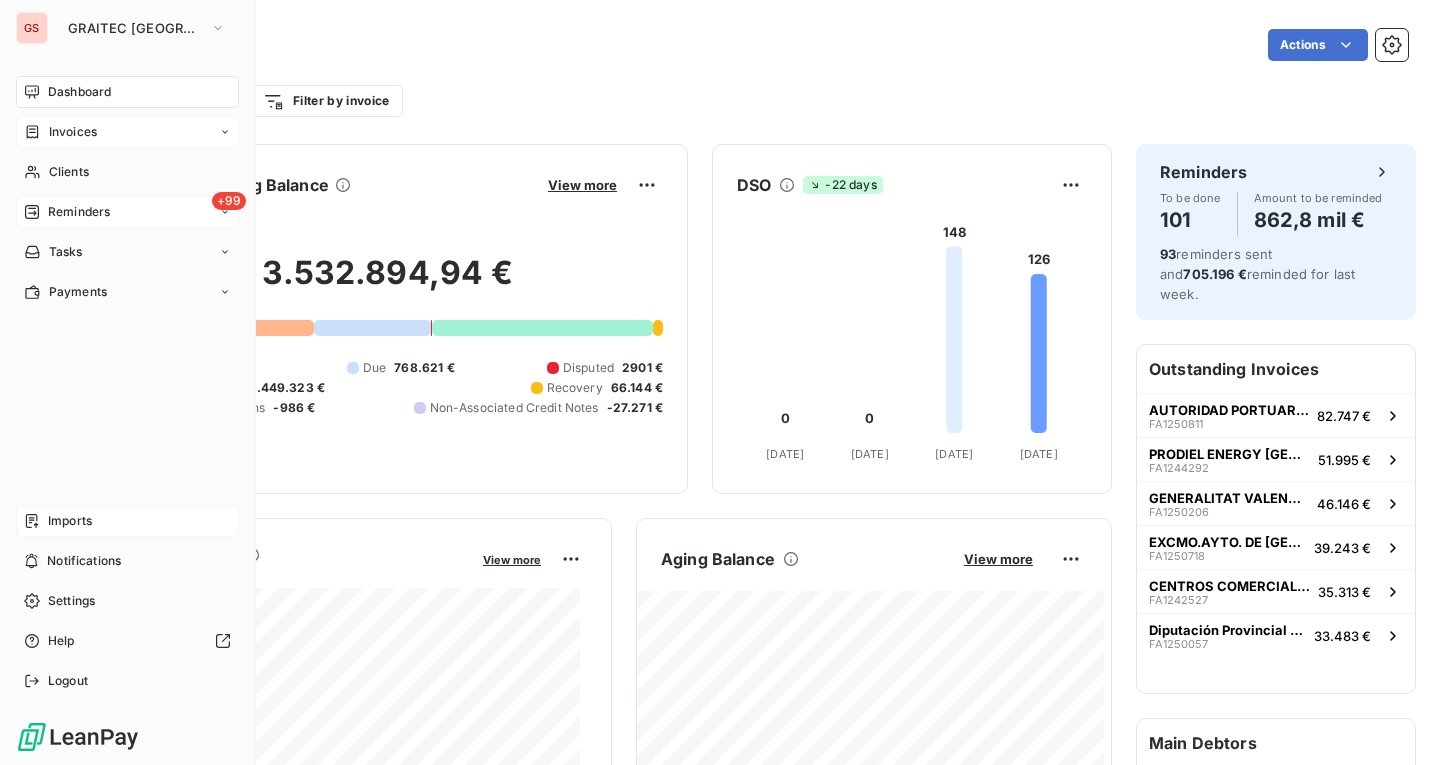 click on "Reminders" at bounding box center (79, 212) 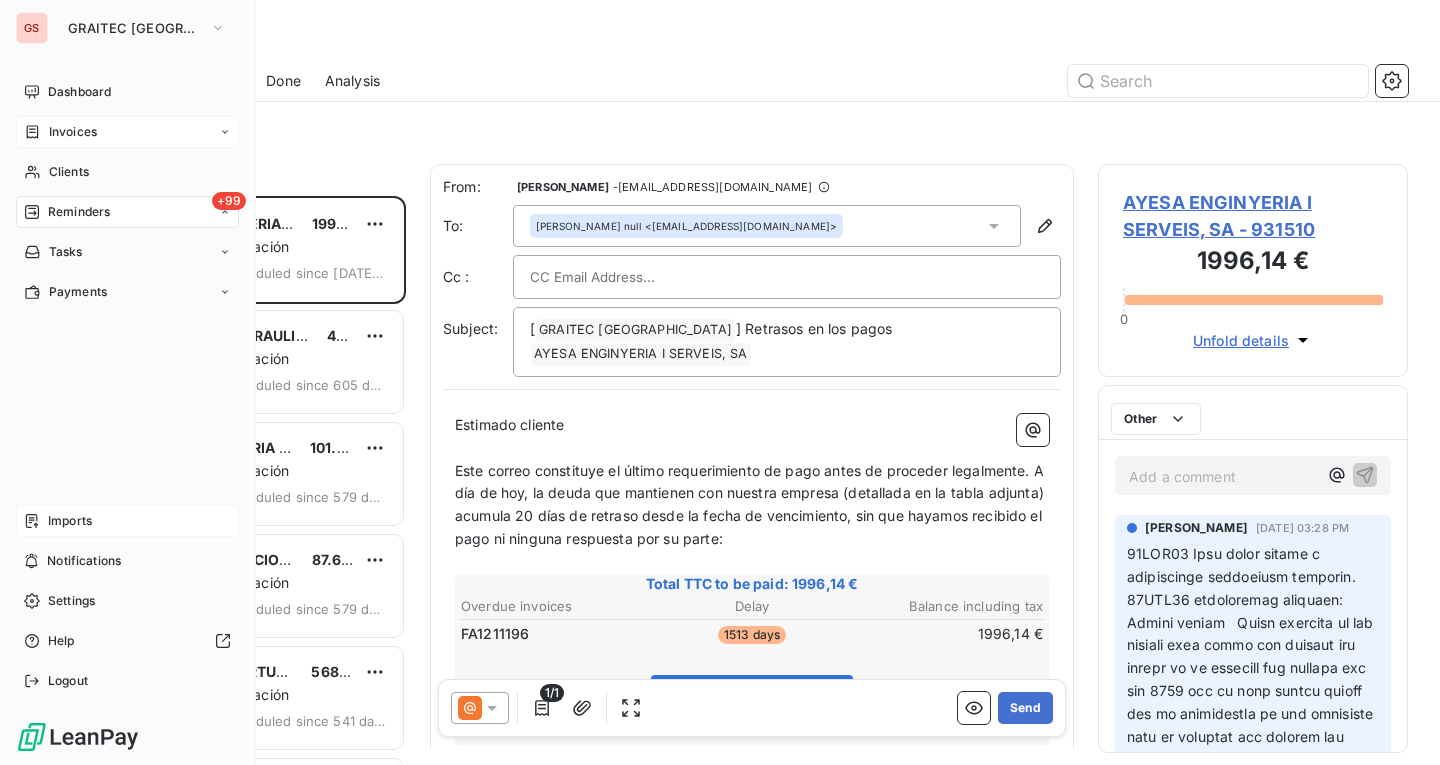 scroll, scrollTop: 16, scrollLeft: 16, axis: both 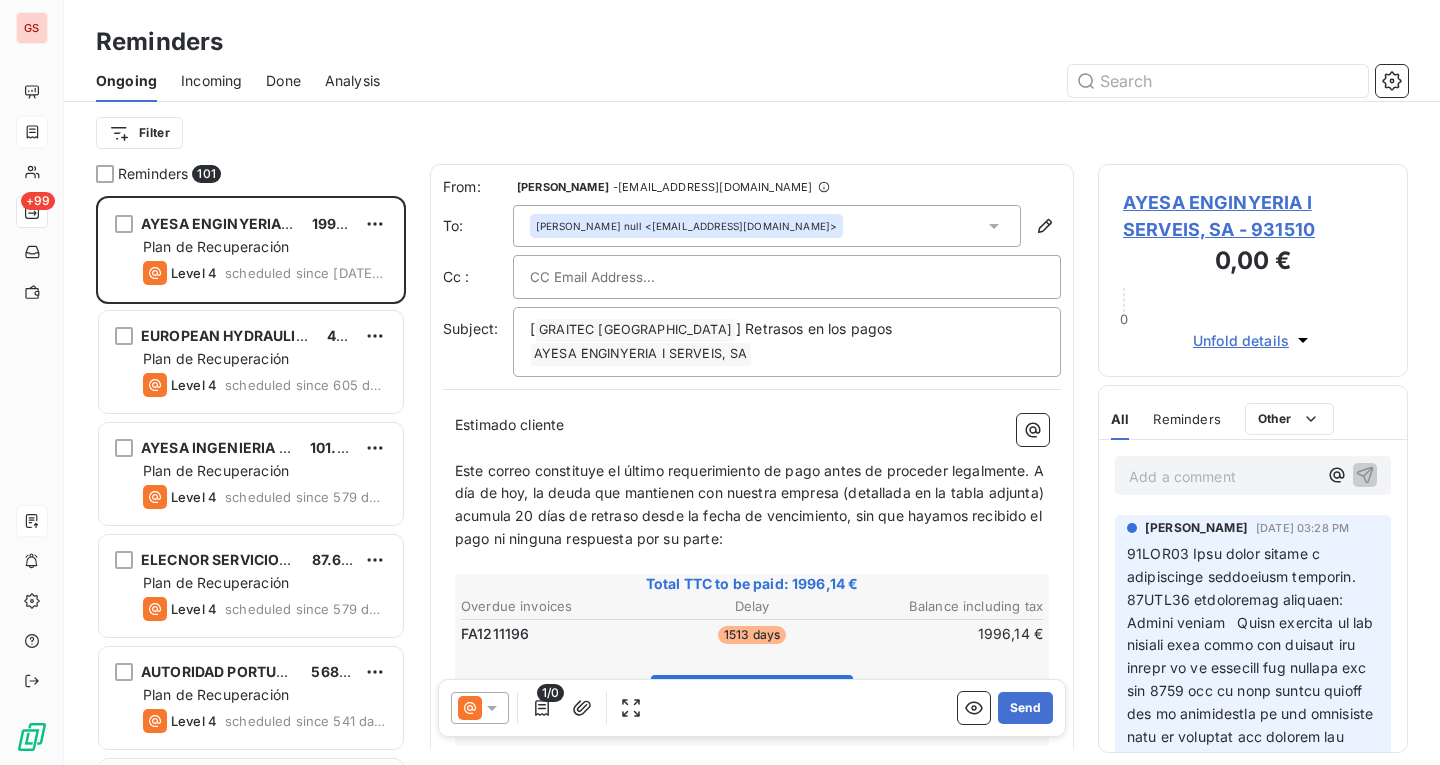 click on "Analysis" at bounding box center [352, 81] 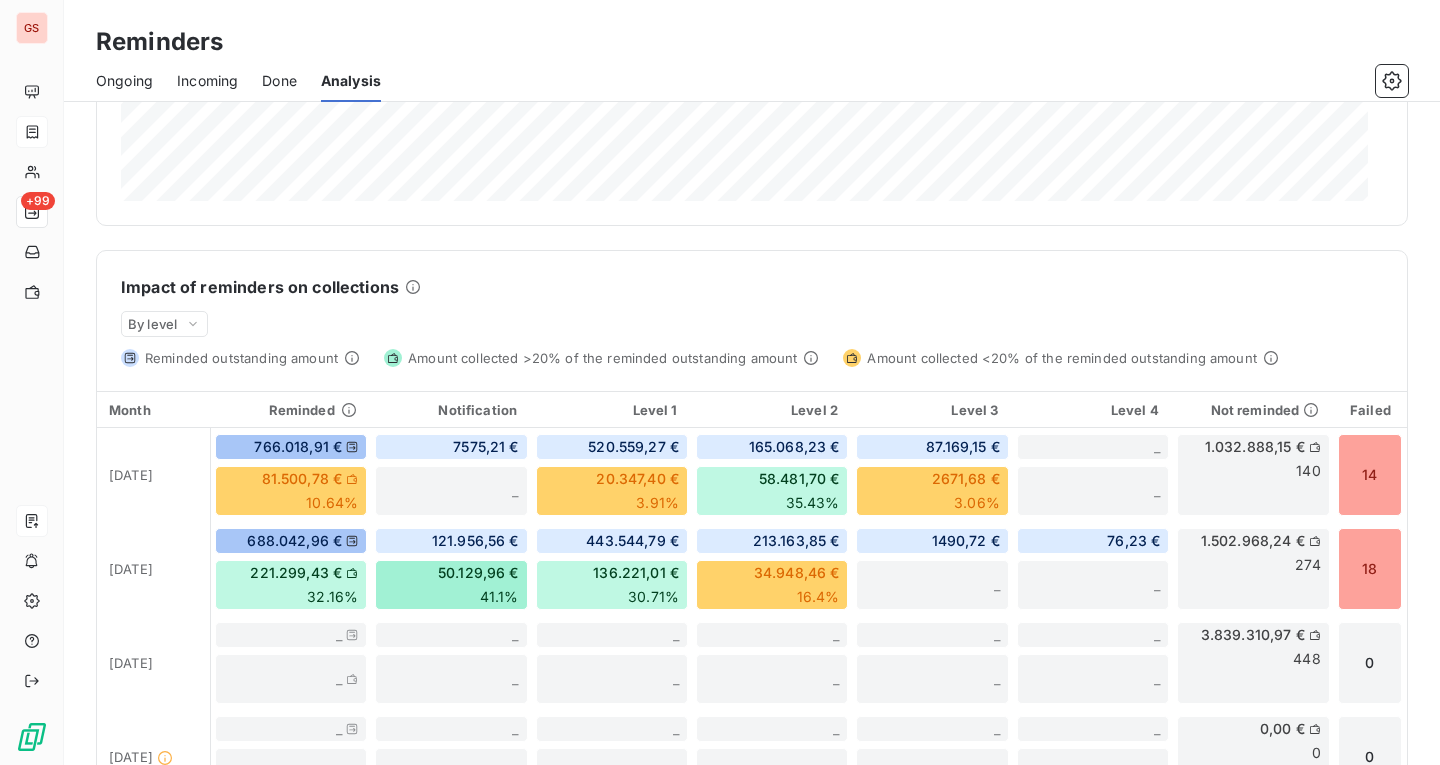 scroll, scrollTop: 442, scrollLeft: 0, axis: vertical 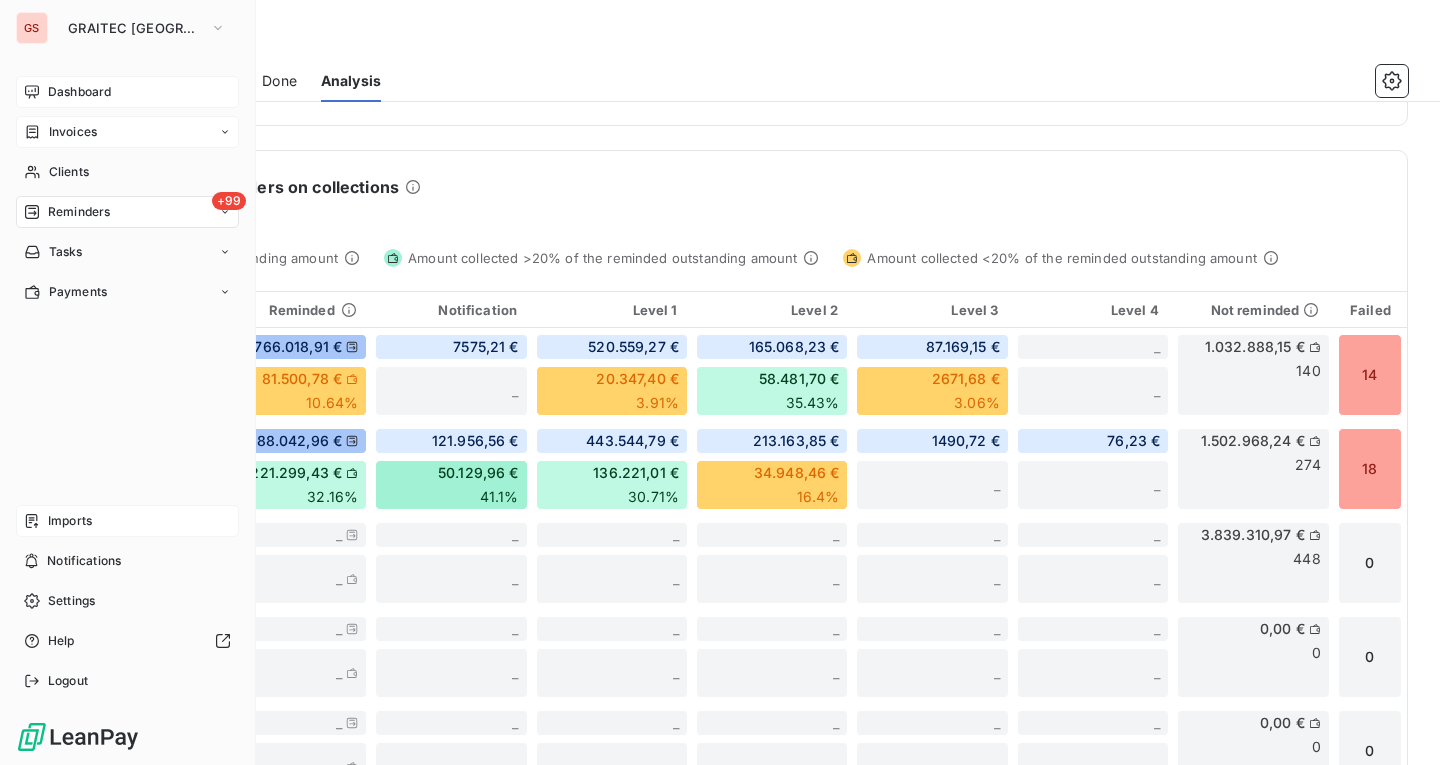 click on "Dashboard" at bounding box center (127, 92) 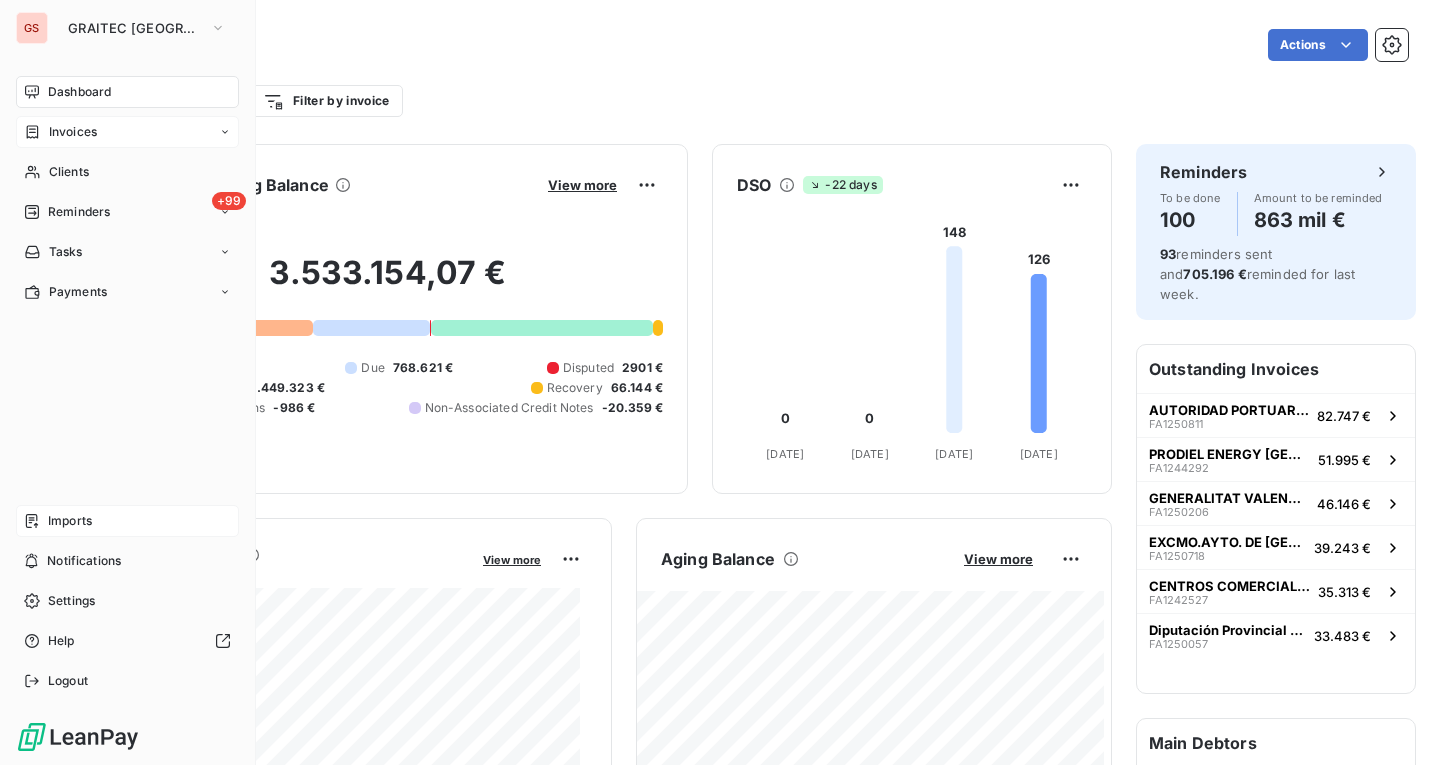 click on "Invoices" at bounding box center [73, 132] 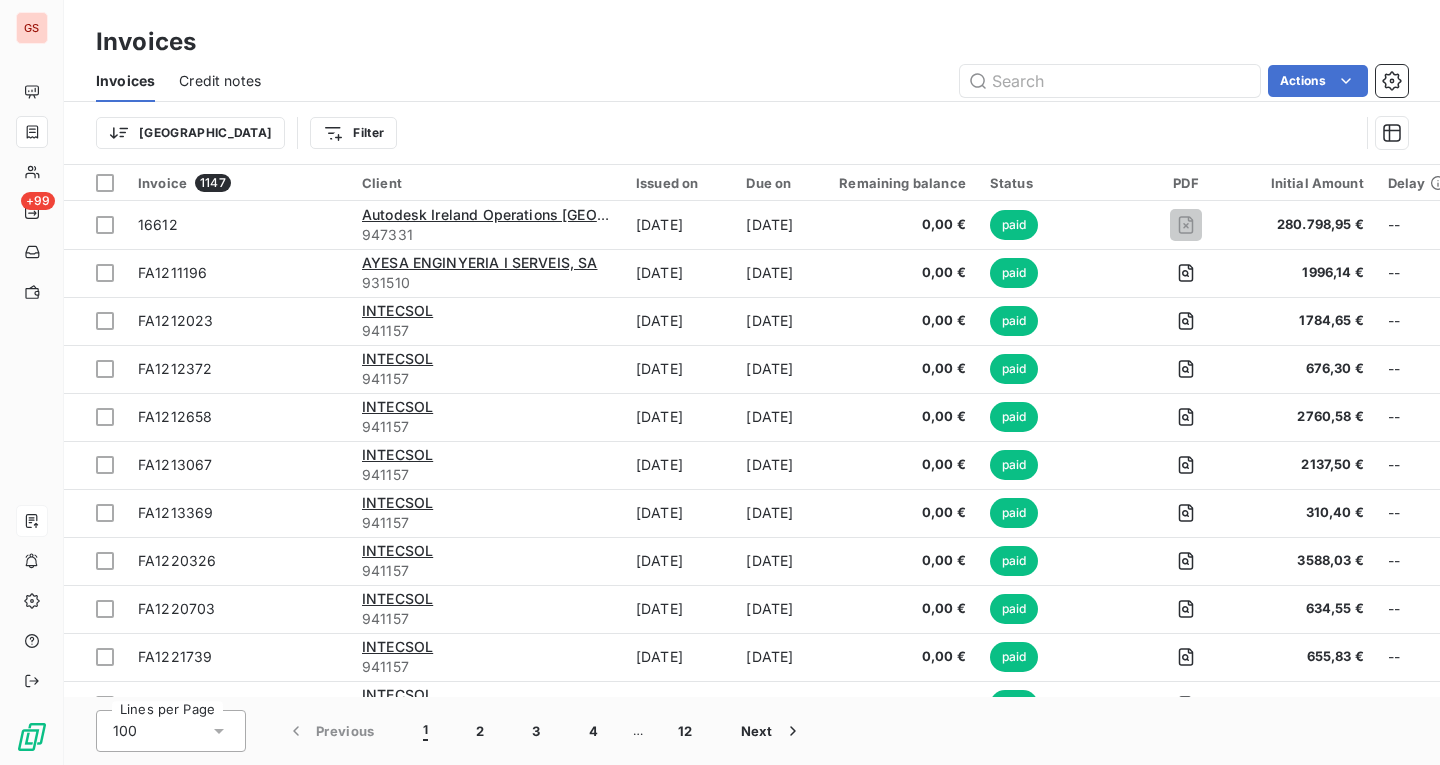 click on "Credit notes" at bounding box center [220, 81] 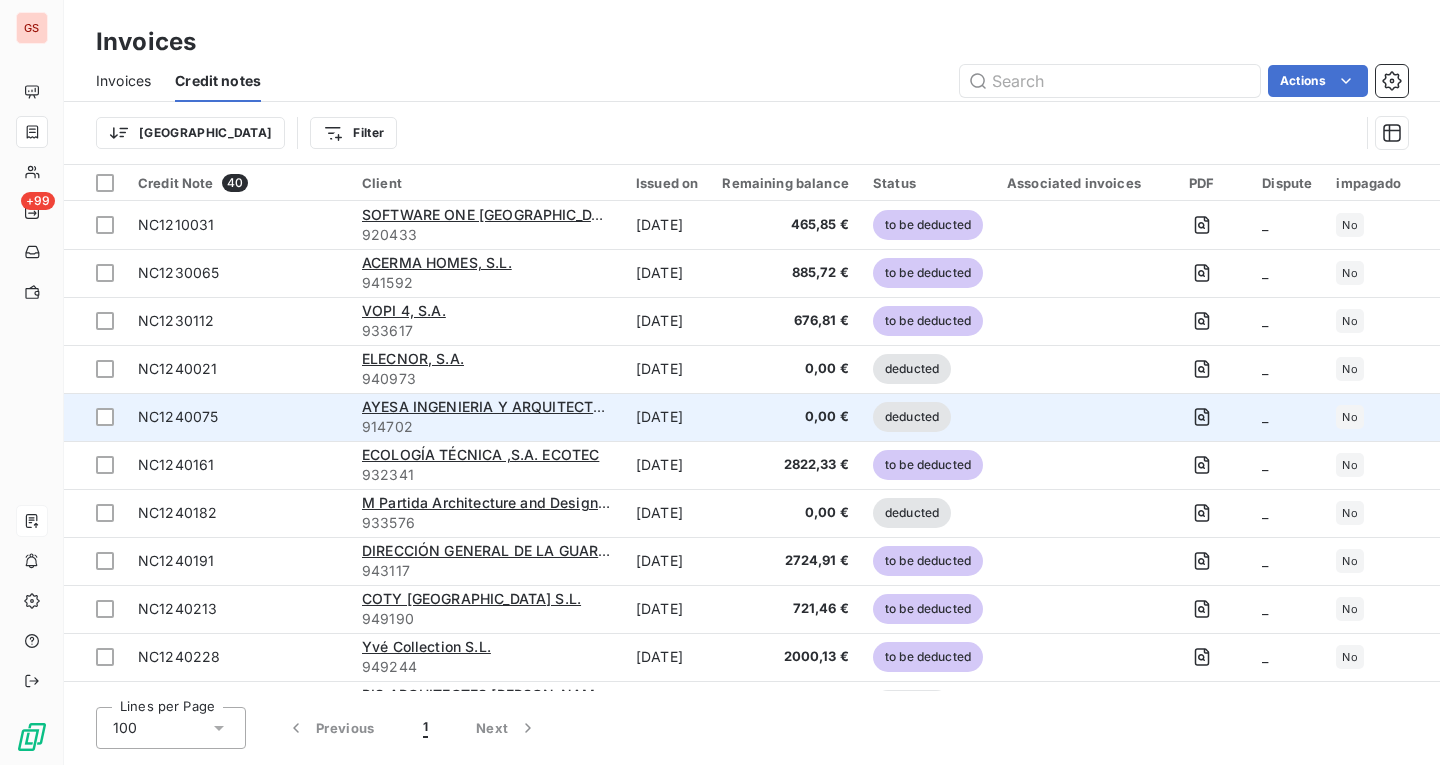click on "914702" at bounding box center [487, 427] 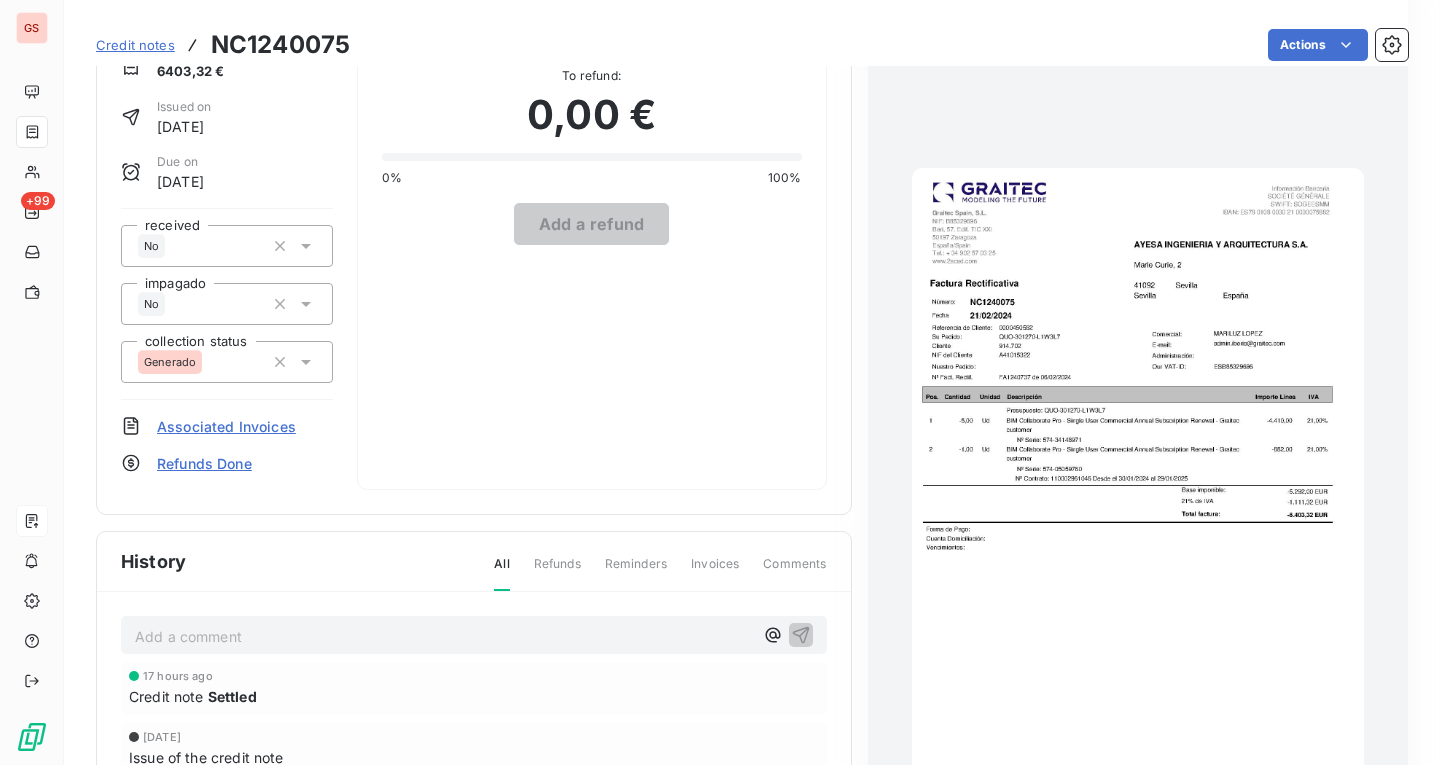 scroll, scrollTop: 0, scrollLeft: 0, axis: both 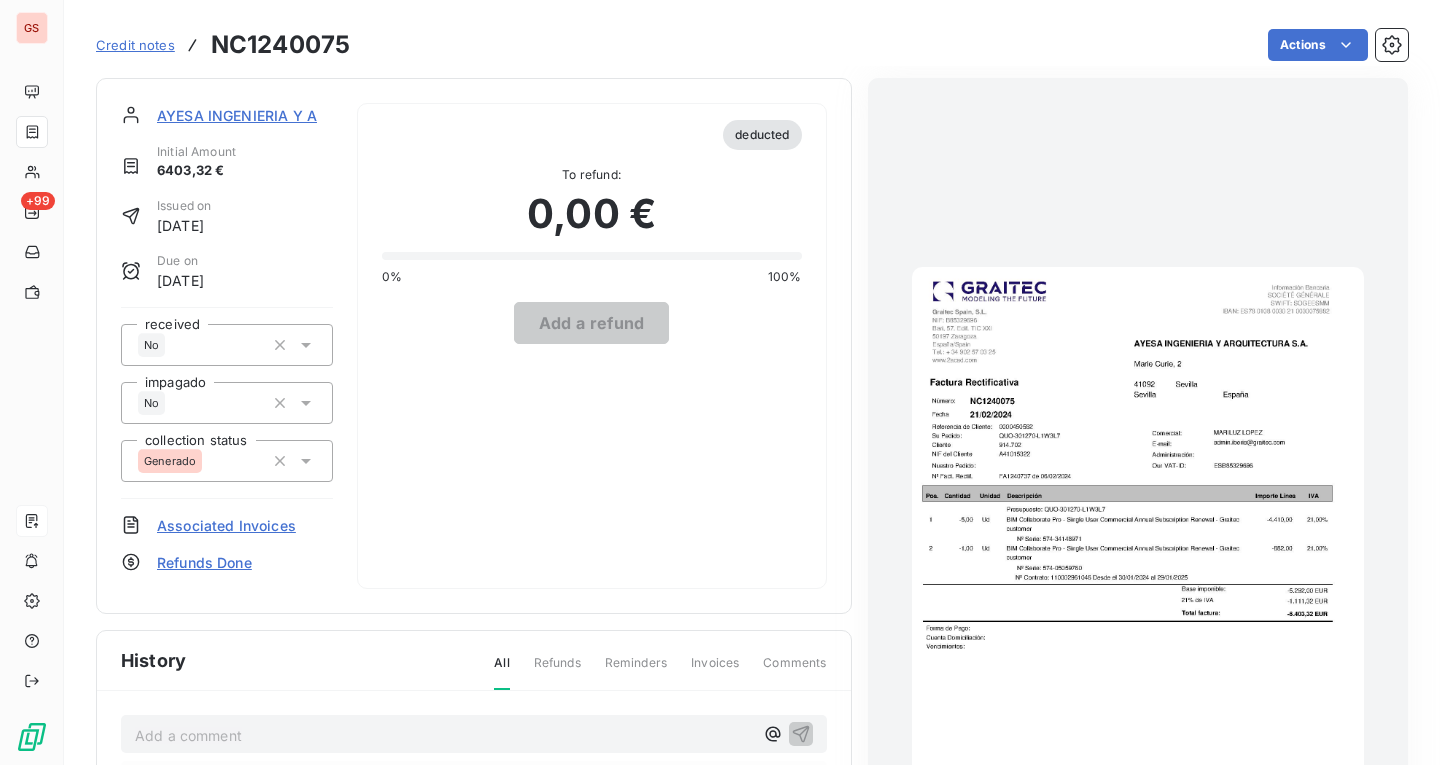 click at bounding box center [1138, 586] 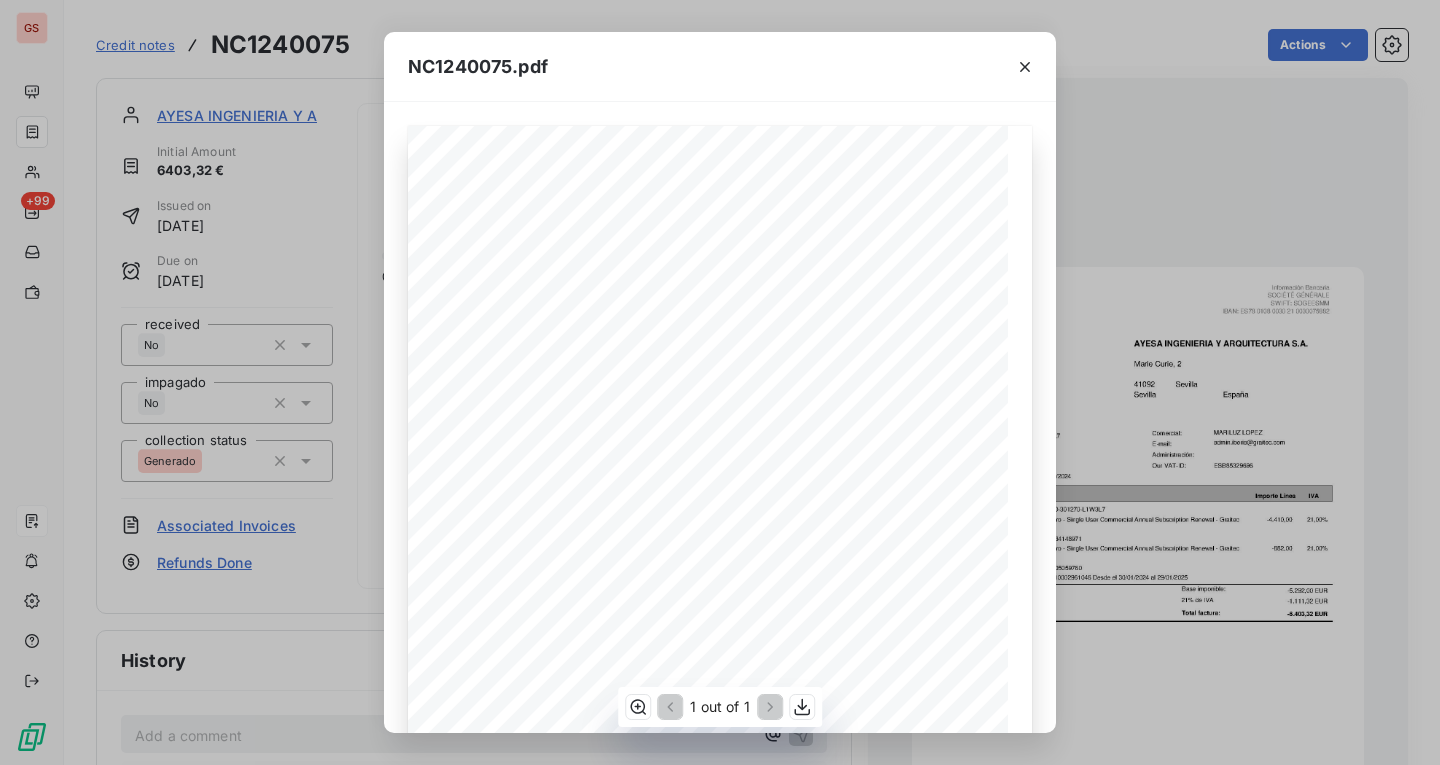 scroll, scrollTop: 100, scrollLeft: 0, axis: vertical 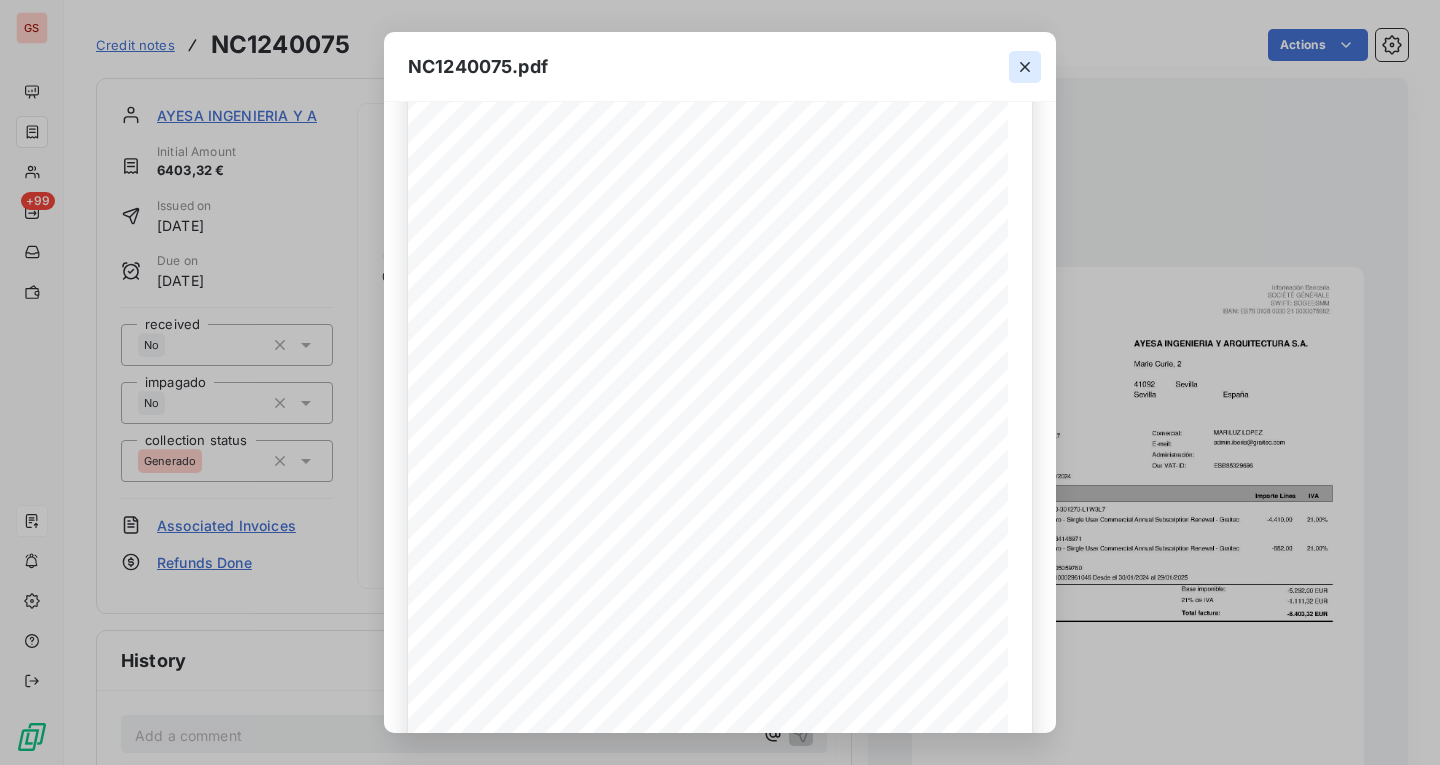click 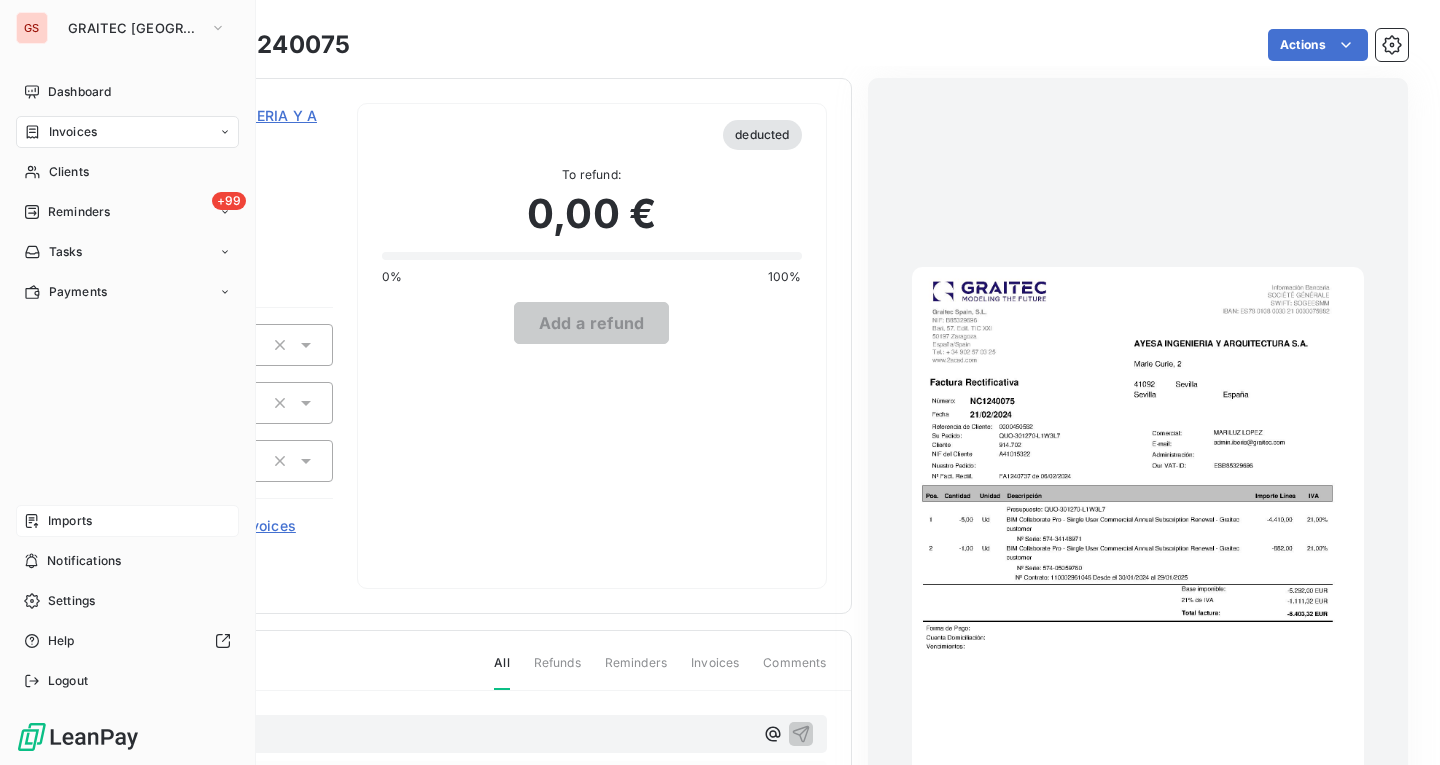 click on "Invoices" at bounding box center [60, 132] 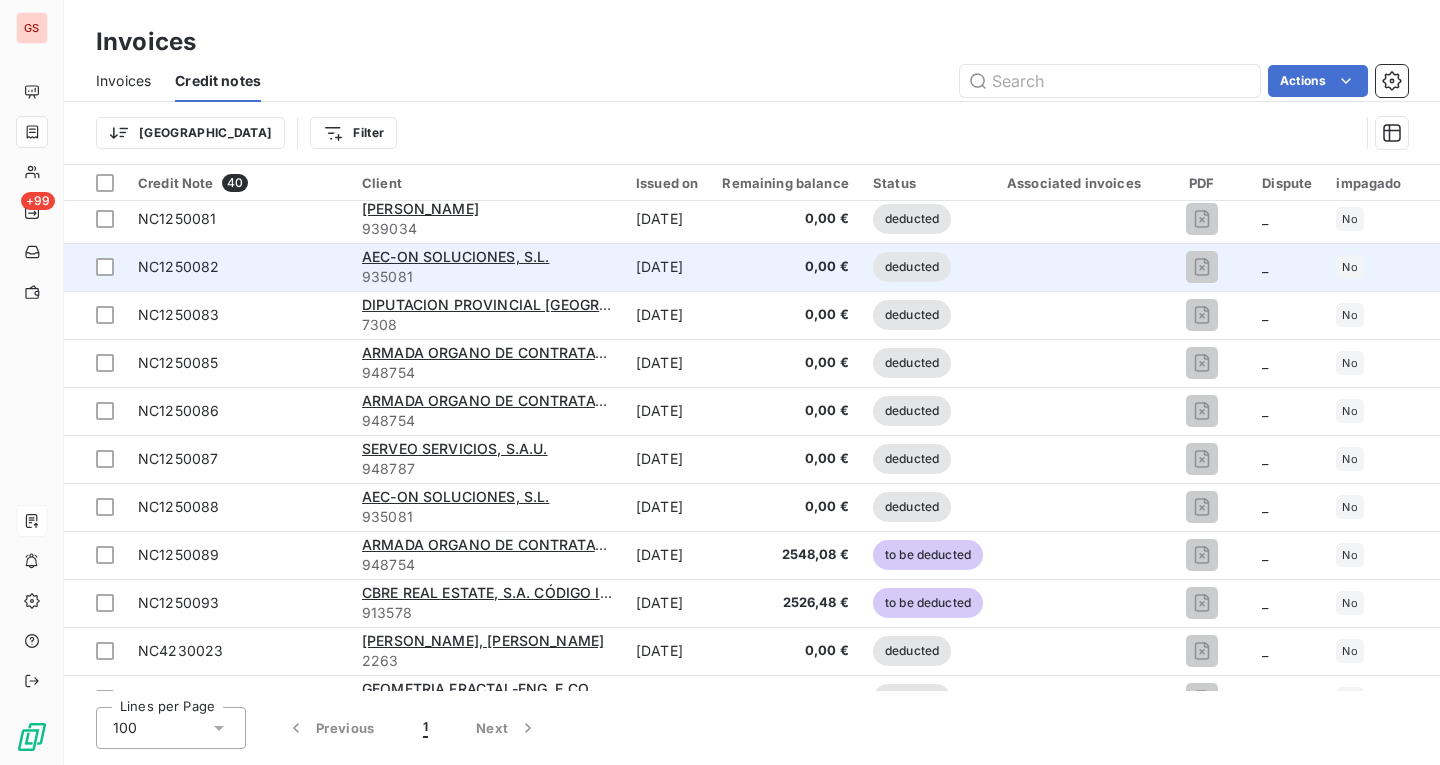 scroll, scrollTop: 1438, scrollLeft: 0, axis: vertical 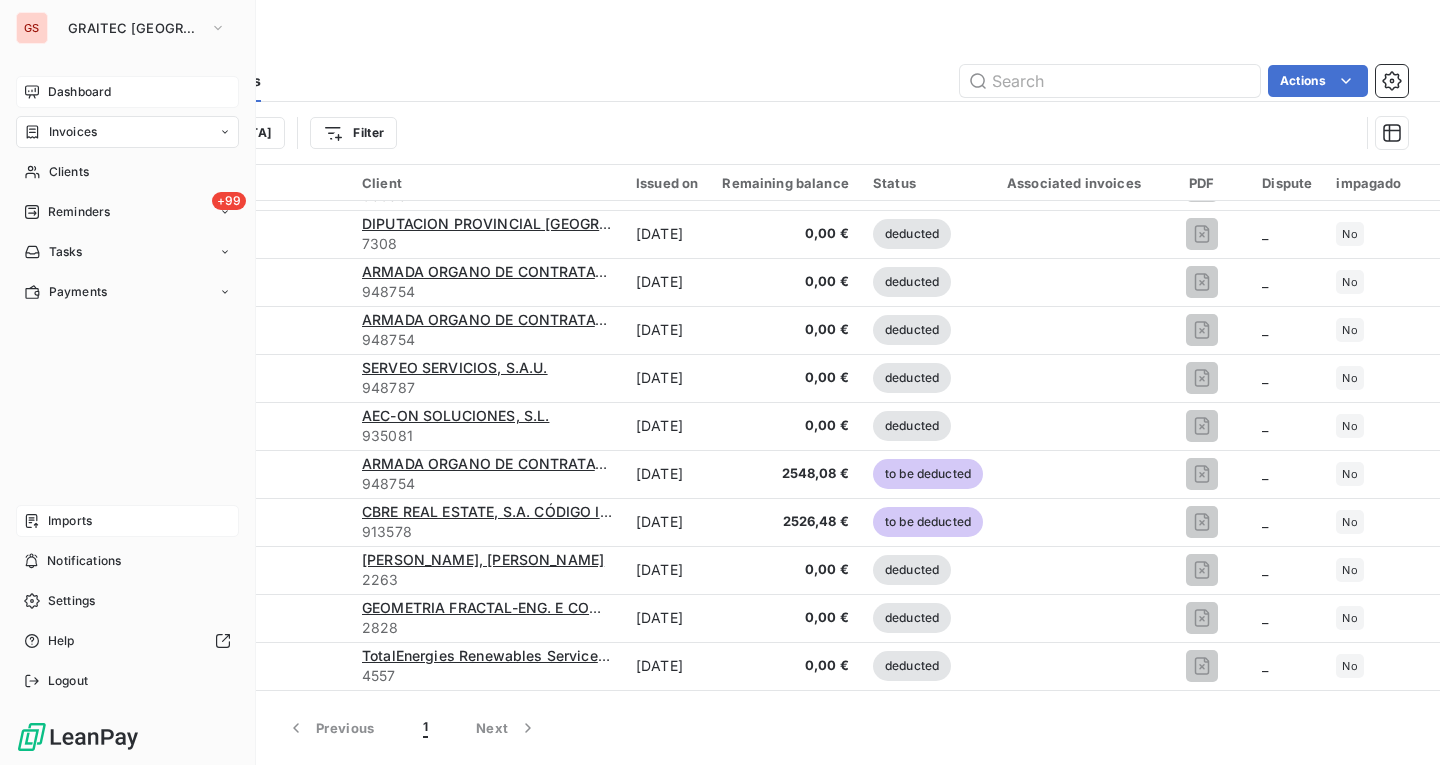 click on "Dashboard" at bounding box center [127, 92] 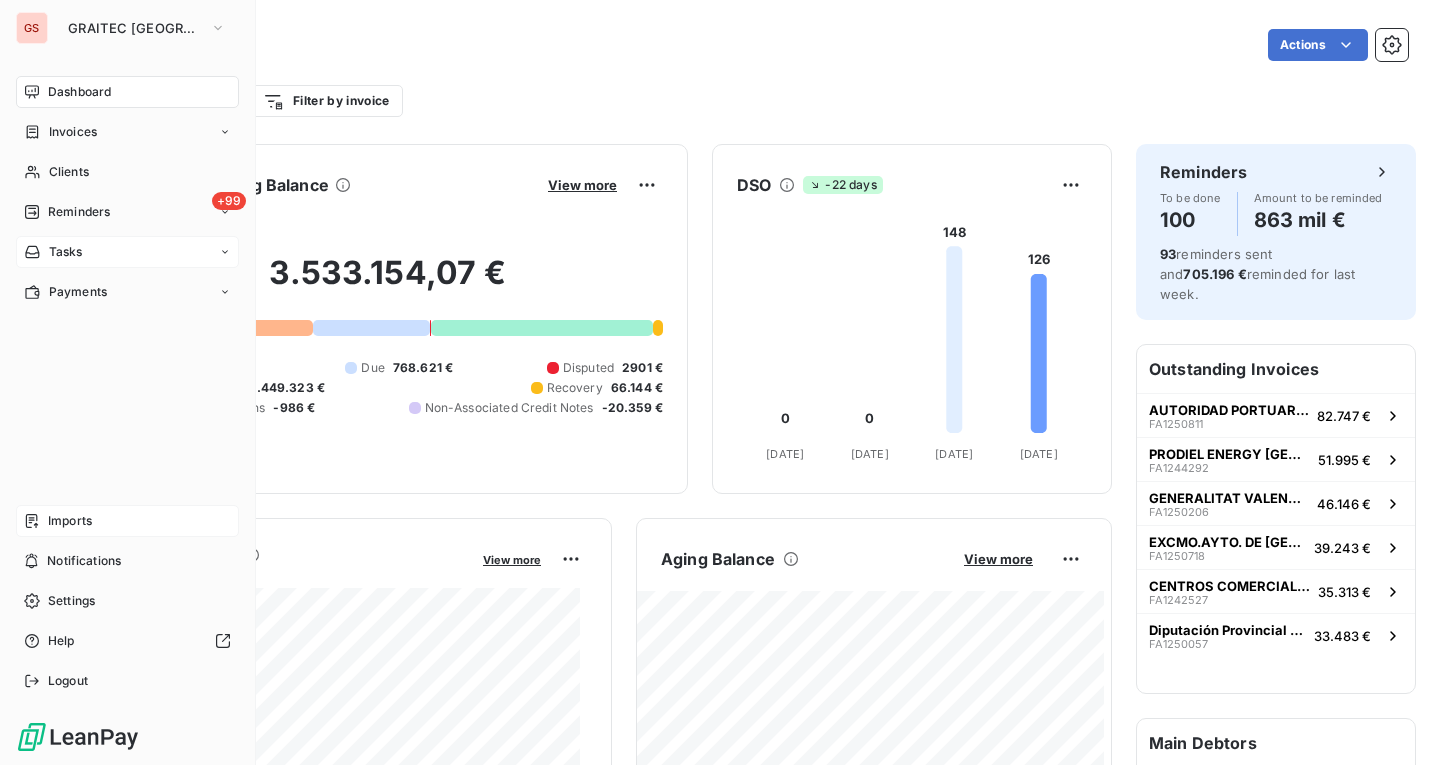 click on "Tasks" at bounding box center (127, 252) 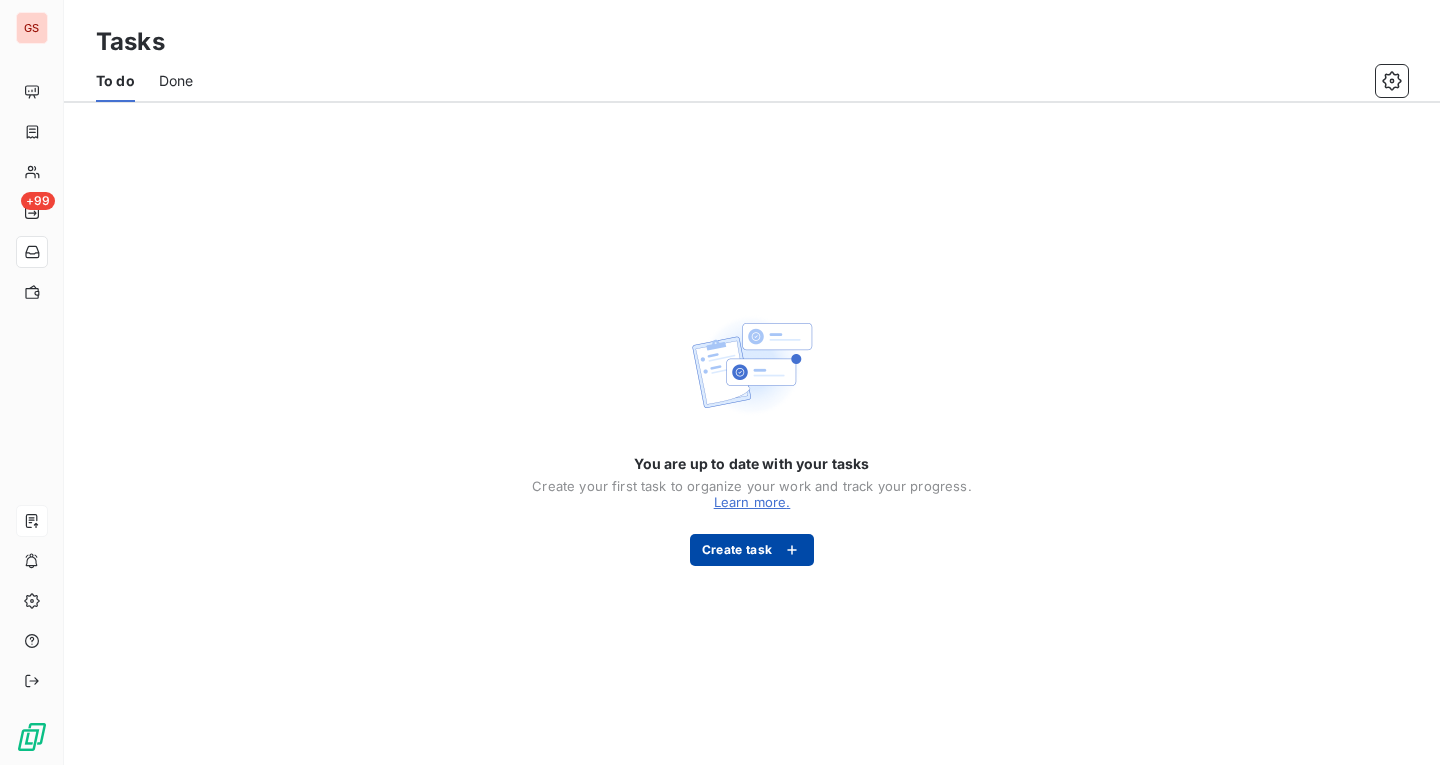 click on "Create task" at bounding box center [752, 550] 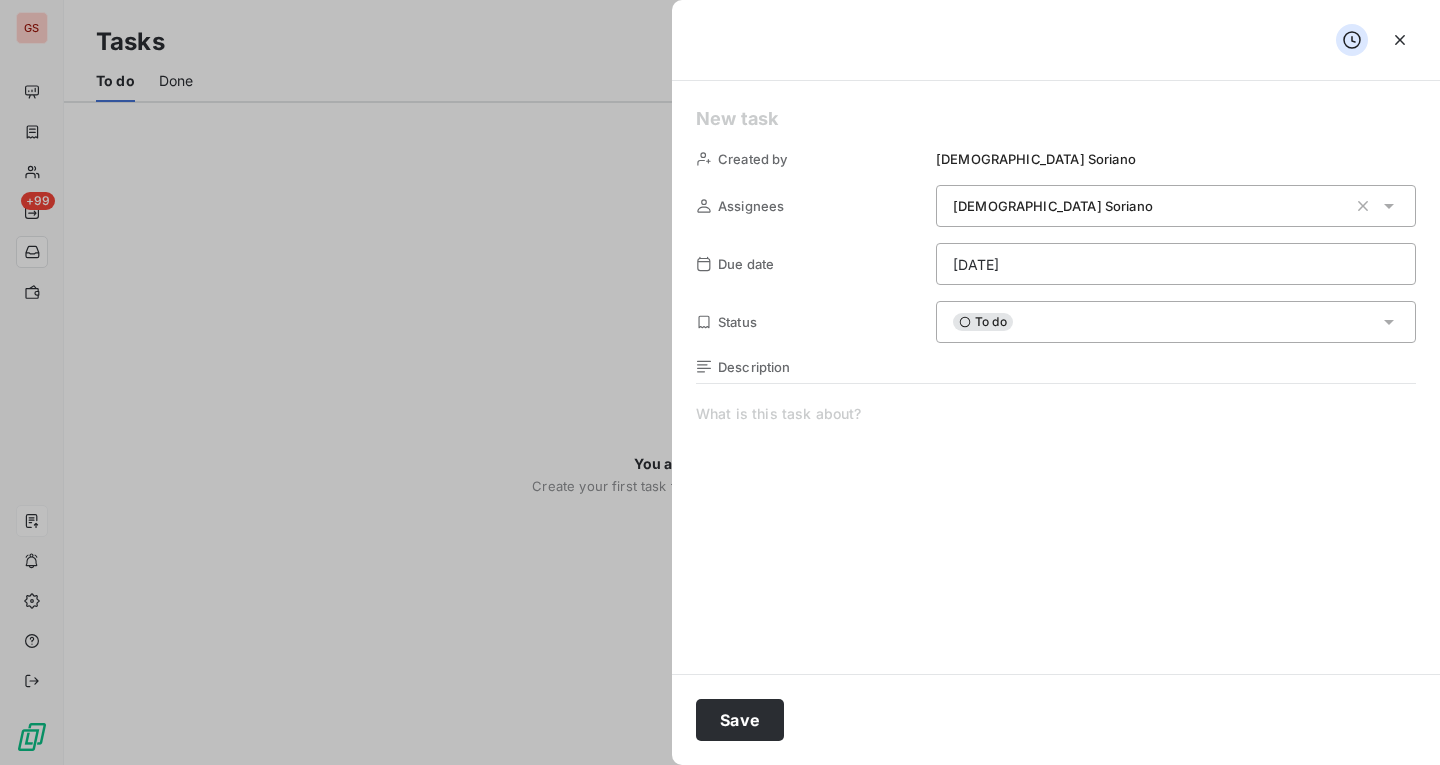 click on "[PERSON_NAME]" at bounding box center (1150, 206) 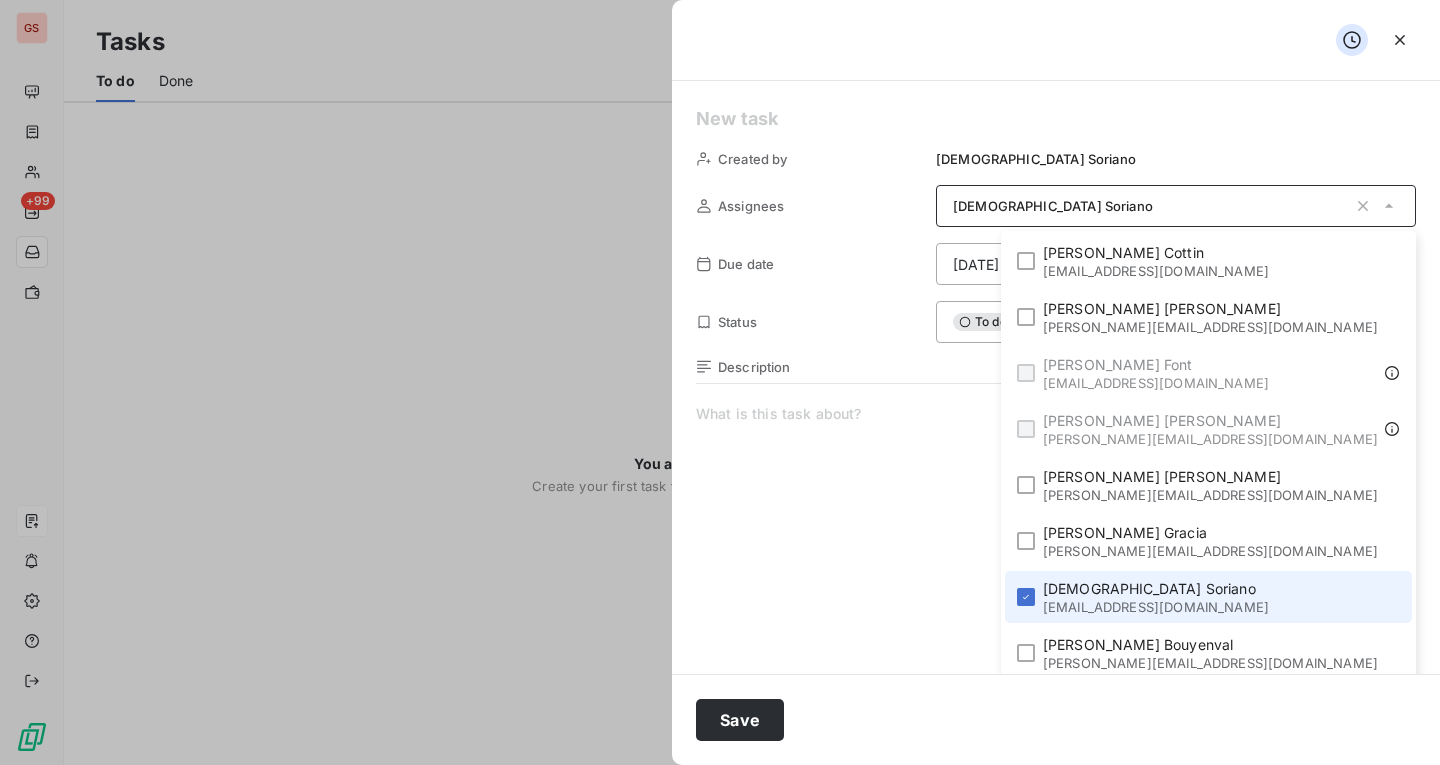 click on "[PERSON_NAME]" at bounding box center [1156, 589] 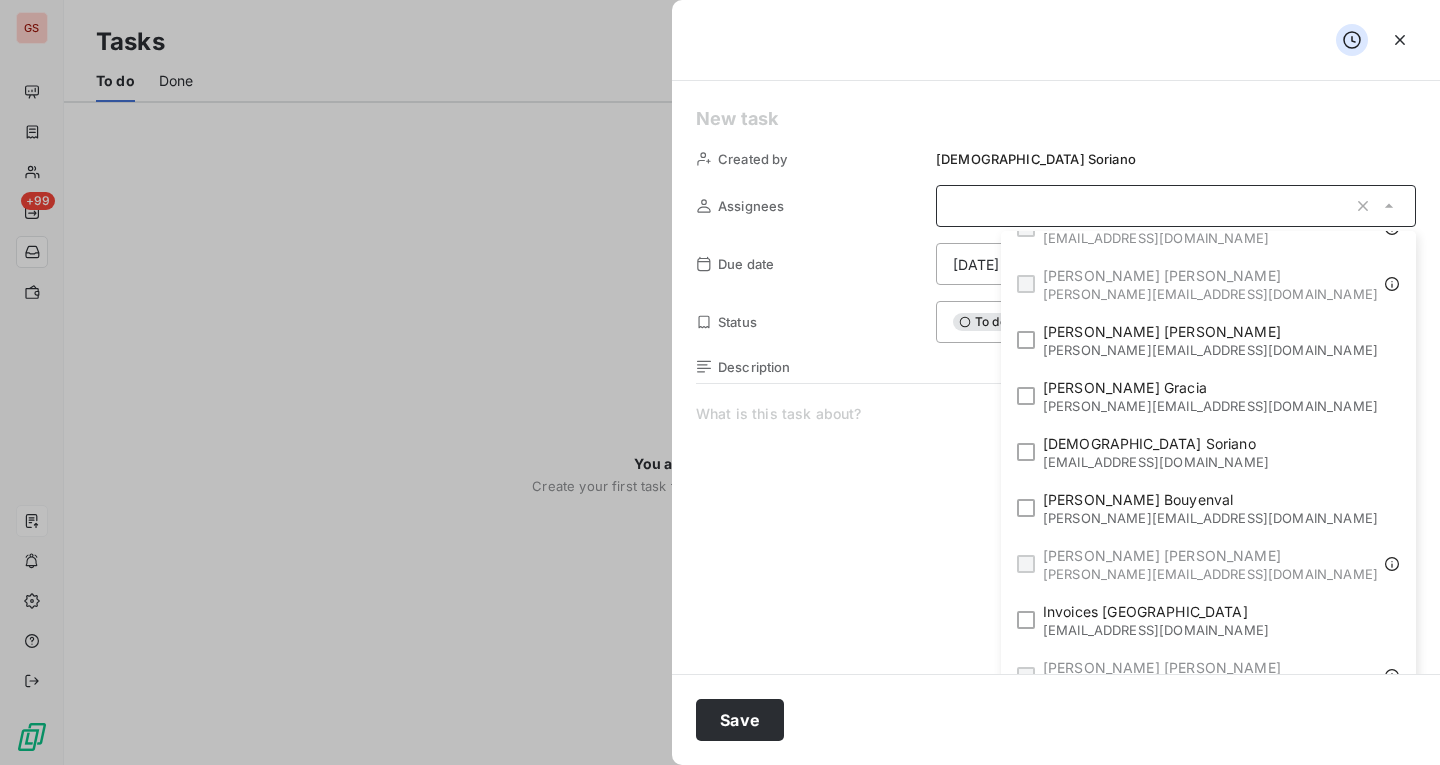 scroll, scrollTop: 252, scrollLeft: 0, axis: vertical 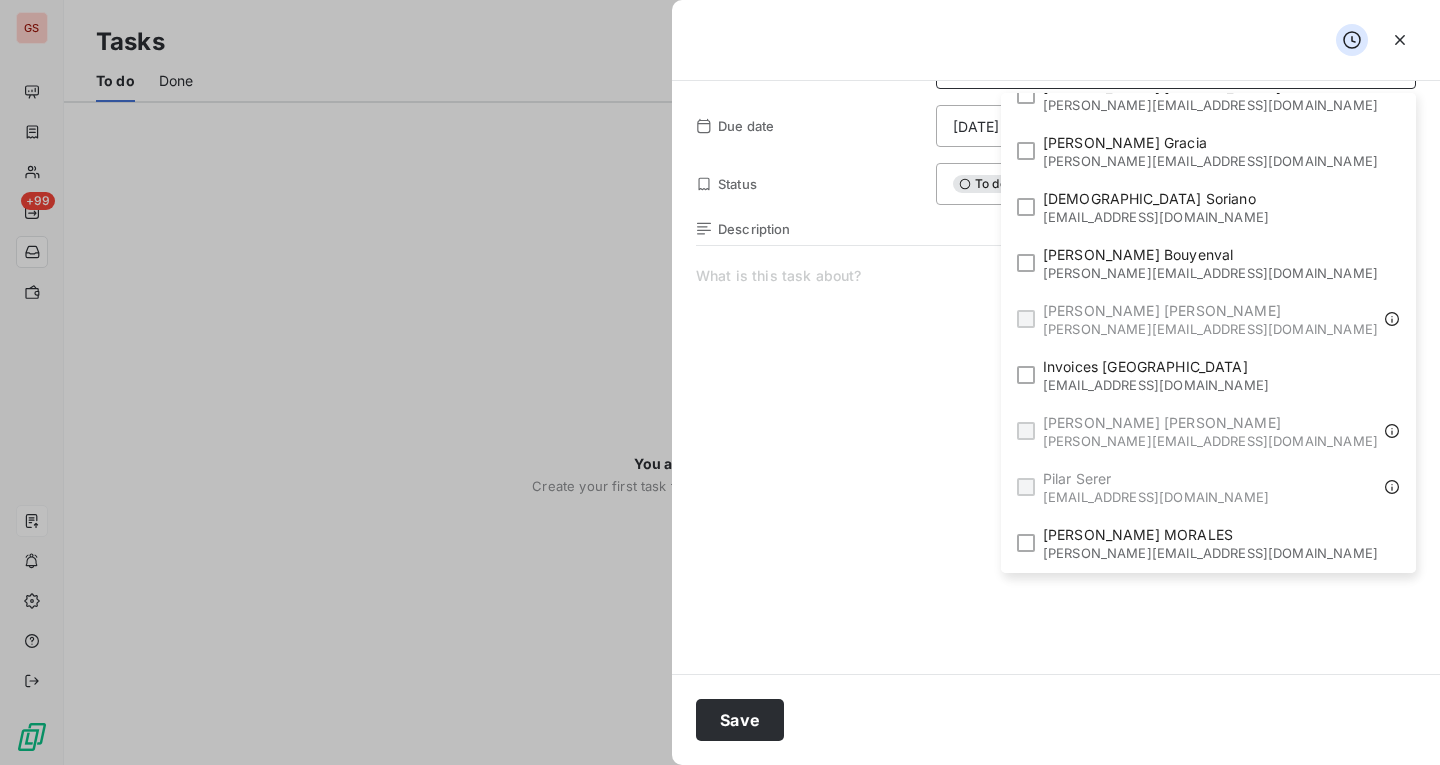 drag, startPoint x: 902, startPoint y: 361, endPoint x: 920, endPoint y: 394, distance: 37.589893 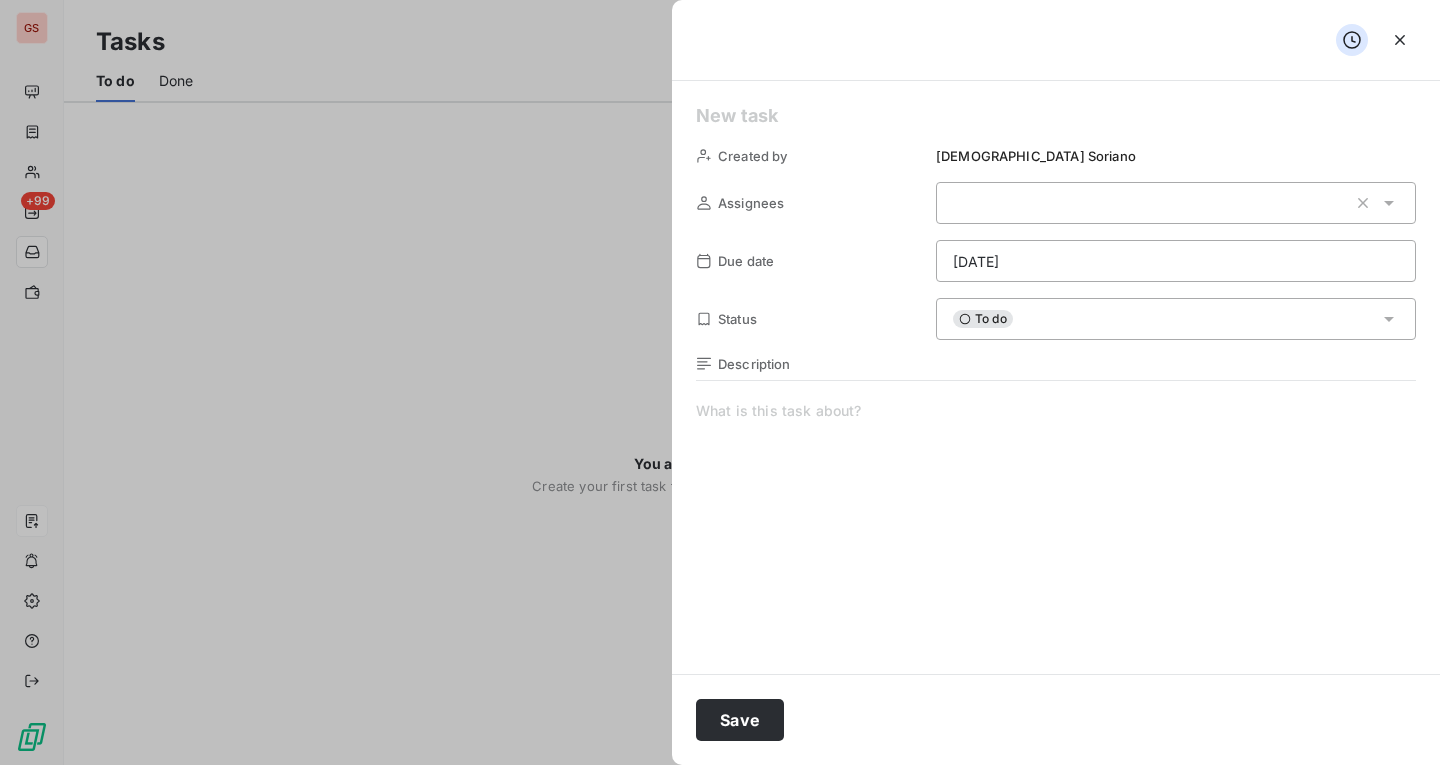 scroll, scrollTop: 0, scrollLeft: 0, axis: both 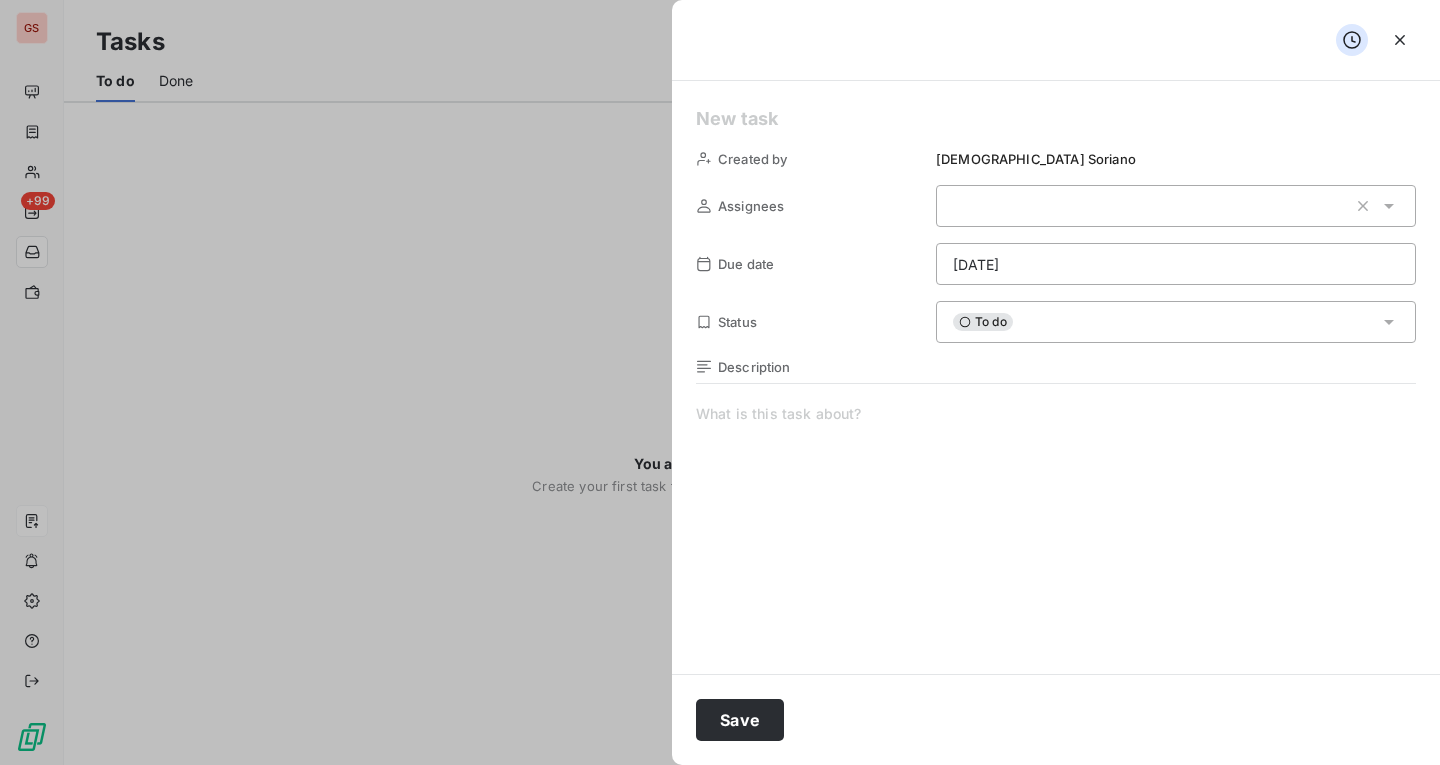 click at bounding box center [1176, 206] 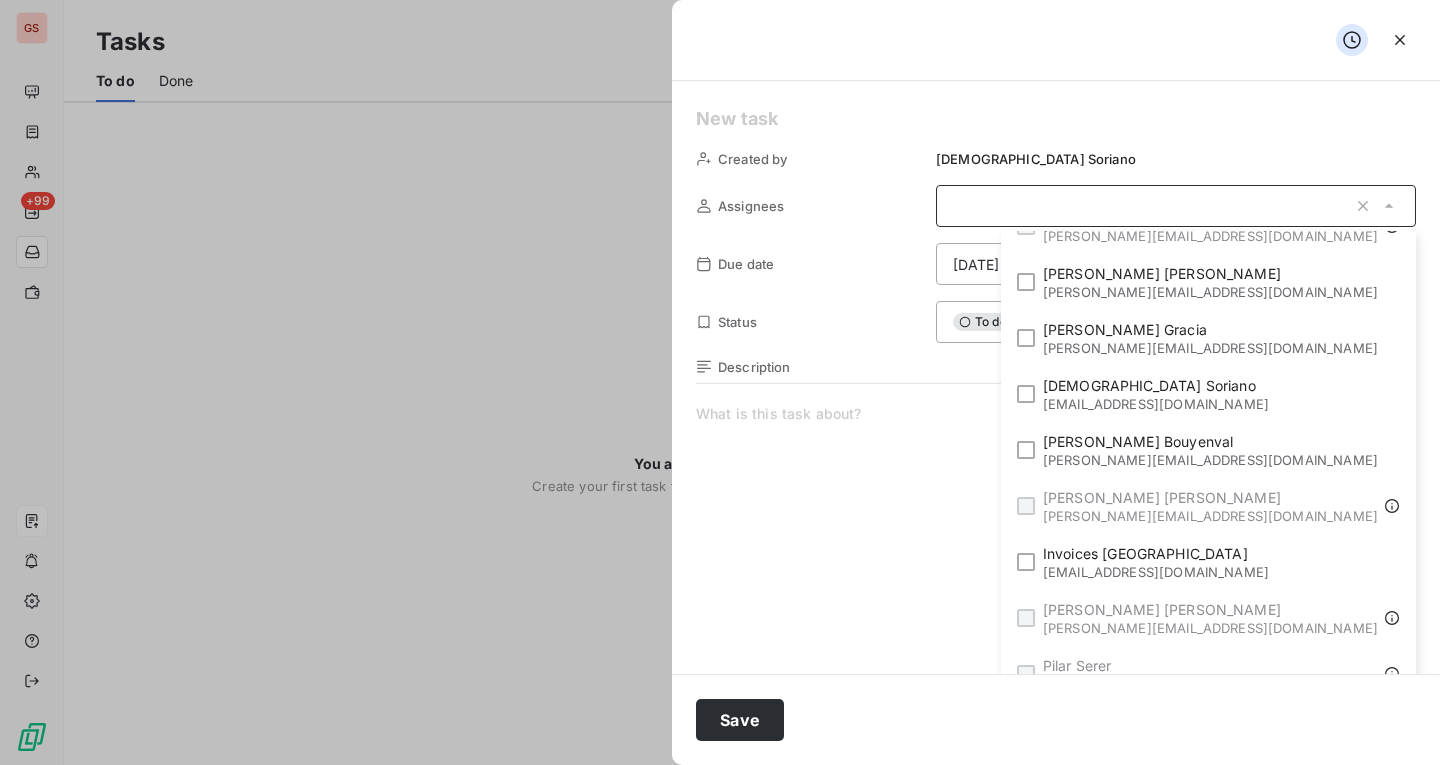 scroll, scrollTop: 252, scrollLeft: 0, axis: vertical 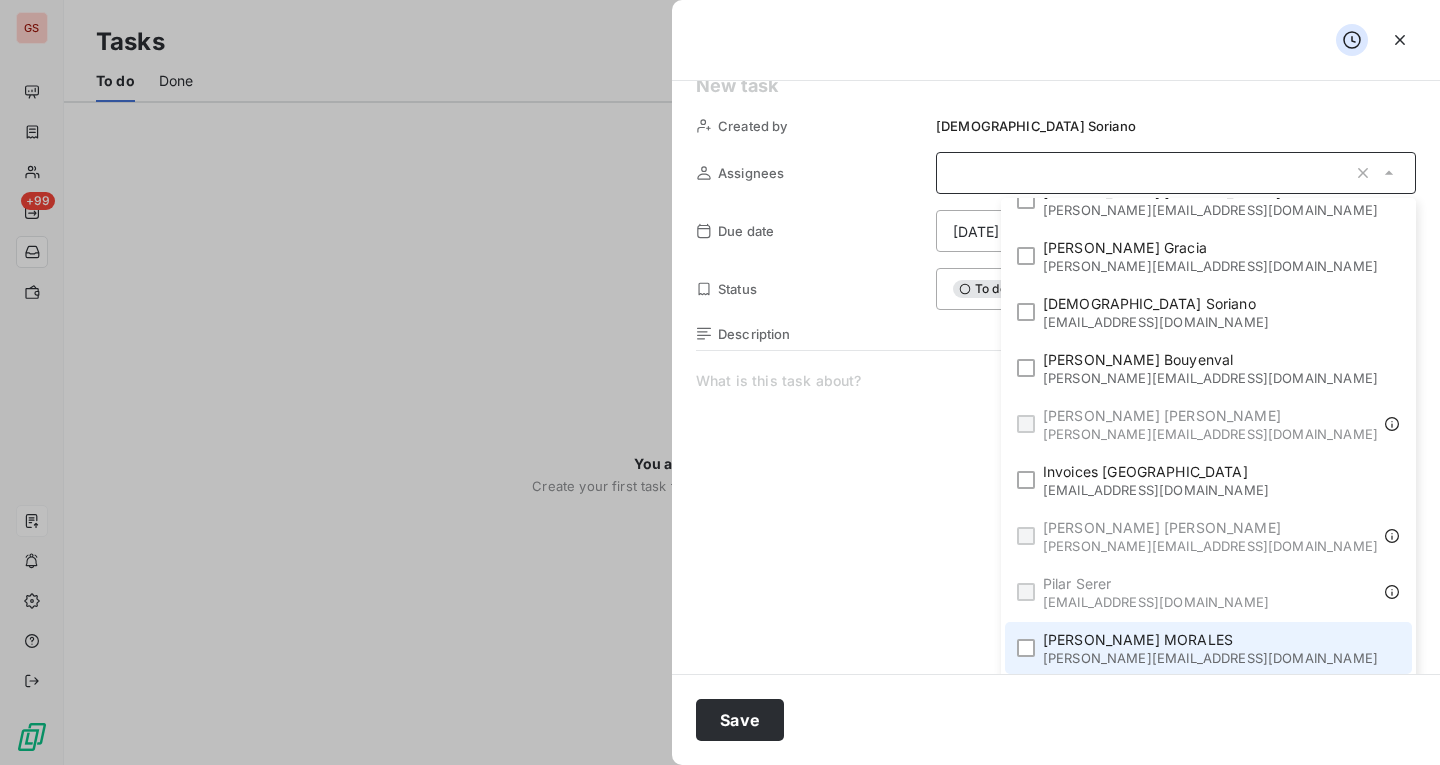 click on "LAURA   MORALES [EMAIL_ADDRESS][DOMAIN_NAME]" at bounding box center [1208, 648] 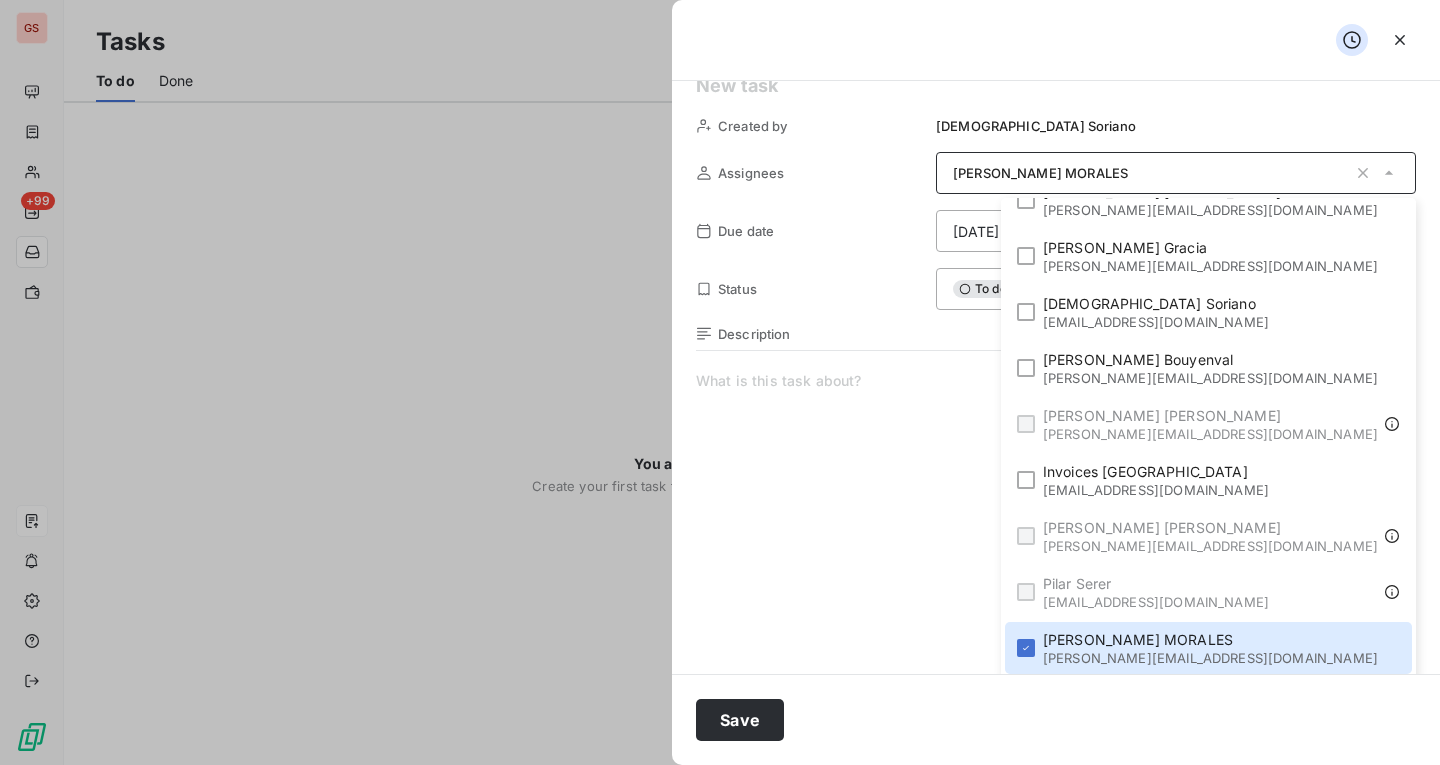 click on "Description" at bounding box center [1056, 540] 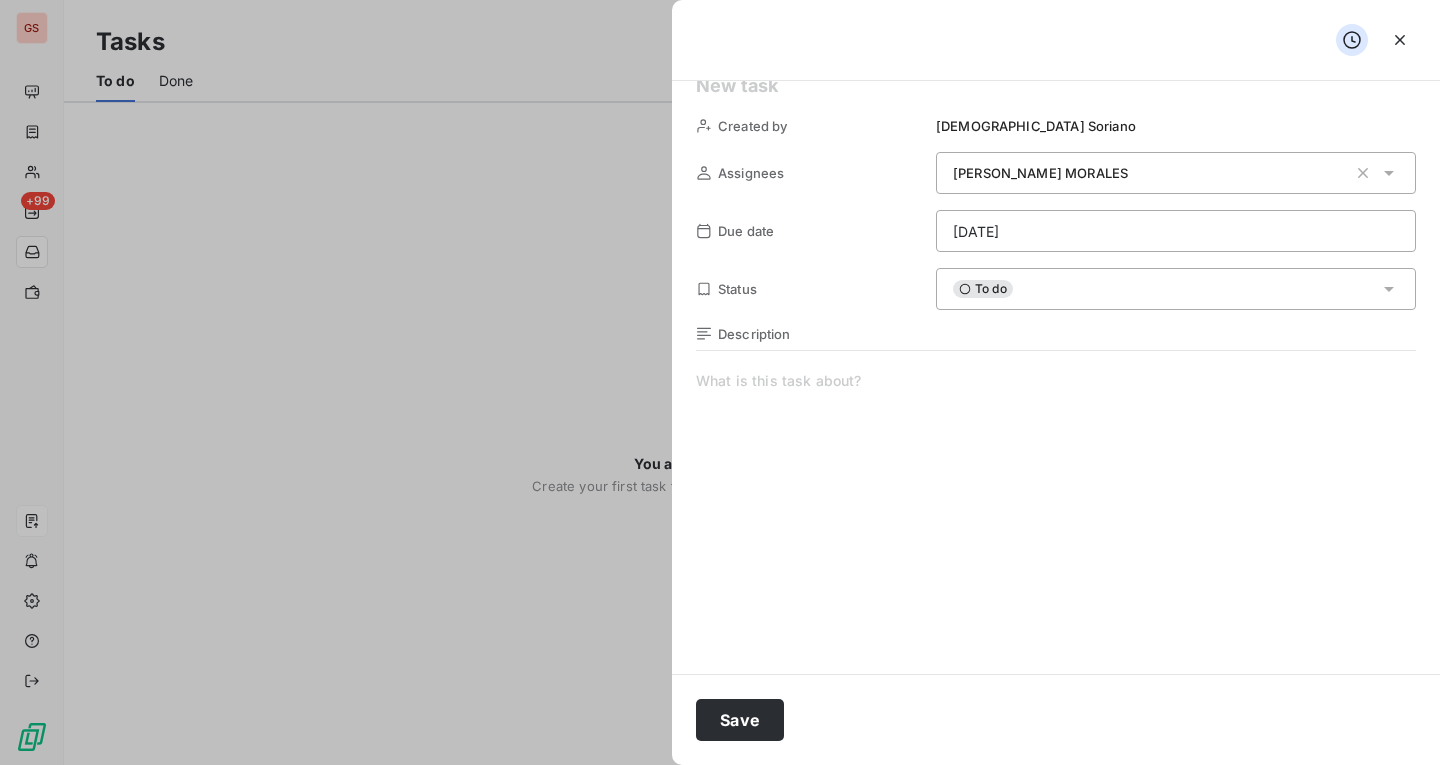 click at bounding box center [1056, 563] 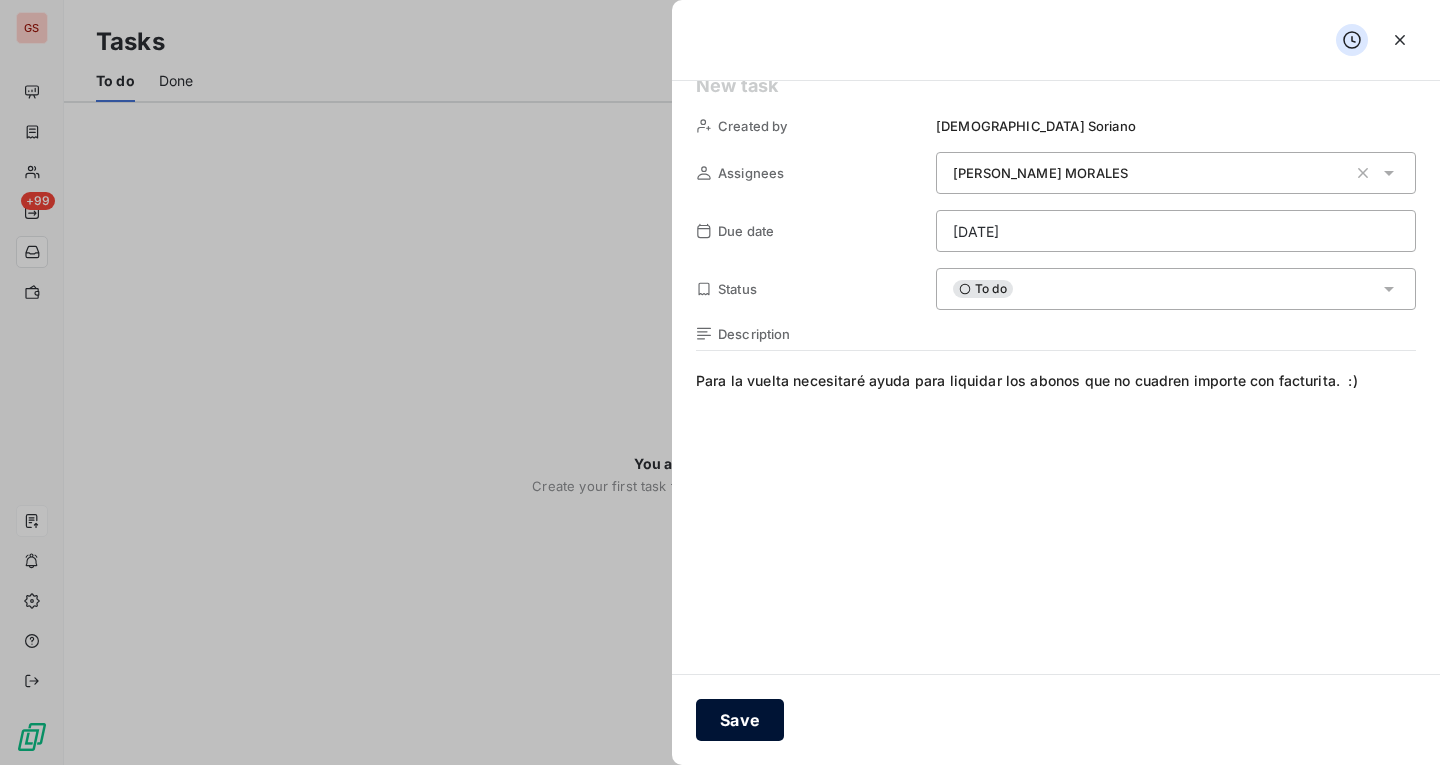 click on "Save" at bounding box center (740, 720) 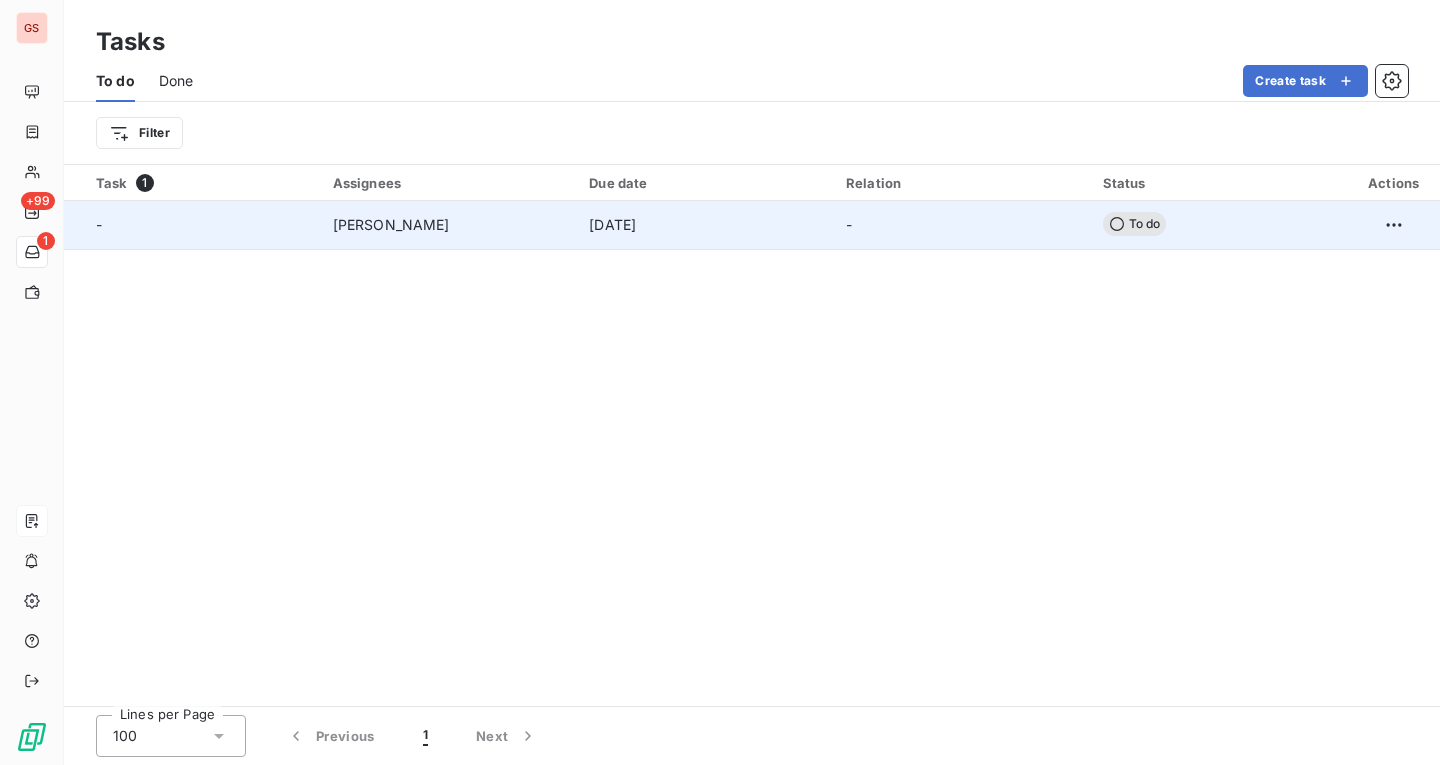 click on "[PERSON_NAME]" at bounding box center (449, 225) 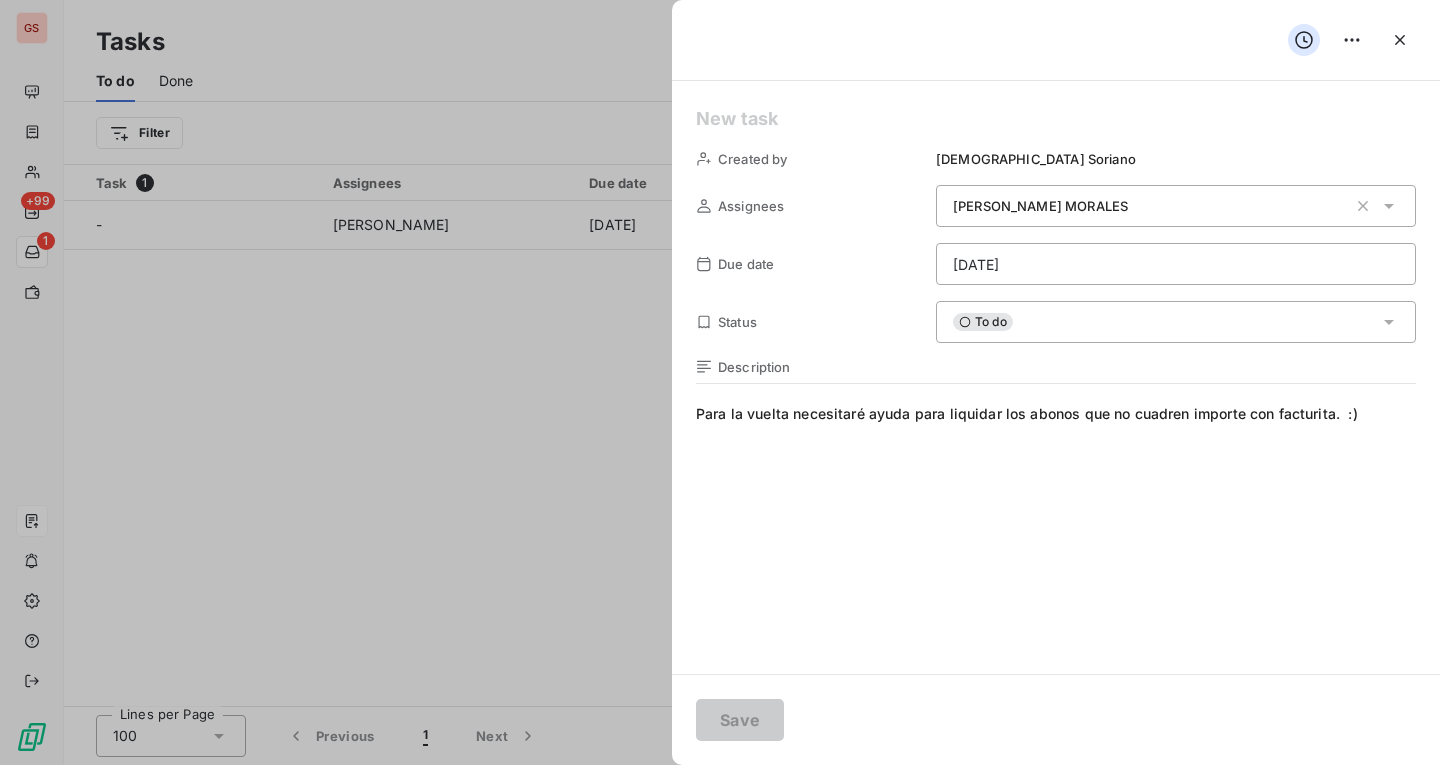 click at bounding box center [1040, 40] 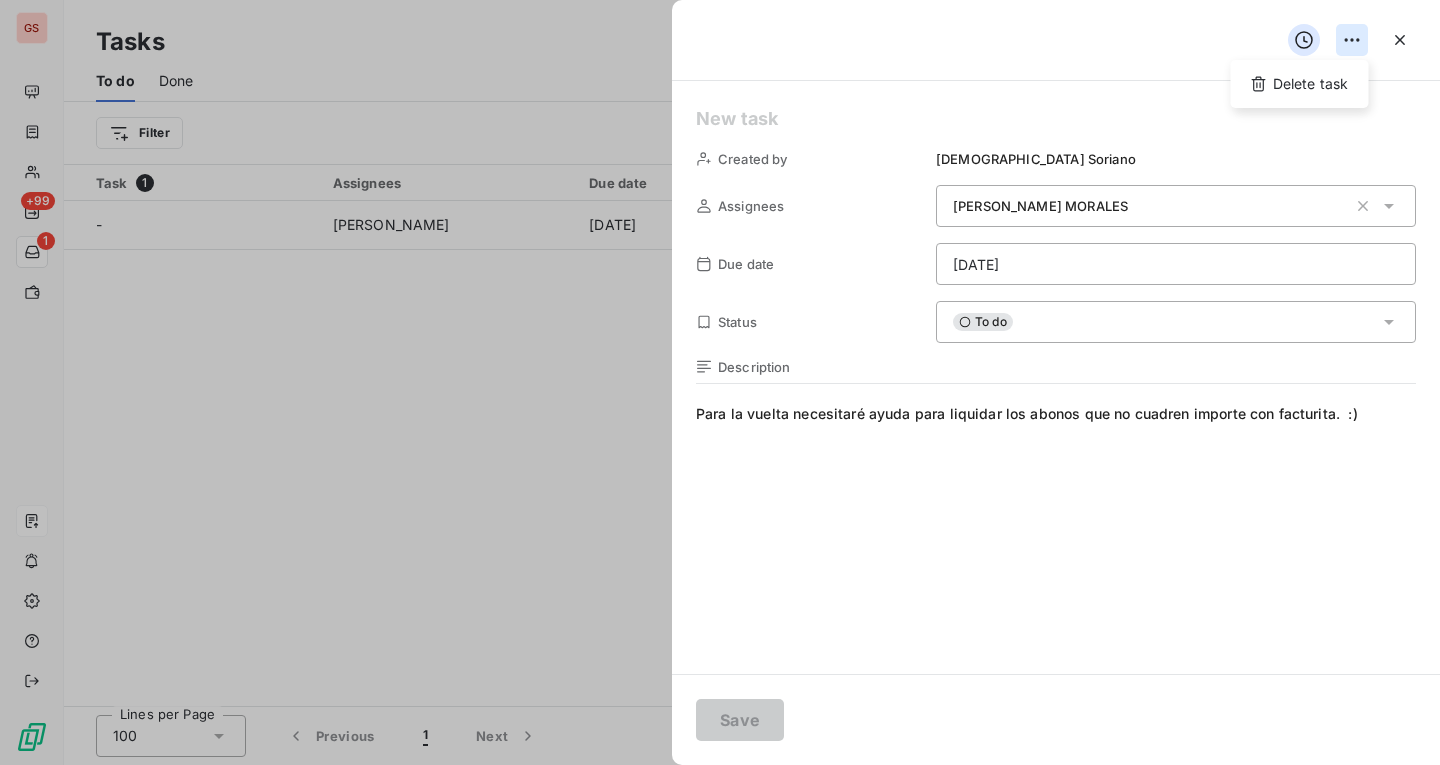 click on "GS +99 1 Tasks To do Done Create task Filter Task 1 Assignees Due date Relation Status Actions - [PERSON_NAME] [DATE] - To do Lines per Page 100 Previous 1 Next
Delete task Created by [PERSON_NAME] Assignees [PERSON_NAME] Due date [DATE] Status To do Description Para la vuelta necesitaré ayuda para liquidar los abonos que no cuadren importe con facturita.  :) Save" at bounding box center (720, 382) 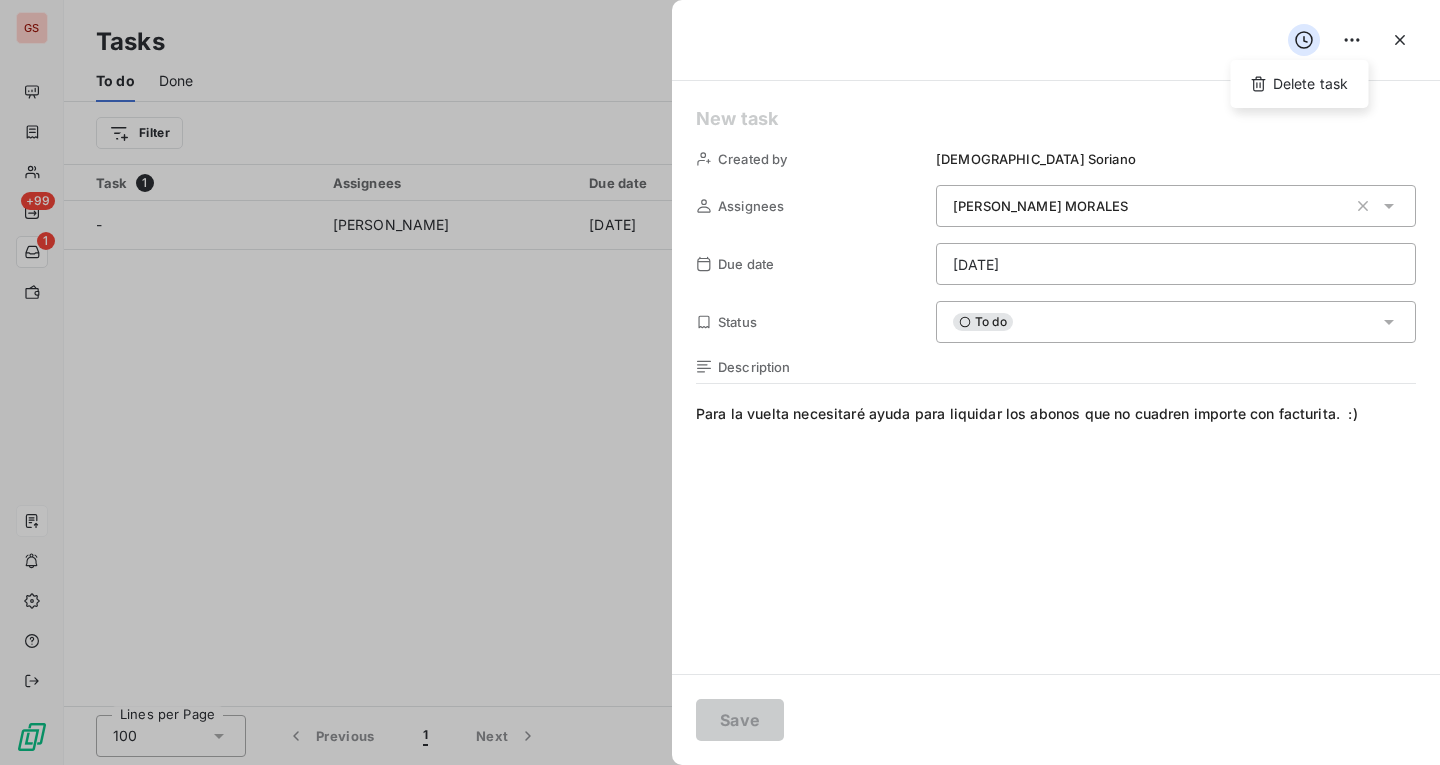 click on "GS +99 1 Tasks To do Done Create task Filter Task 1 Assignees Due date Relation Status Actions - [PERSON_NAME] [DATE] - To do Lines per Page 100 Previous 1 Next
Delete task Created by [PERSON_NAME] Assignees [PERSON_NAME] Due date [DATE] Status To do Description Para la vuelta necesitaré ayuda para liquidar los abonos que no cuadren importe con facturita.  :) Save" at bounding box center (720, 382) 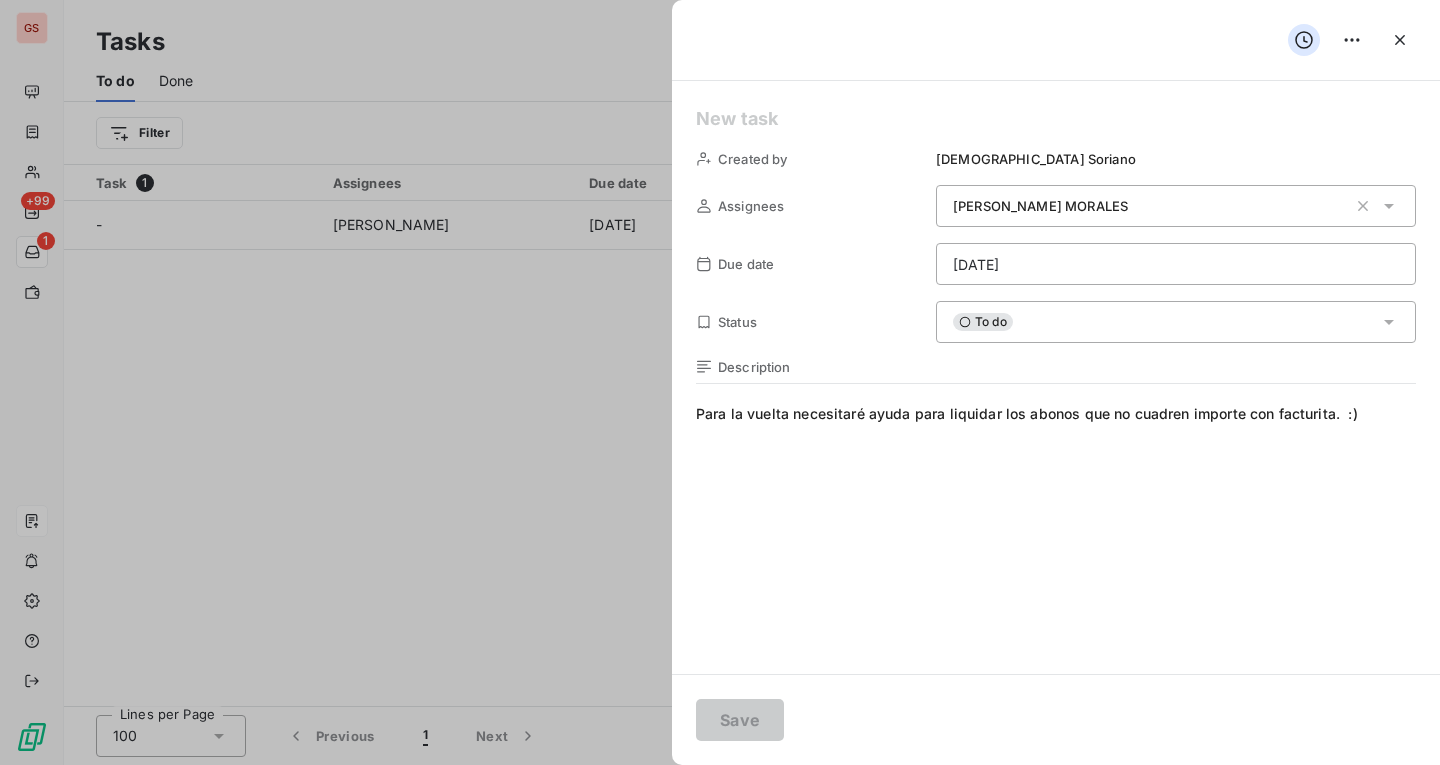 click 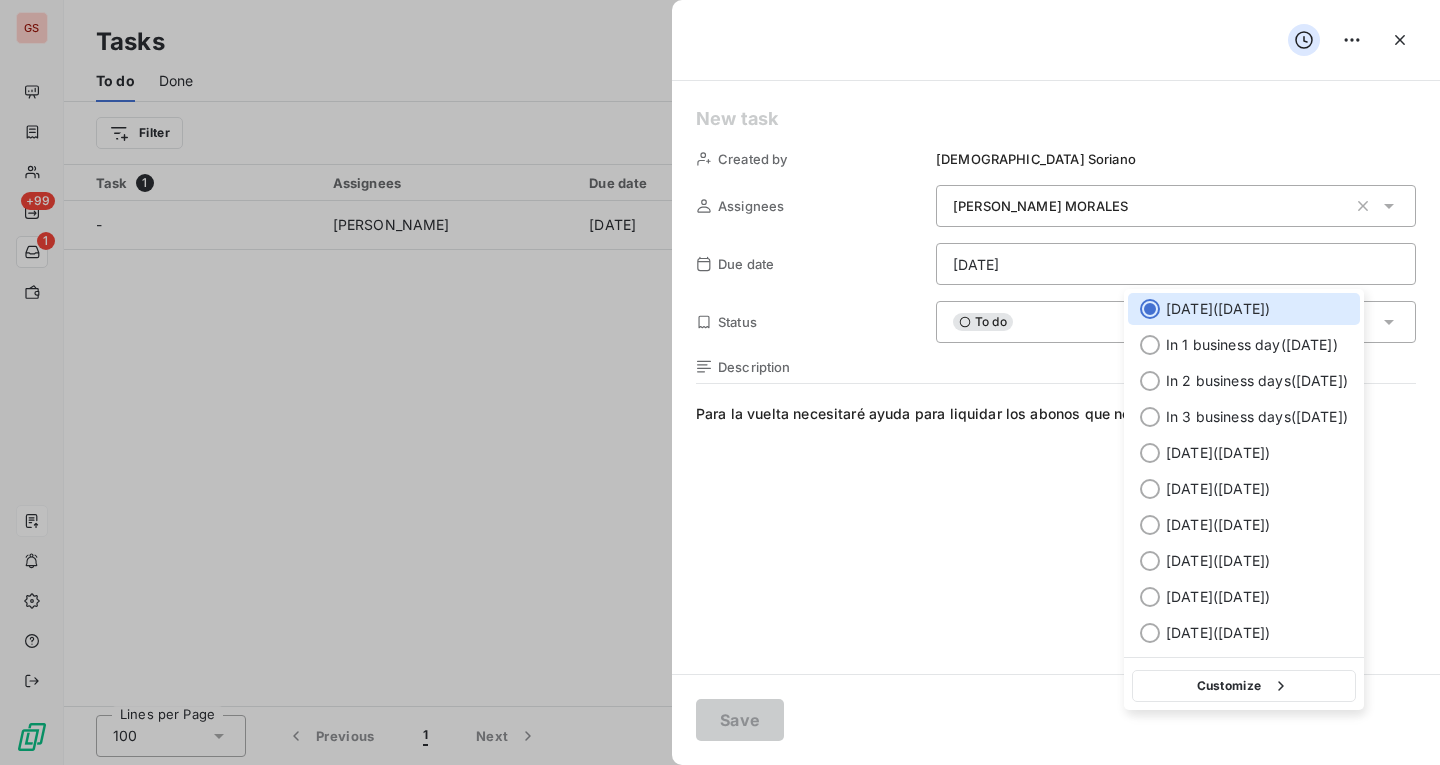 click on "GS +99 1 Tasks To do Done Create task Filter Task 1 Assignees Due date Relation Status Actions - [PERSON_NAME] [DATE] - To do Lines per Page 100 Previous 1 Next
Created by [PERSON_NAME] Assignees [PERSON_NAME] Due date [DATE] [DATE]  ( [DATE] ) In 1 business day  ( [DATE] ) In 2 business days  ( [DATE] ) In 3 business days  ( [DATE] ) [DATE]  ( [DATE] ) [DATE]  ( [DATE] ) [DATE]  ( [DATE] ) [DATE]  ( [DATE] ) [DATE]  ( [DATE] ) [DATE]  ( [DATE] ) Customize Status To do Description Para la vuelta necesitaré ayuda para liquidar los abonos que no cuadren importe con facturita.  :) Save" at bounding box center (720, 382) 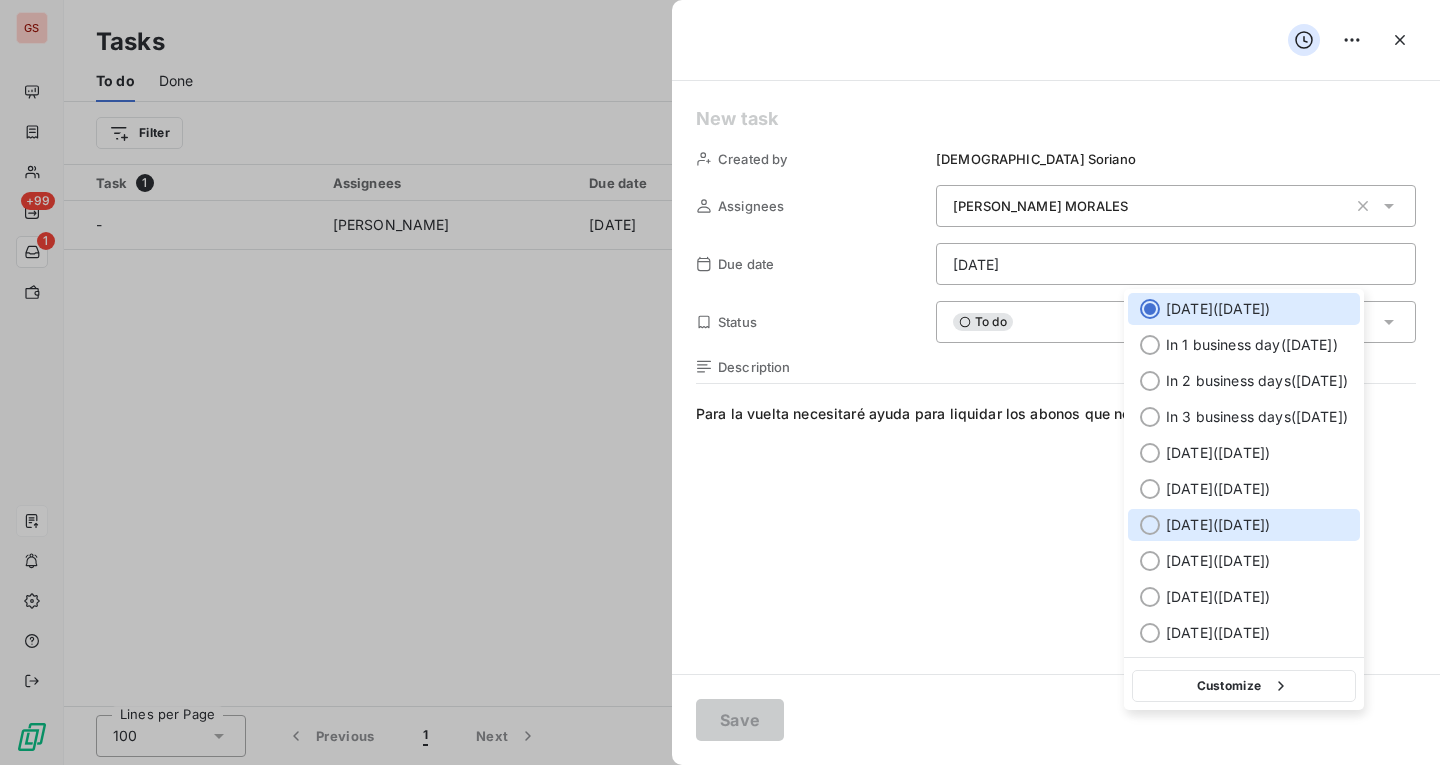 click on "[DATE]  ( [DATE] )" at bounding box center (1218, 525) 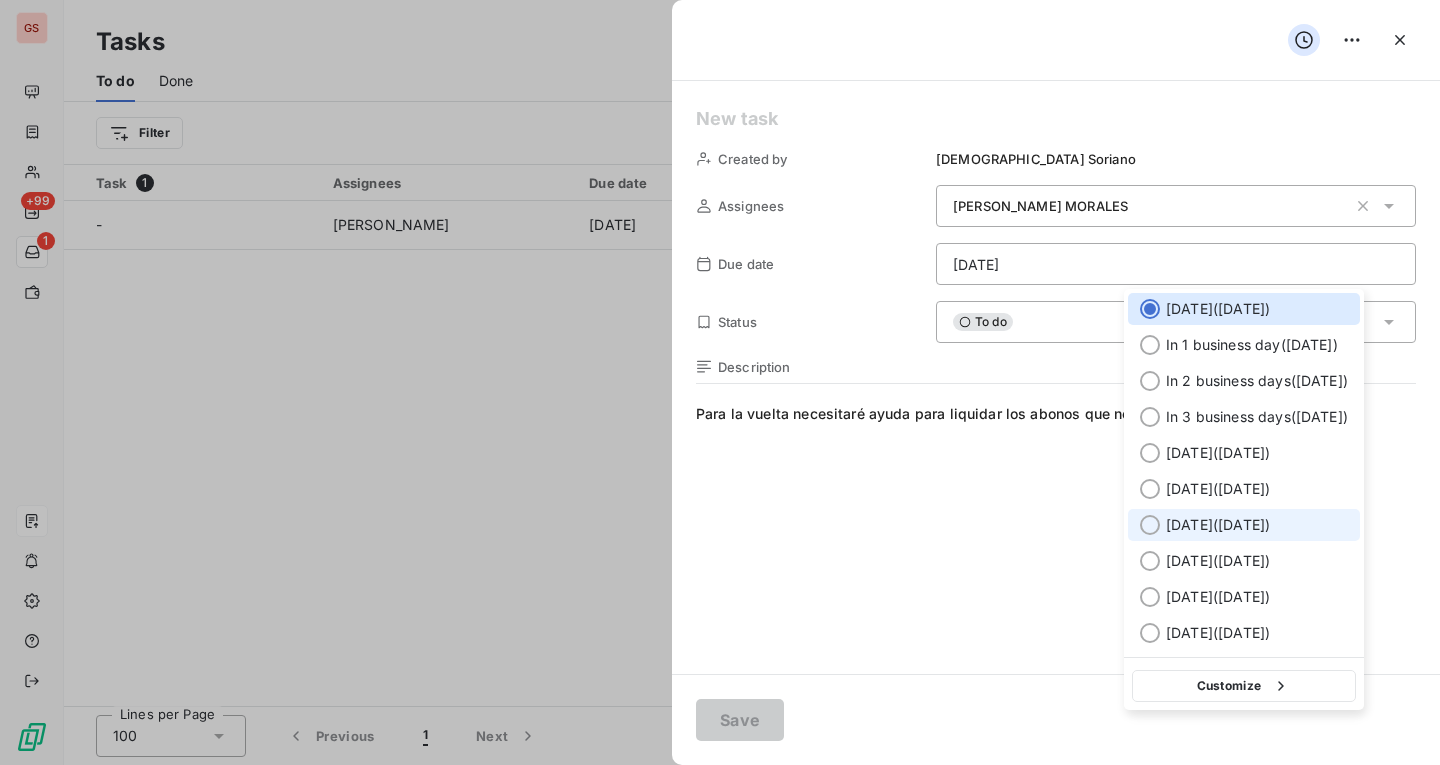 type on "[DATE]" 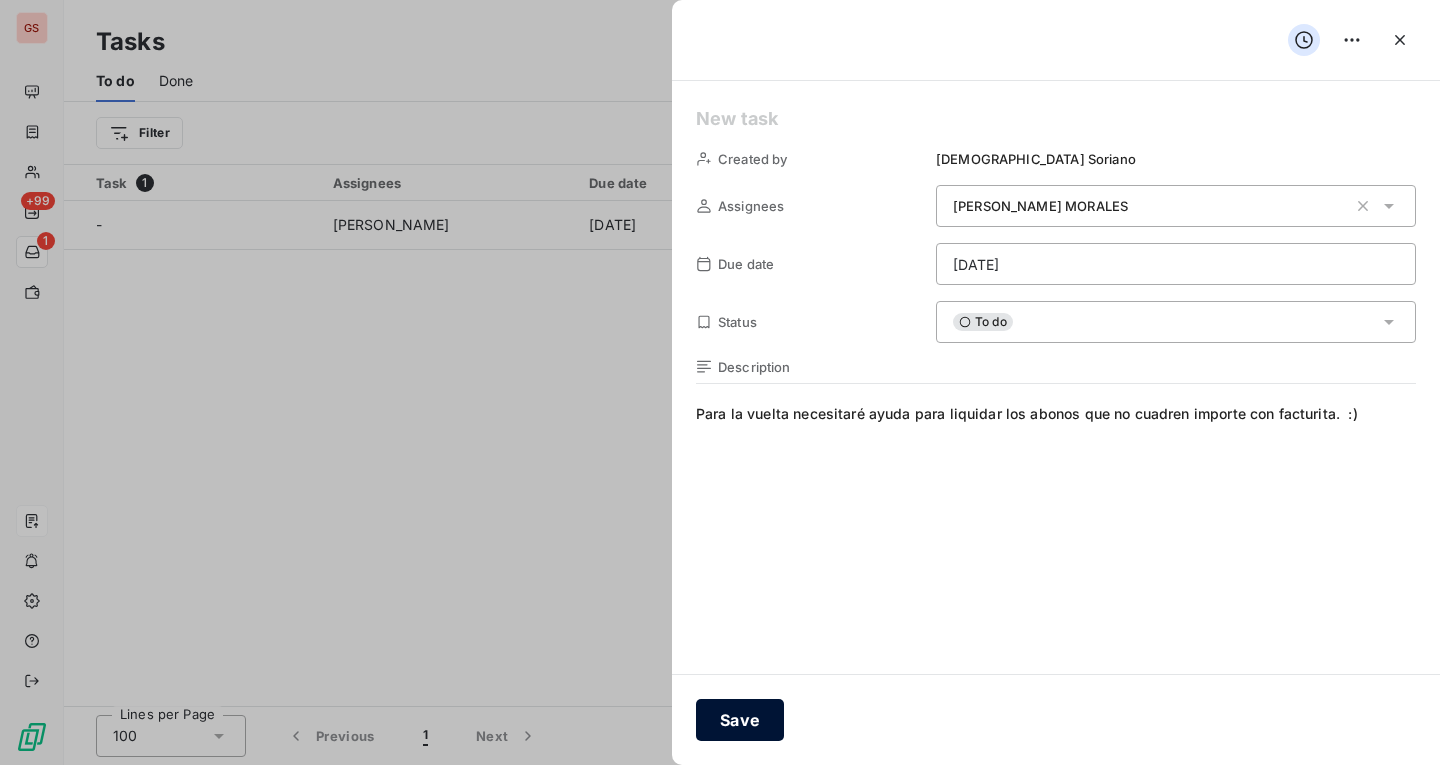click on "Save" at bounding box center (740, 720) 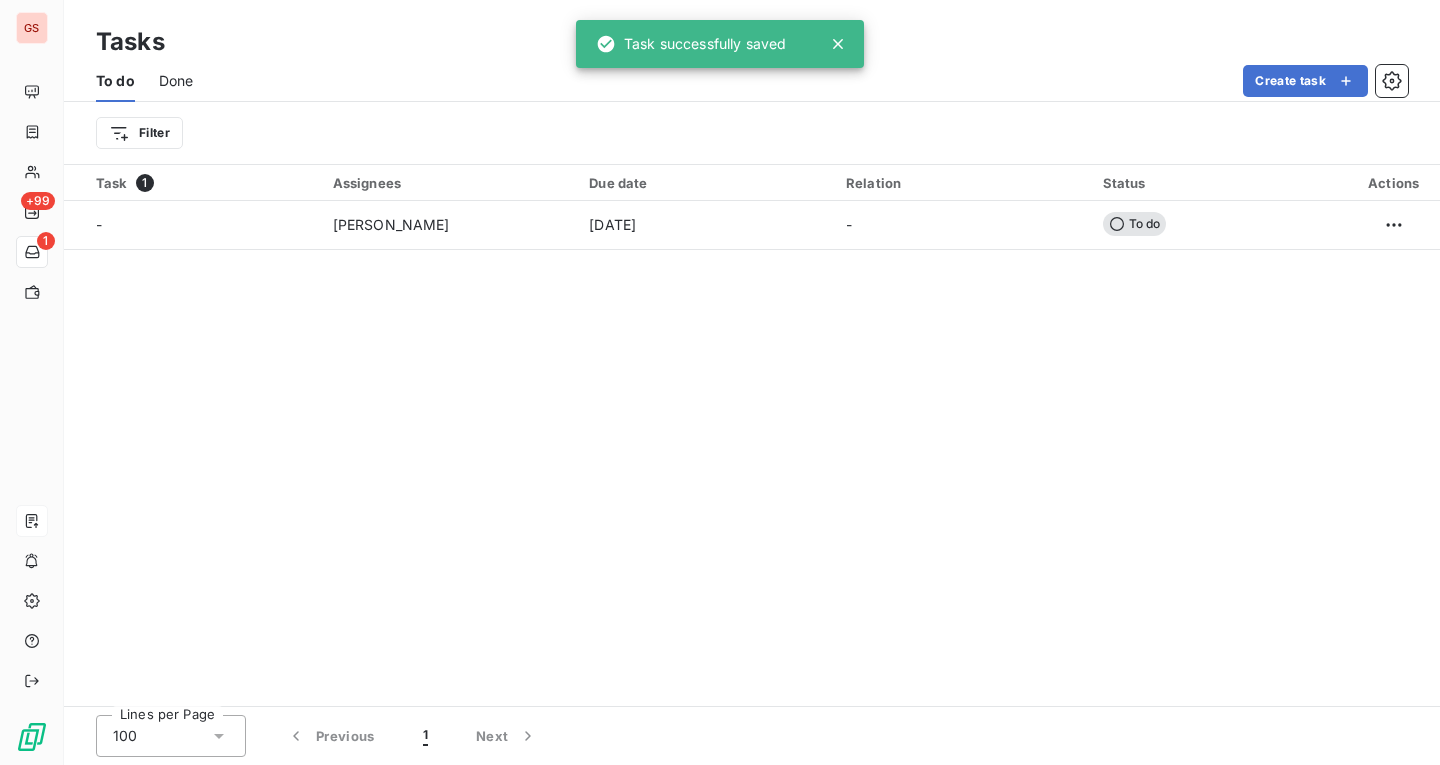 click on "Task 1 Assignees Due date Relation Status Actions - [PERSON_NAME] [DATE] - To do" at bounding box center (752, 435) 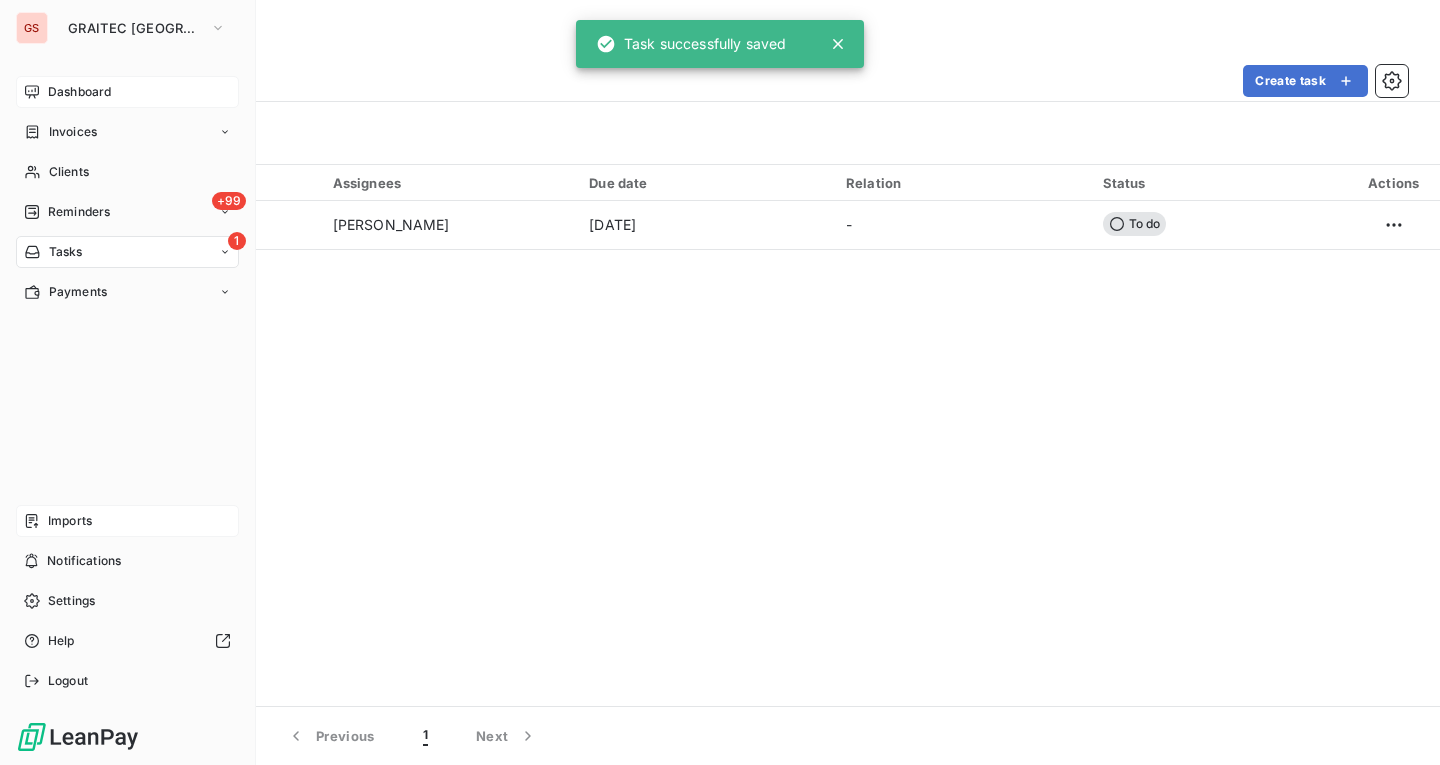 click 